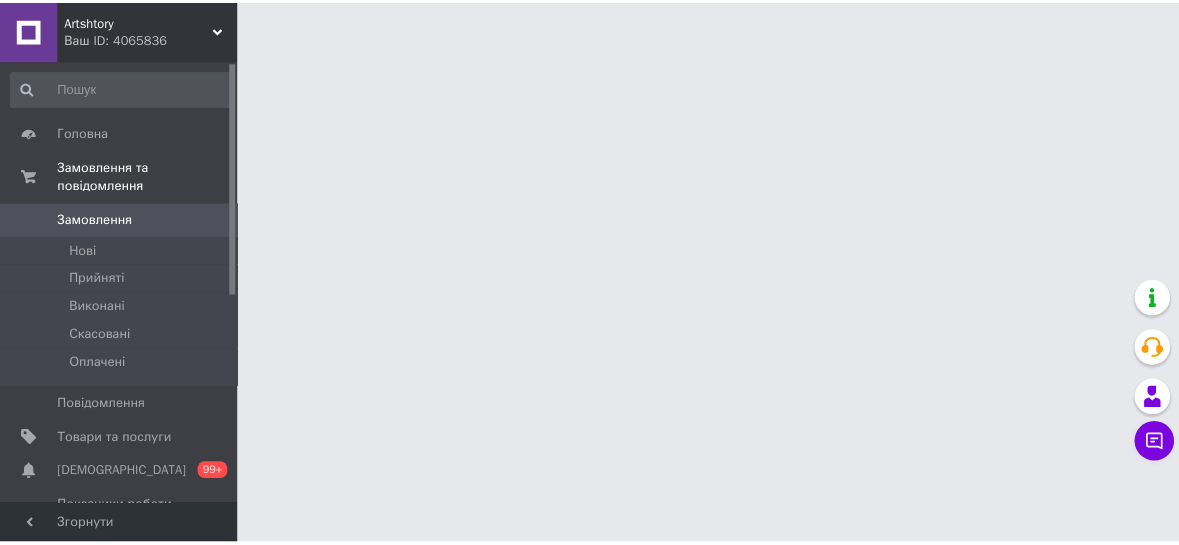 scroll, scrollTop: 0, scrollLeft: 0, axis: both 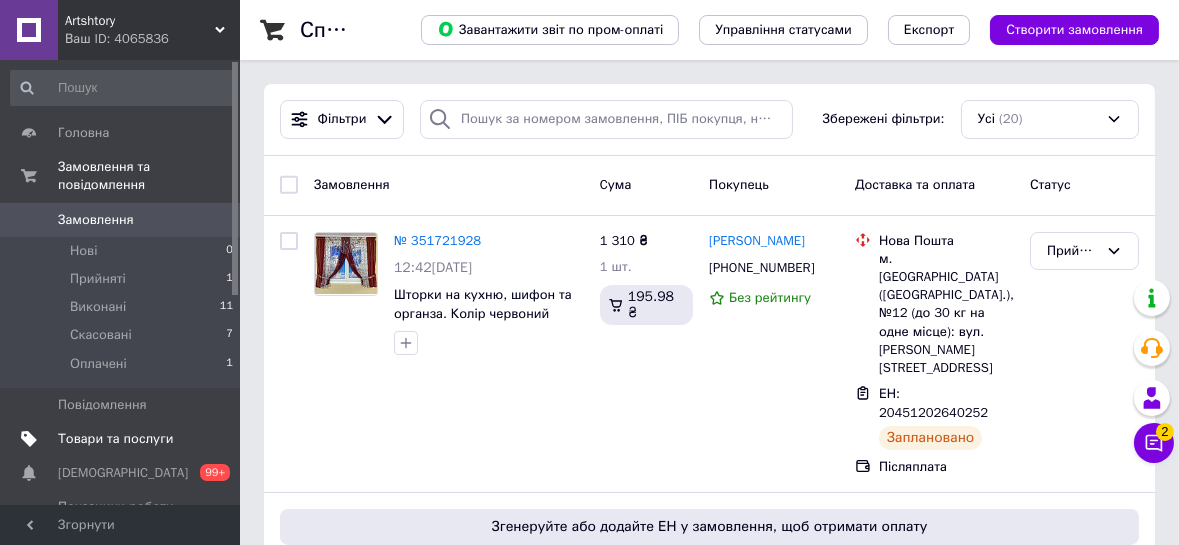 click on "Товари та послуги" at bounding box center (115, 439) 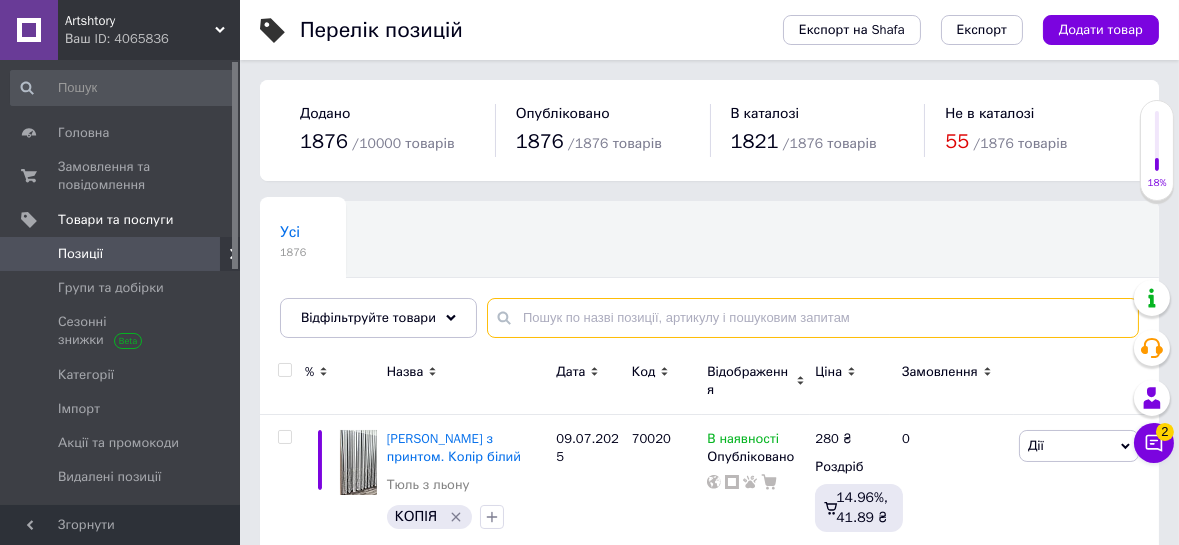 click at bounding box center (813, 318) 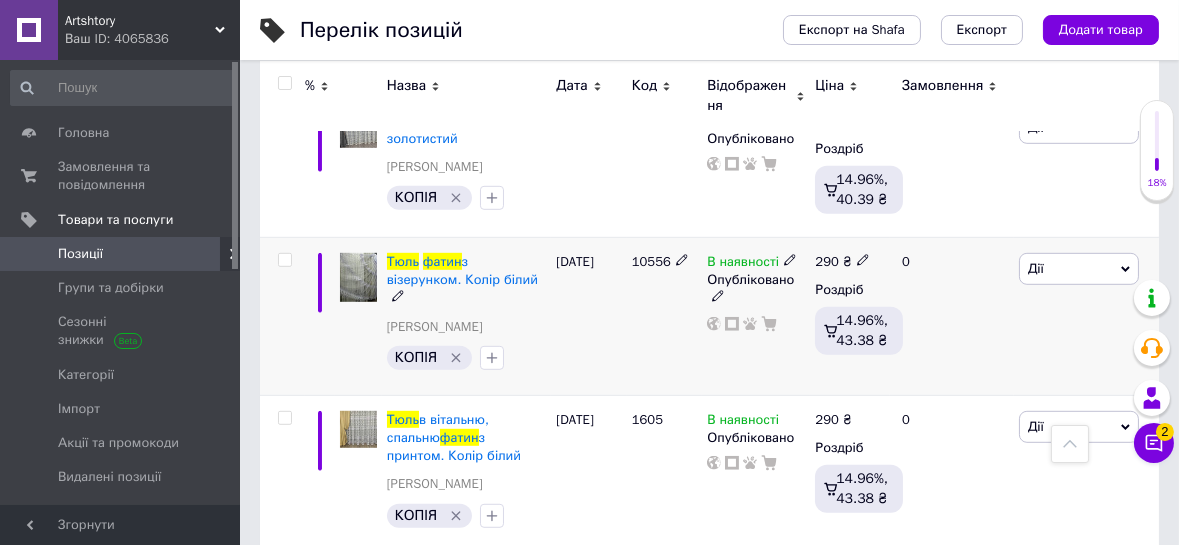scroll, scrollTop: 2181, scrollLeft: 0, axis: vertical 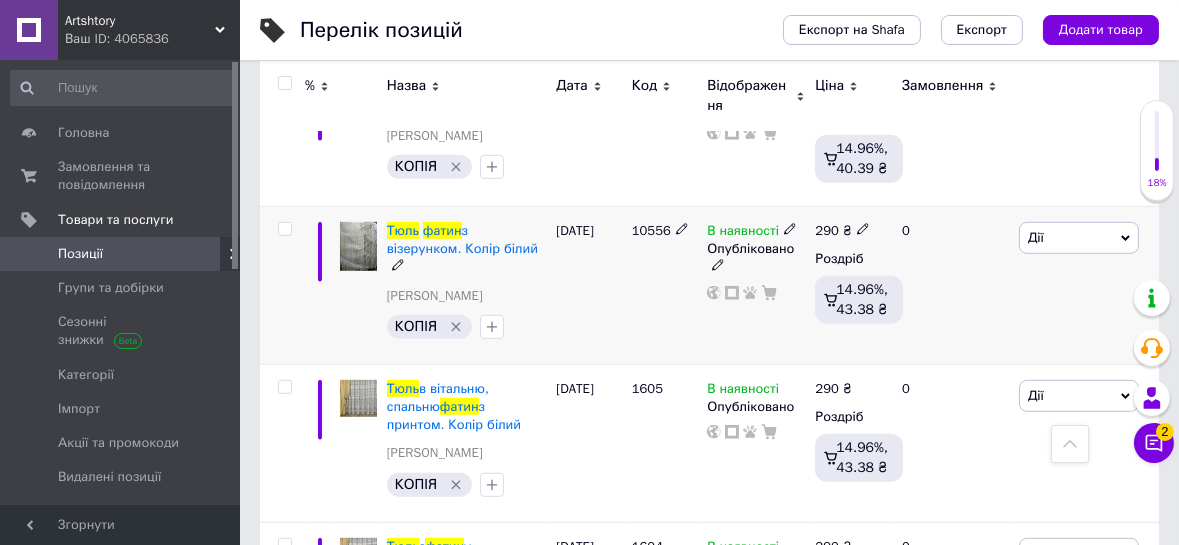 type on "тюль фатин" 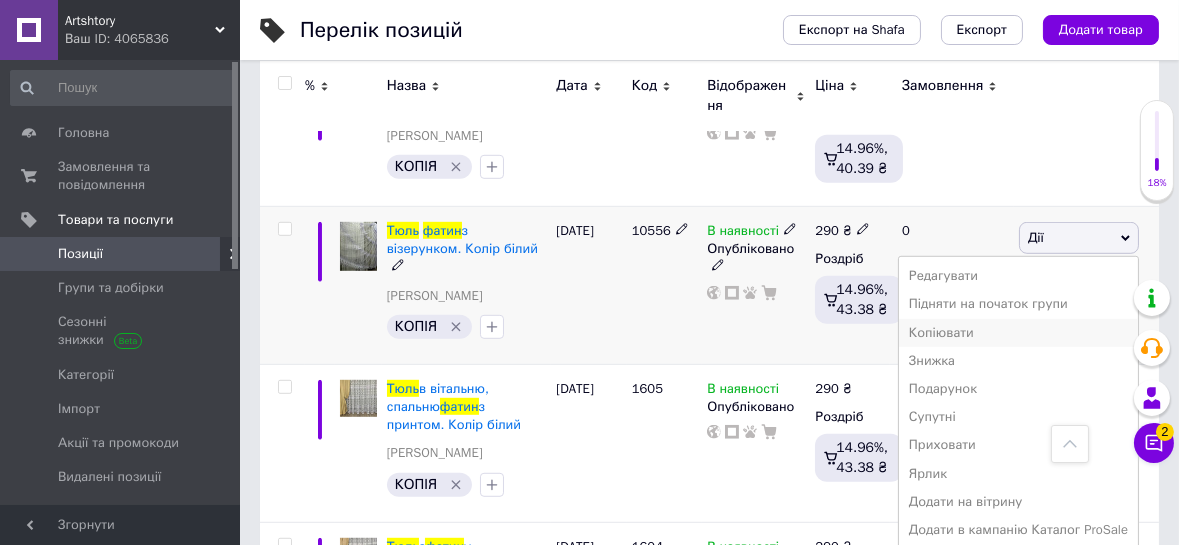 click on "Копіювати" at bounding box center [1018, 333] 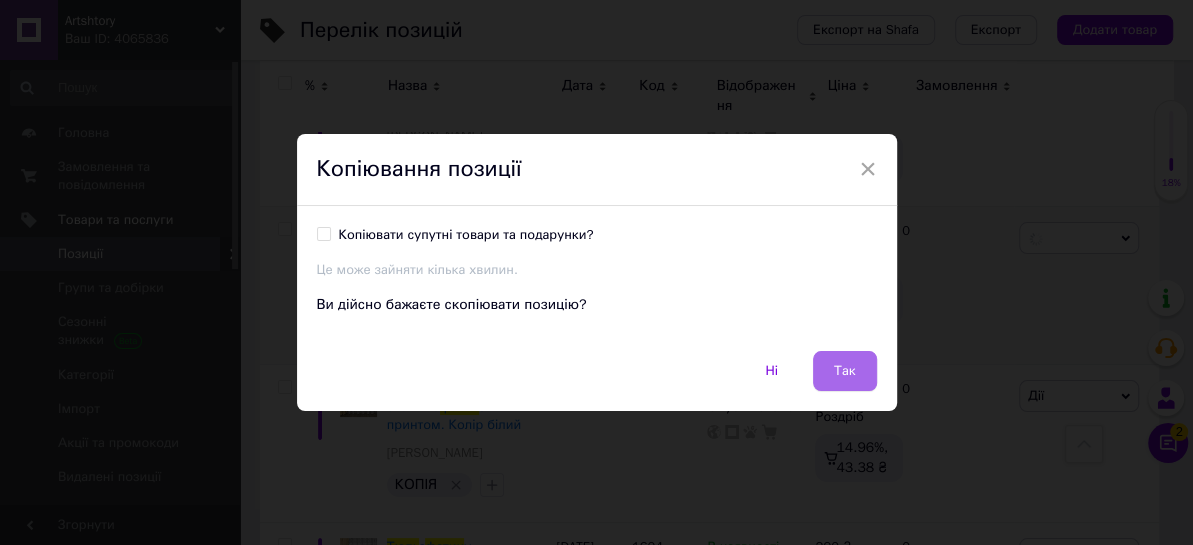 click on "Так" at bounding box center [845, 371] 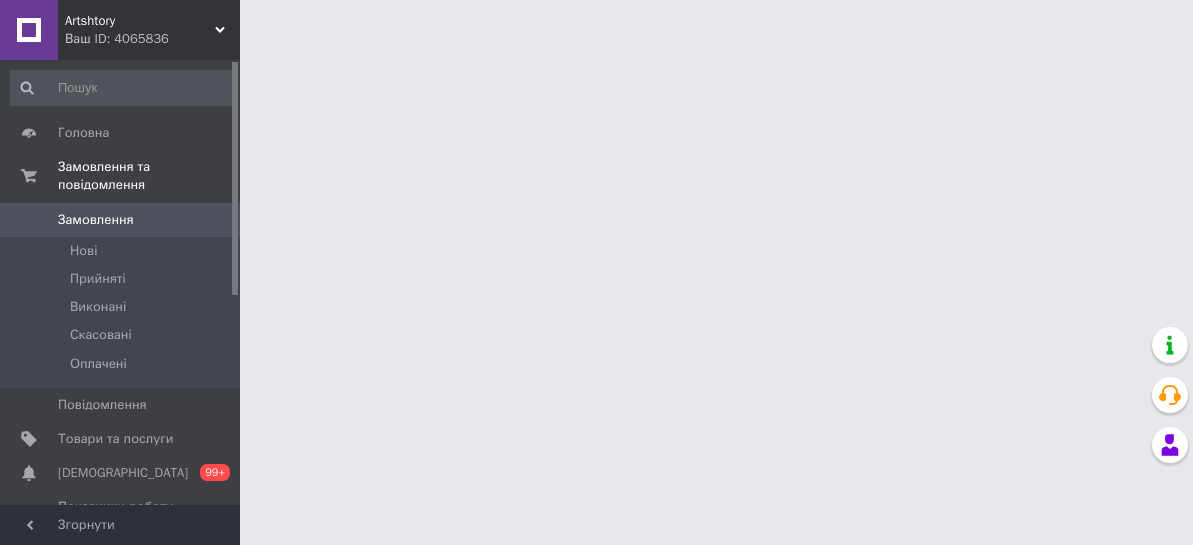 scroll, scrollTop: 0, scrollLeft: 0, axis: both 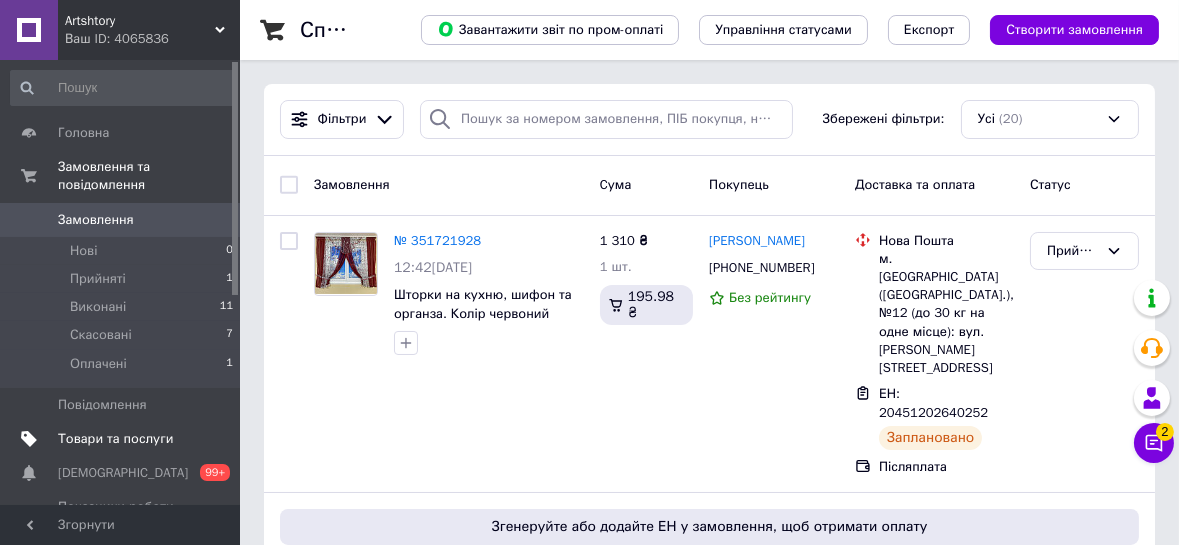 click on "Товари та послуги" at bounding box center [122, 439] 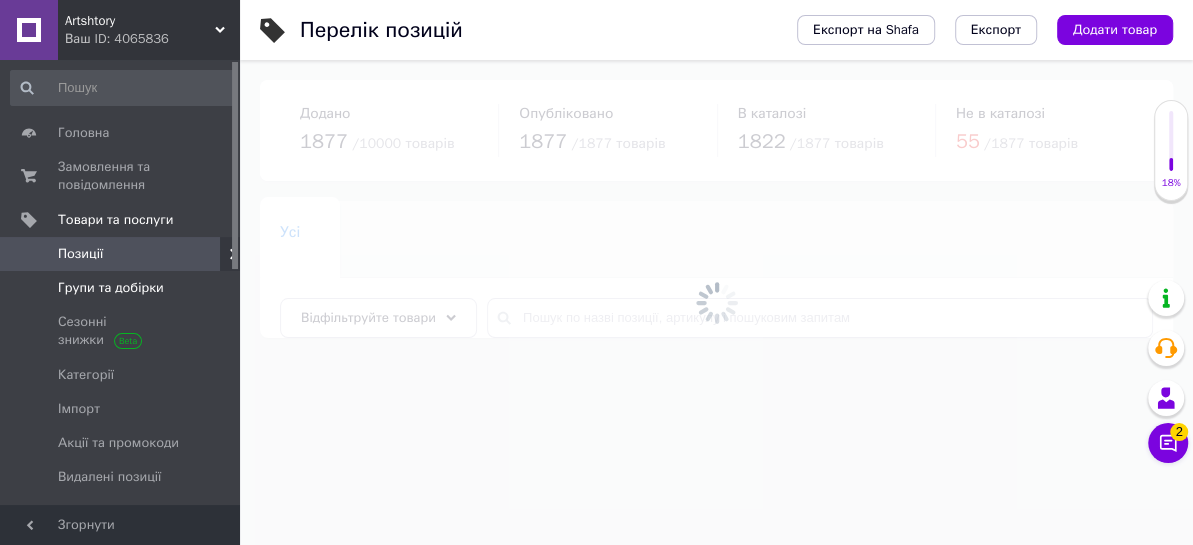 click on "Групи та добірки" at bounding box center (111, 288) 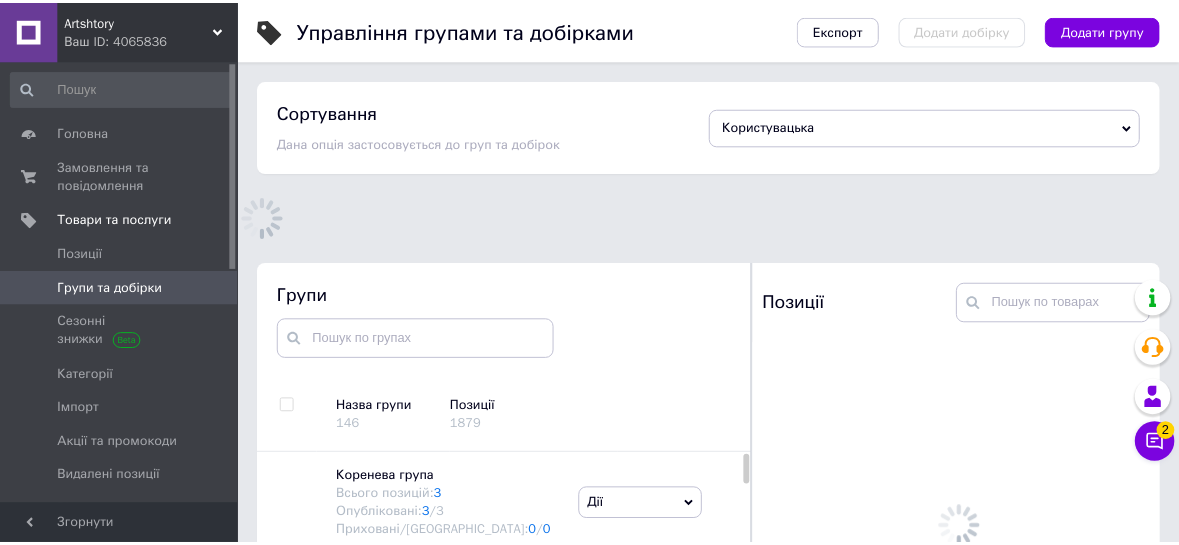 scroll, scrollTop: 113, scrollLeft: 0, axis: vertical 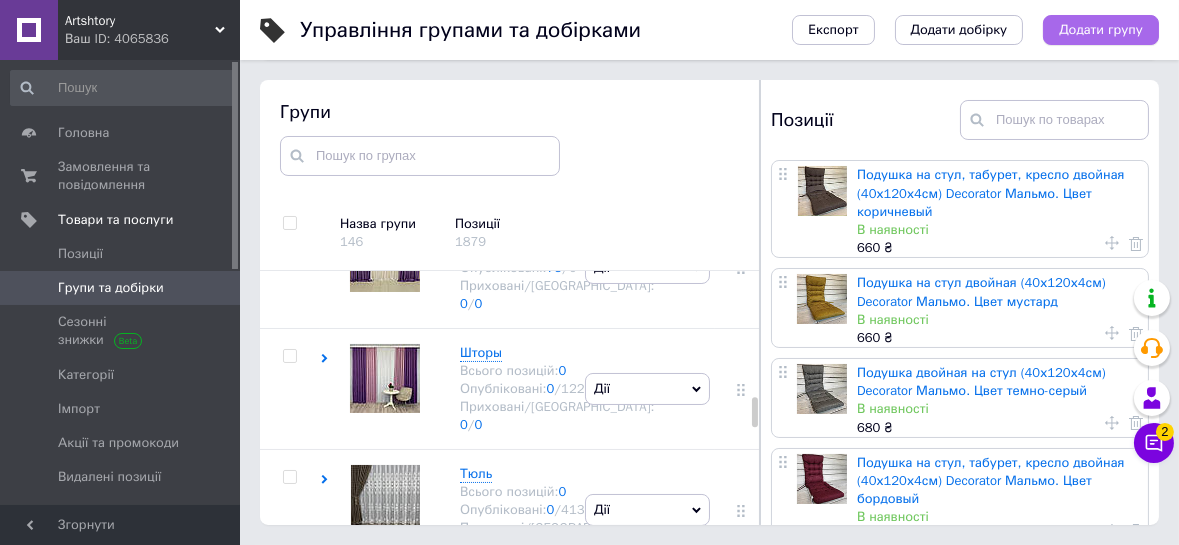 click on "Додати групу" at bounding box center [1101, 30] 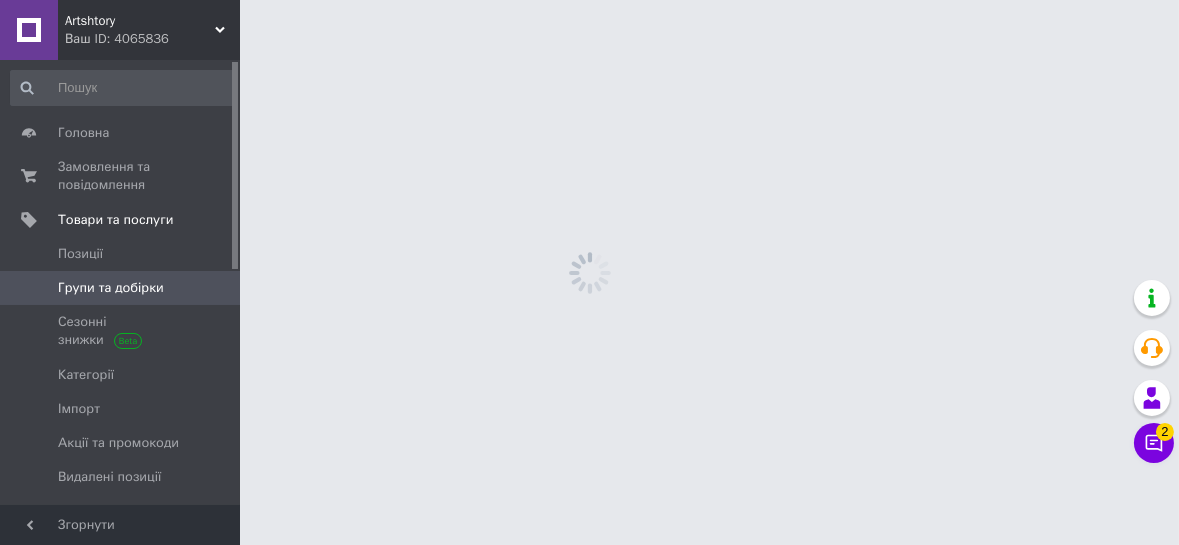 scroll, scrollTop: 0, scrollLeft: 0, axis: both 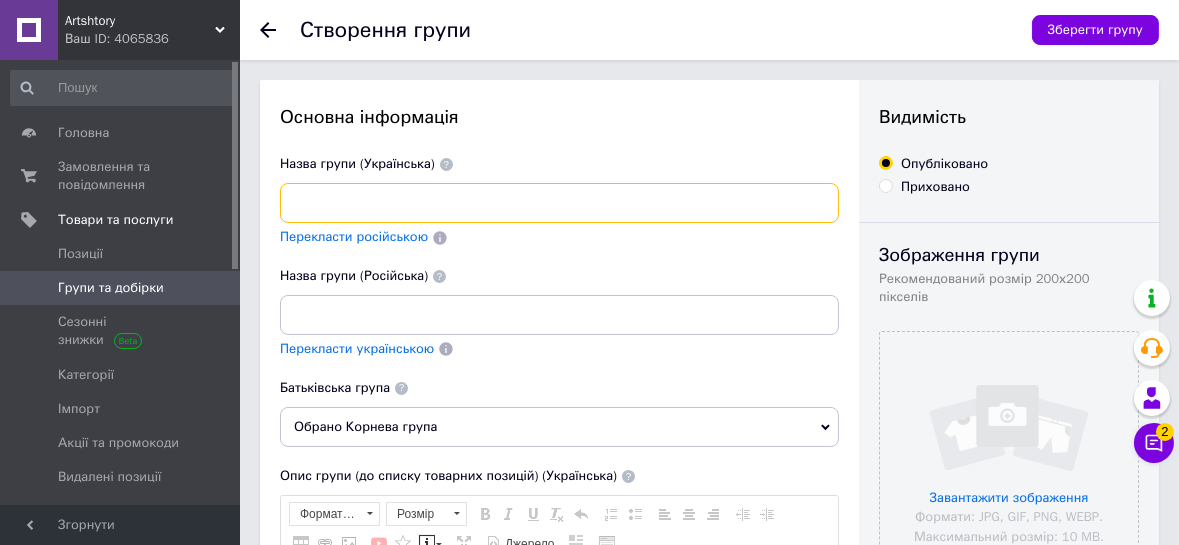 click at bounding box center (559, 203) 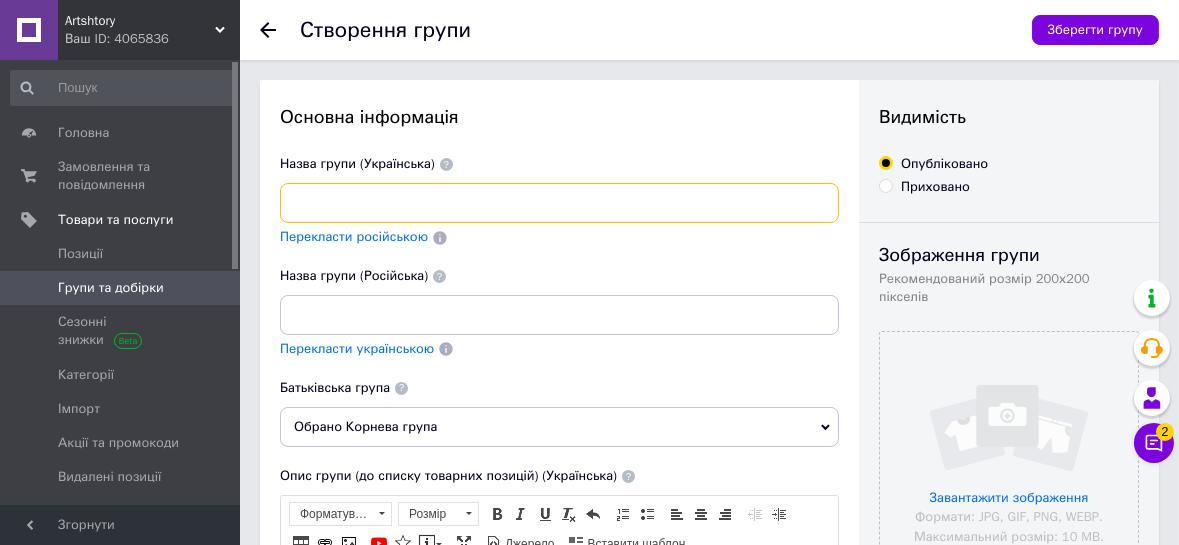 scroll, scrollTop: 0, scrollLeft: 0, axis: both 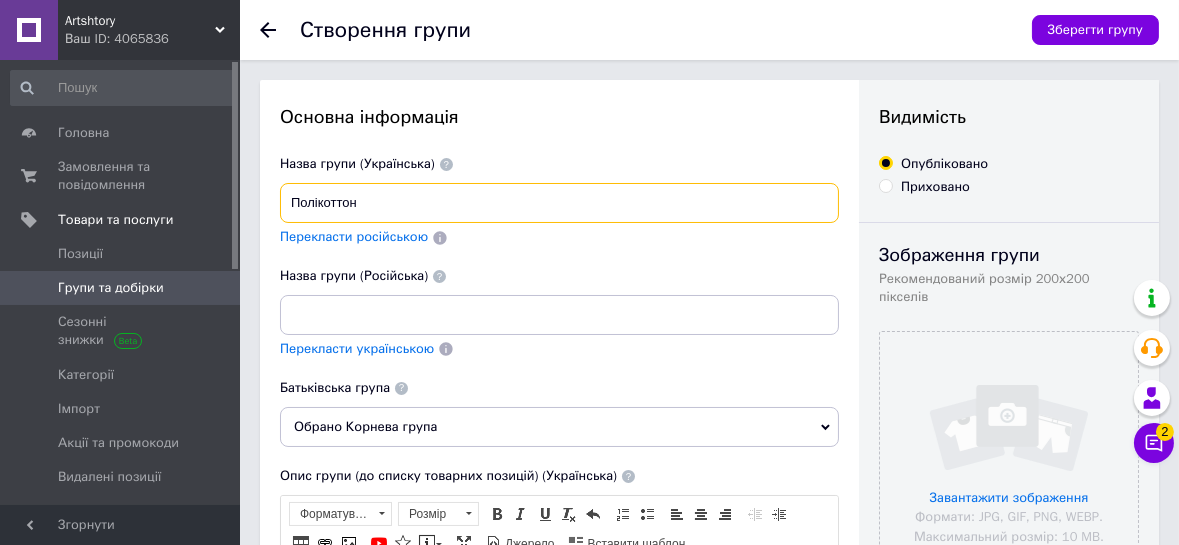 type on "Полікоттон" 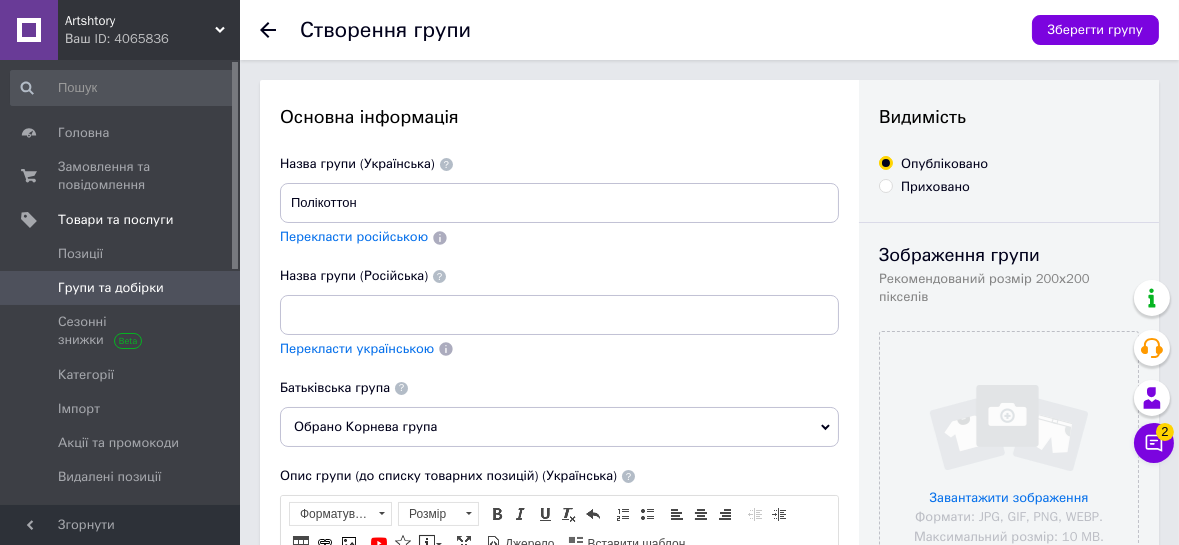 click on "Перекласти російською" at bounding box center [354, 236] 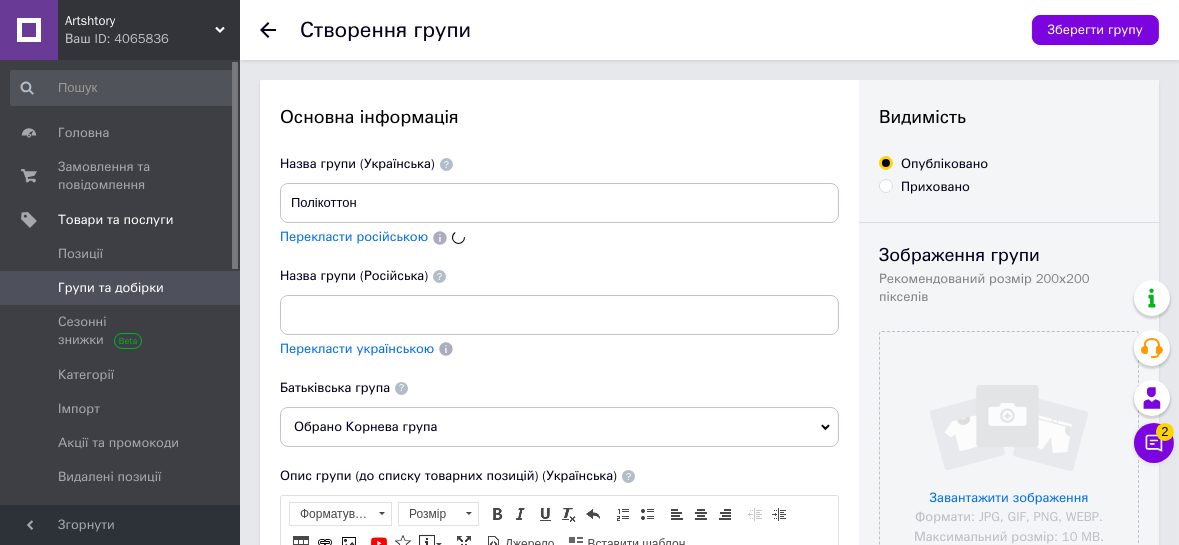 type on "Поликоттон" 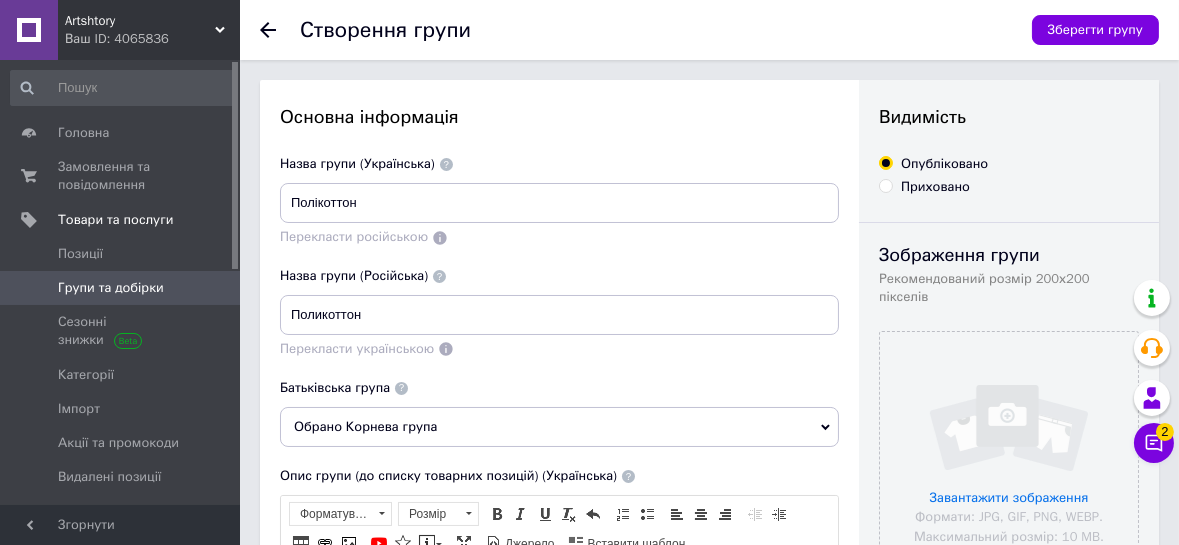scroll, scrollTop: 181, scrollLeft: 0, axis: vertical 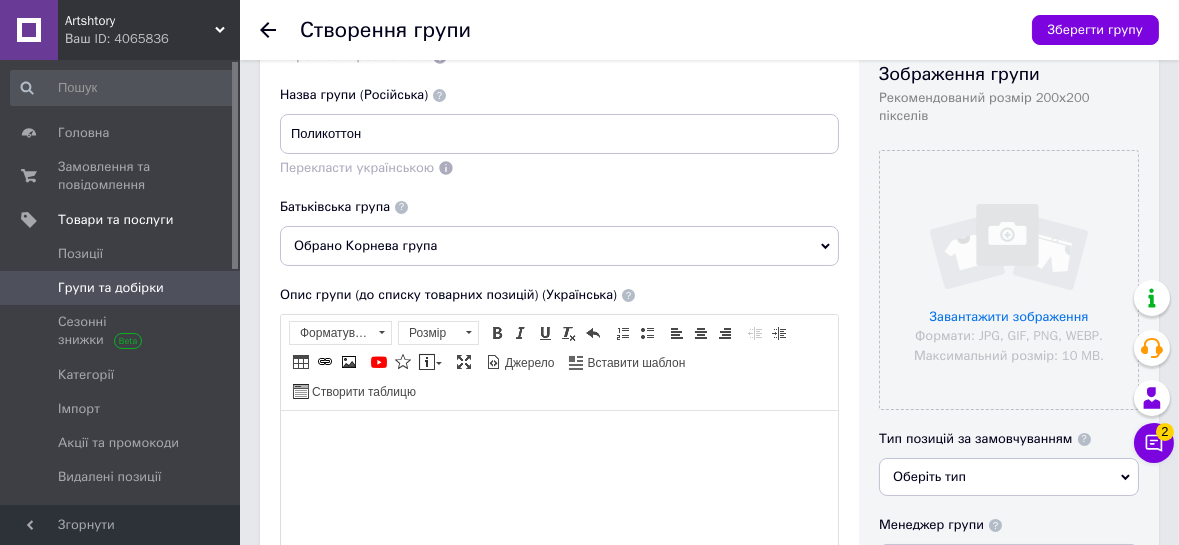 click on "Обрано Корнева група" at bounding box center [559, 246] 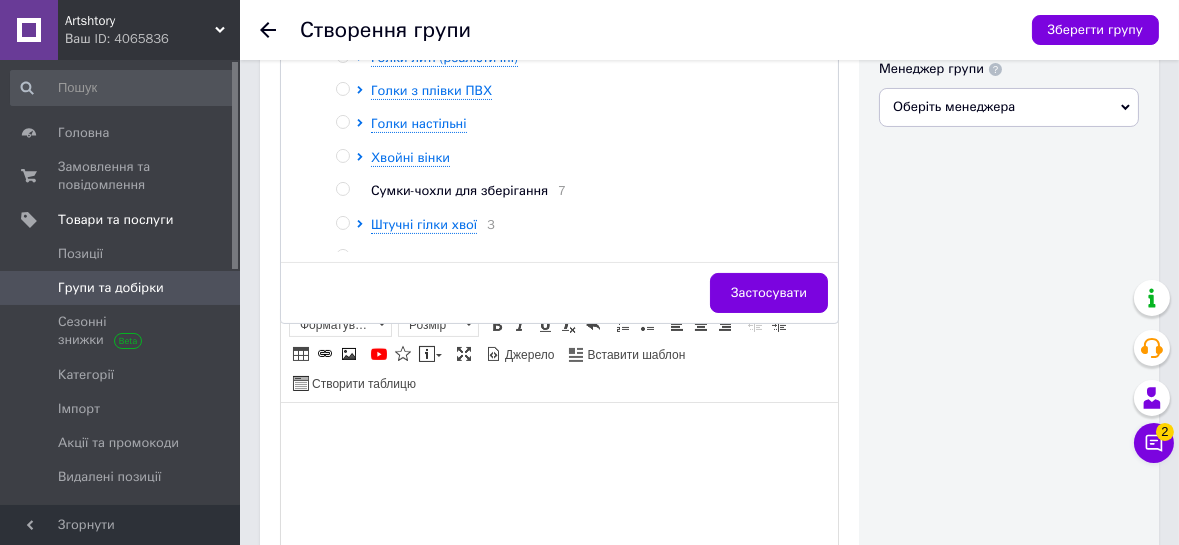 scroll, scrollTop: 636, scrollLeft: 0, axis: vertical 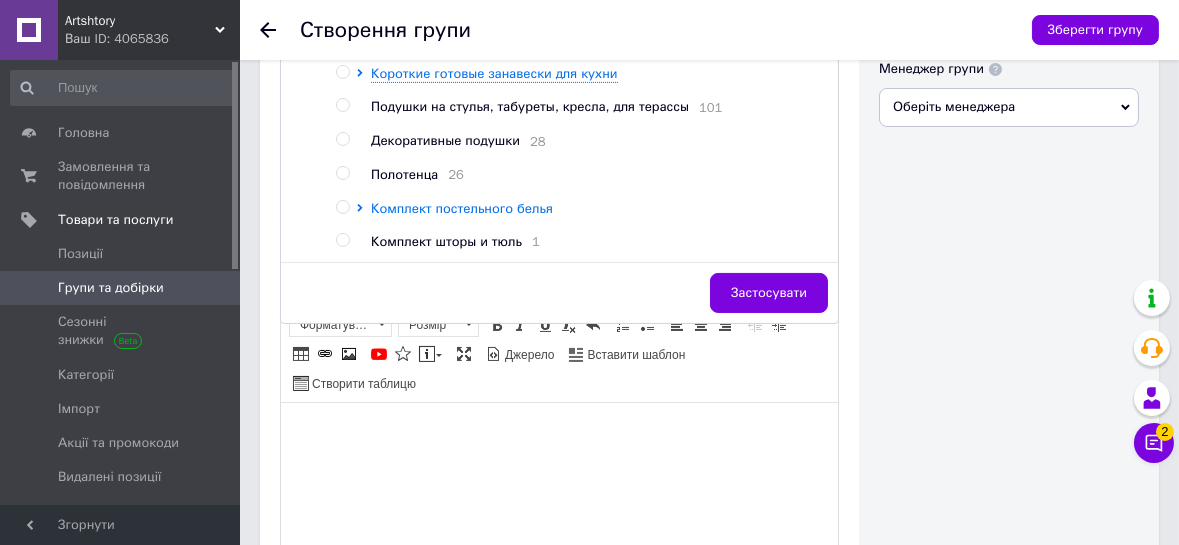 click on "Комплект постельного белья" at bounding box center (462, 208) 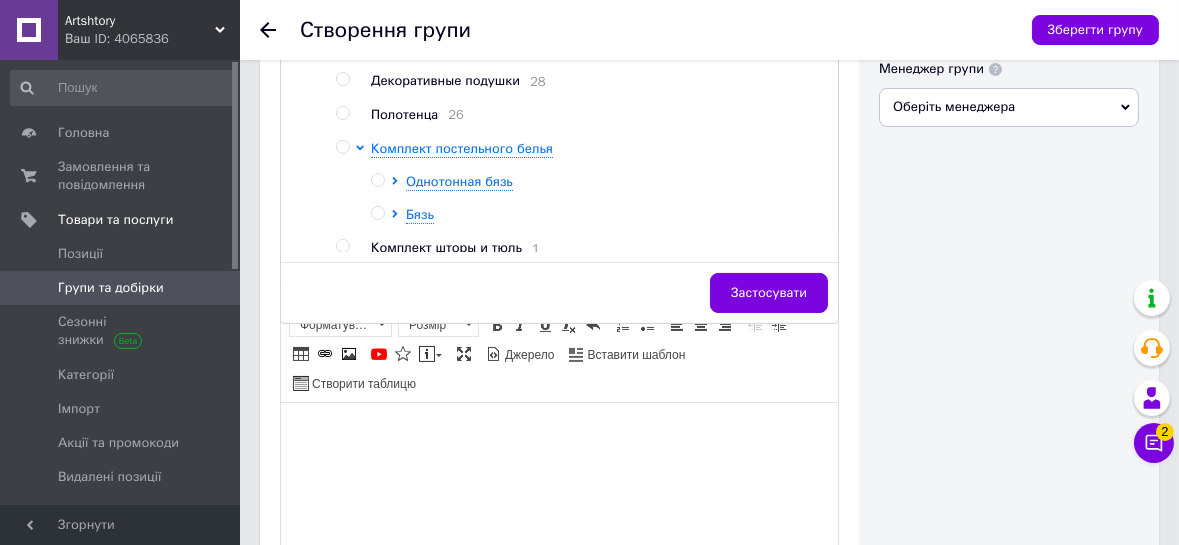 scroll, scrollTop: 939, scrollLeft: 0, axis: vertical 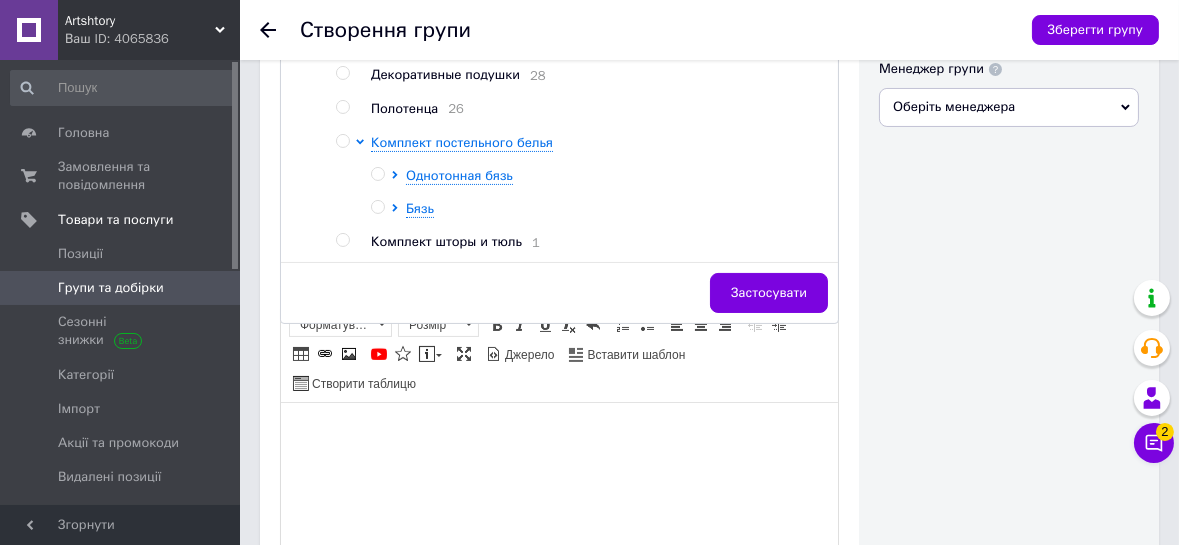 click at bounding box center (342, 141) 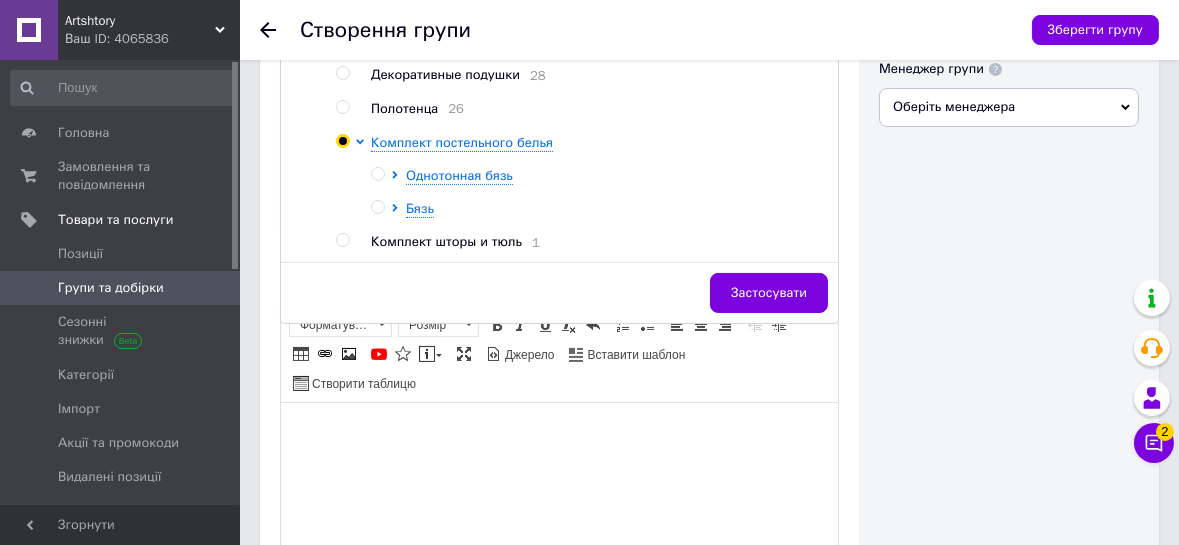 radio on "true" 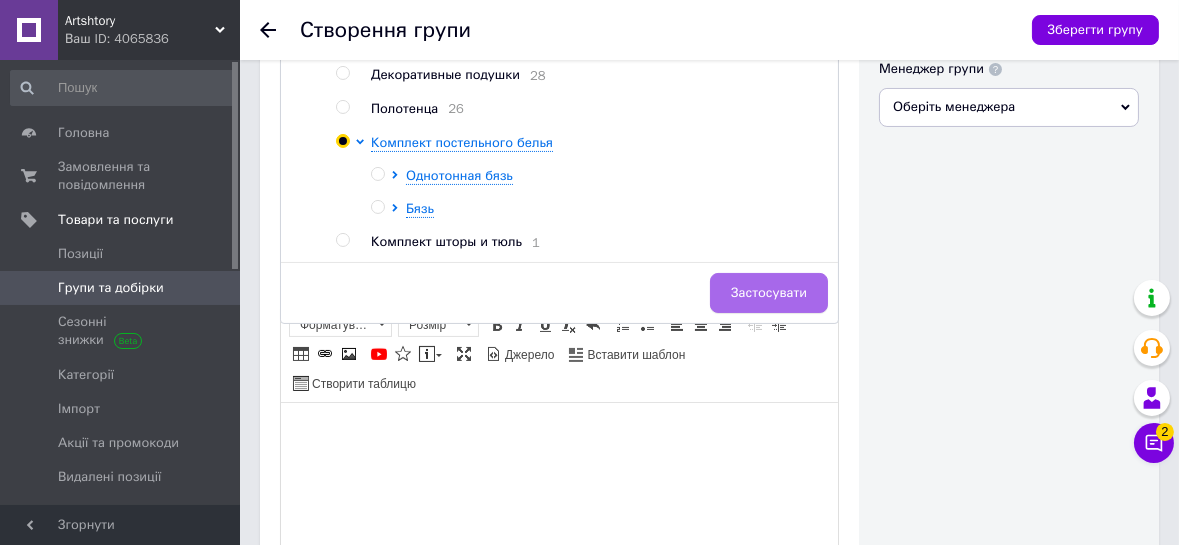click on "Застосувати" at bounding box center [769, 293] 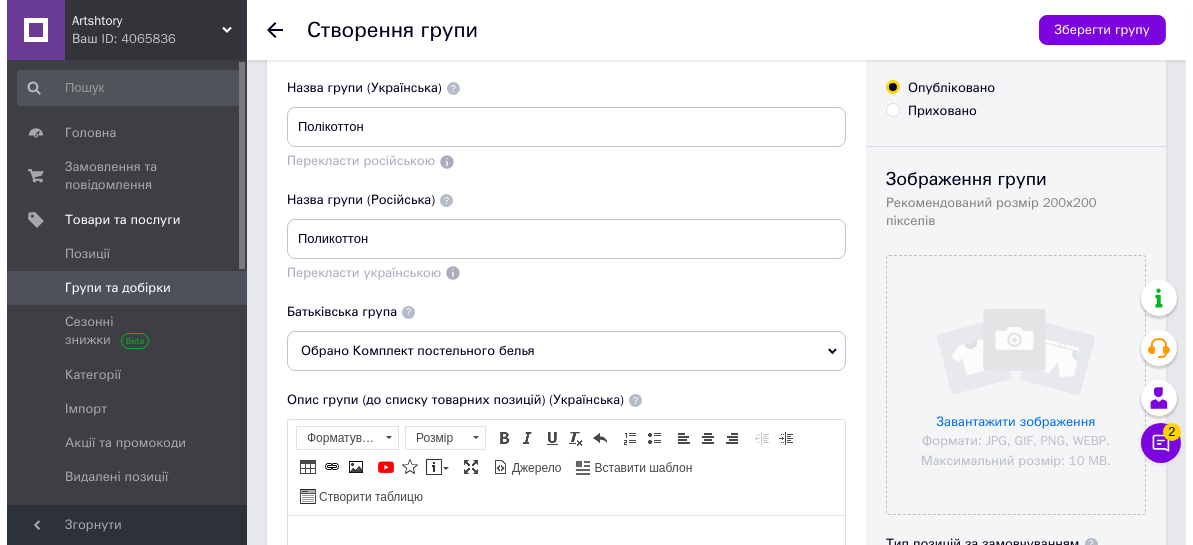 scroll, scrollTop: 0, scrollLeft: 0, axis: both 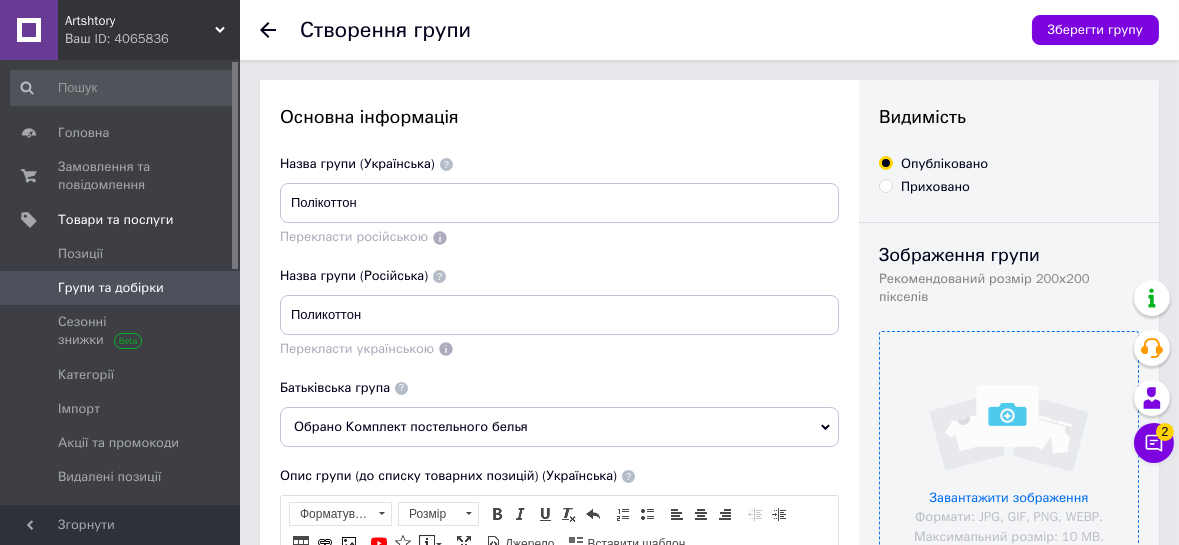 click at bounding box center (1009, 461) 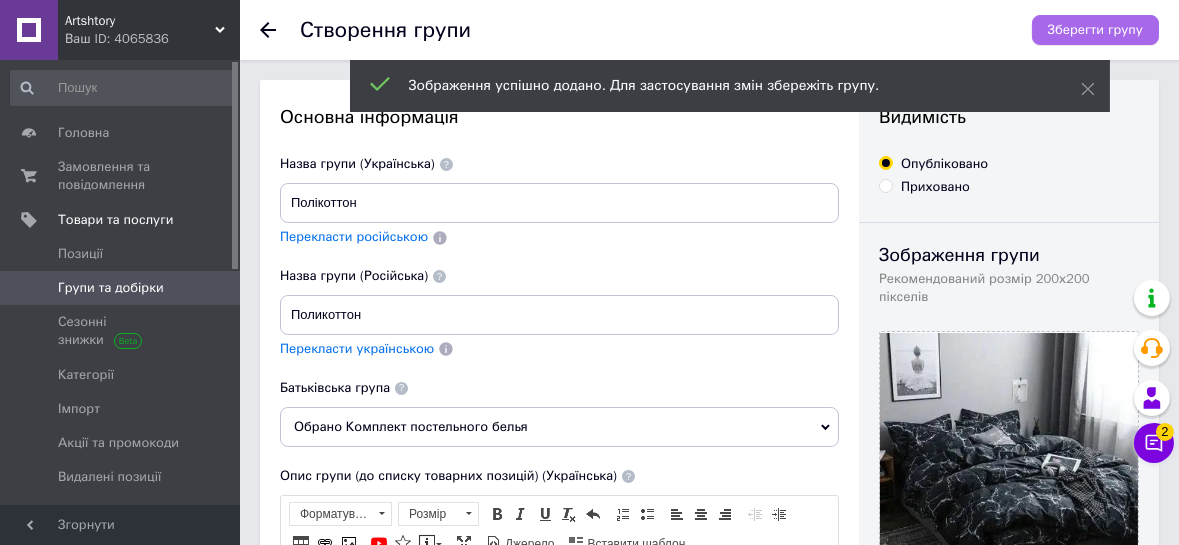 click on "Зберегти групу" at bounding box center (1095, 30) 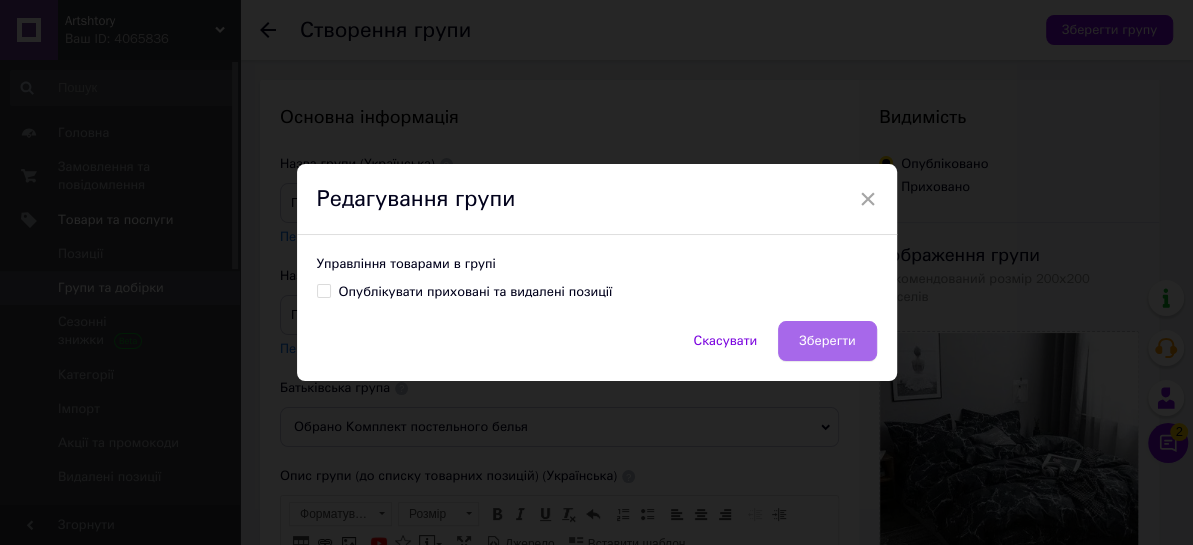 click on "Зберегти" at bounding box center [827, 341] 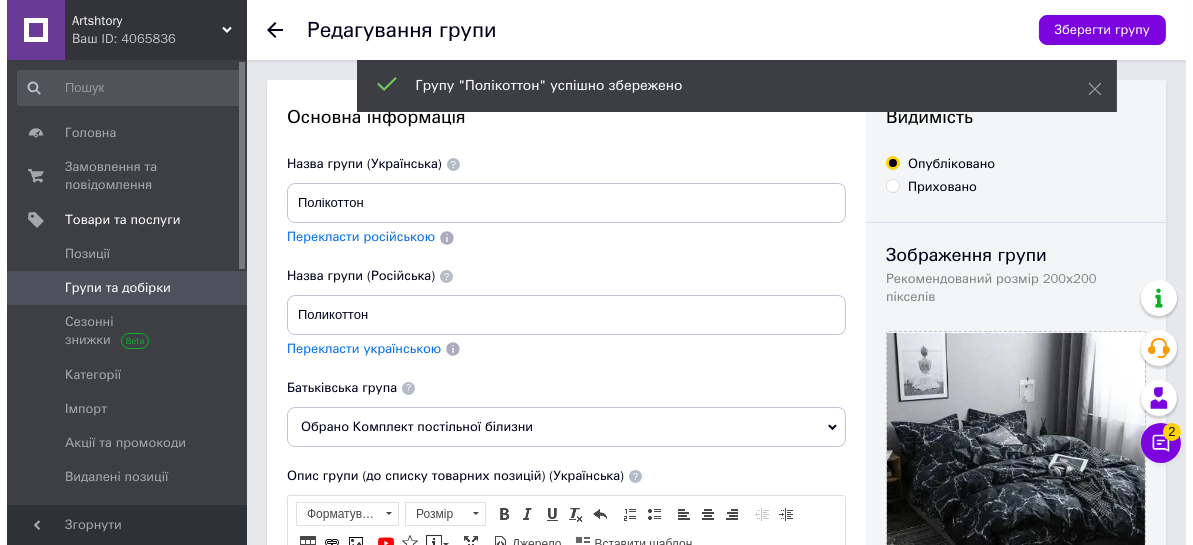 scroll, scrollTop: 0, scrollLeft: 0, axis: both 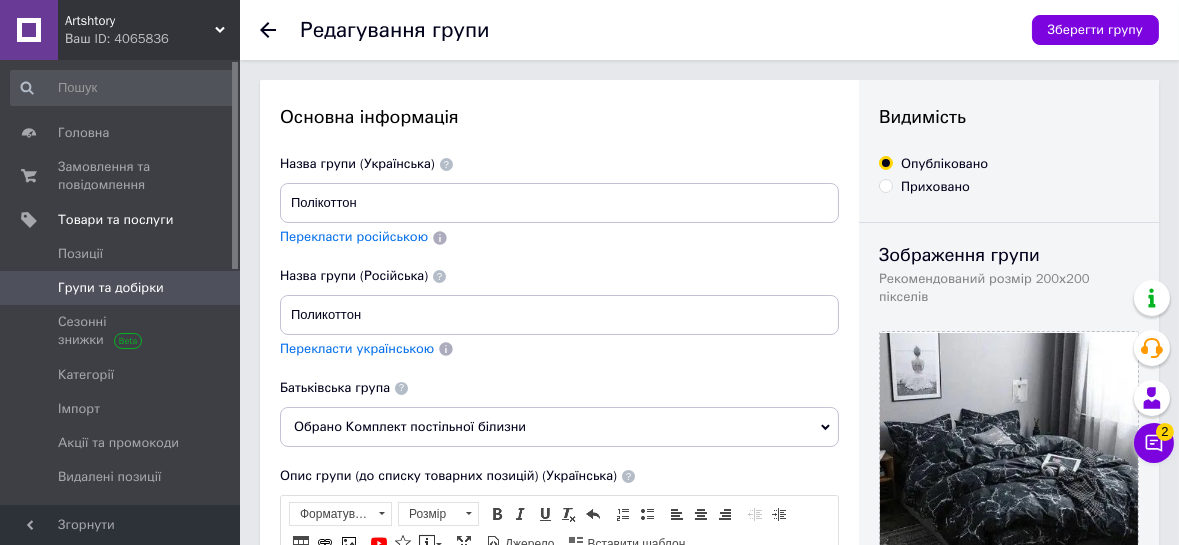 click on "Групи та добірки" at bounding box center [111, 288] 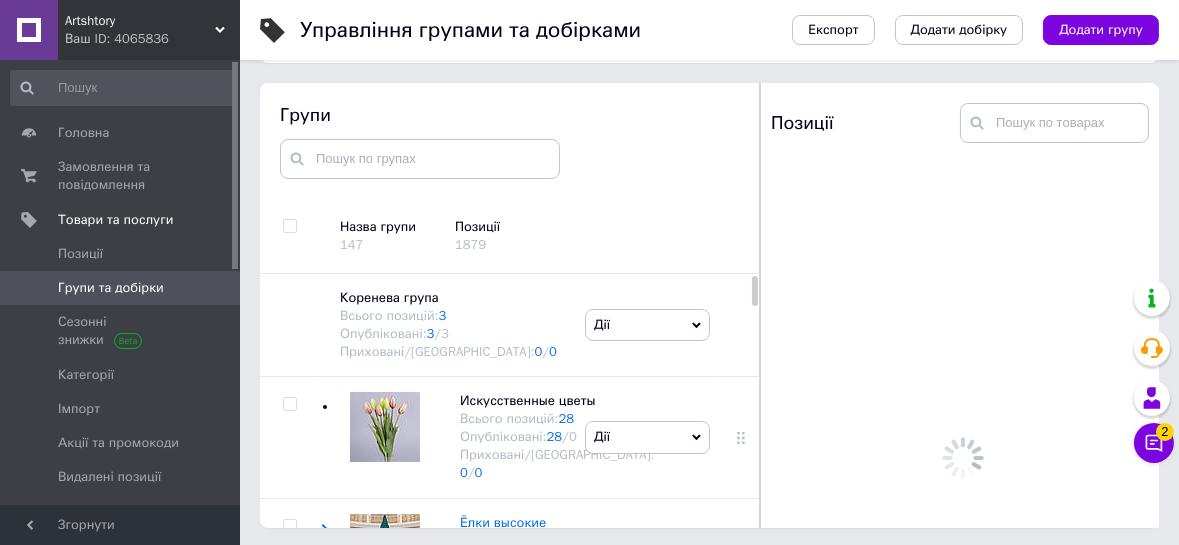 scroll, scrollTop: 113, scrollLeft: 0, axis: vertical 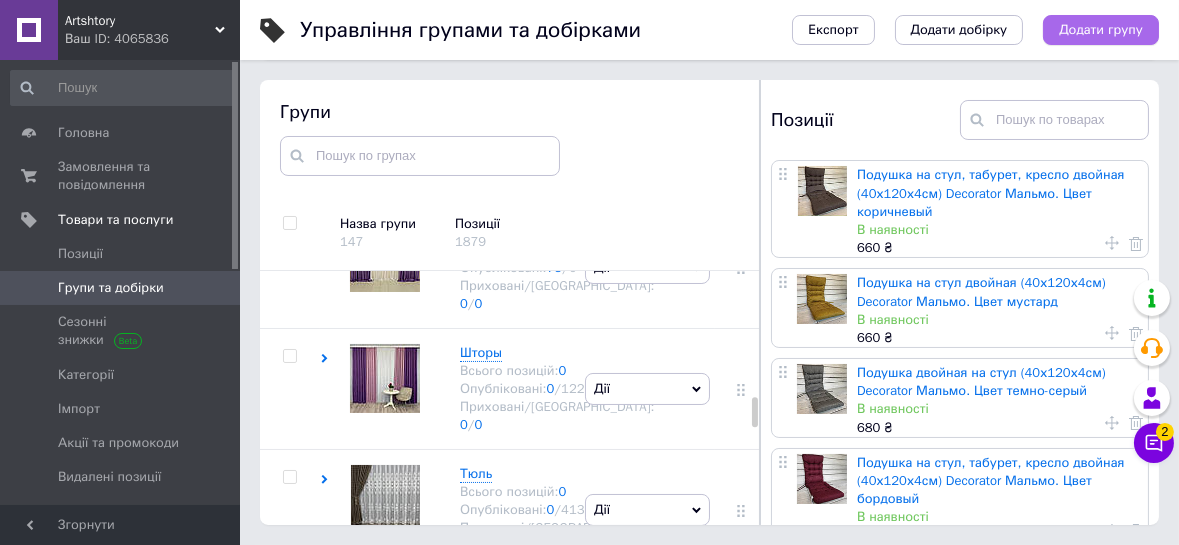 click on "Додати групу" at bounding box center [1101, 30] 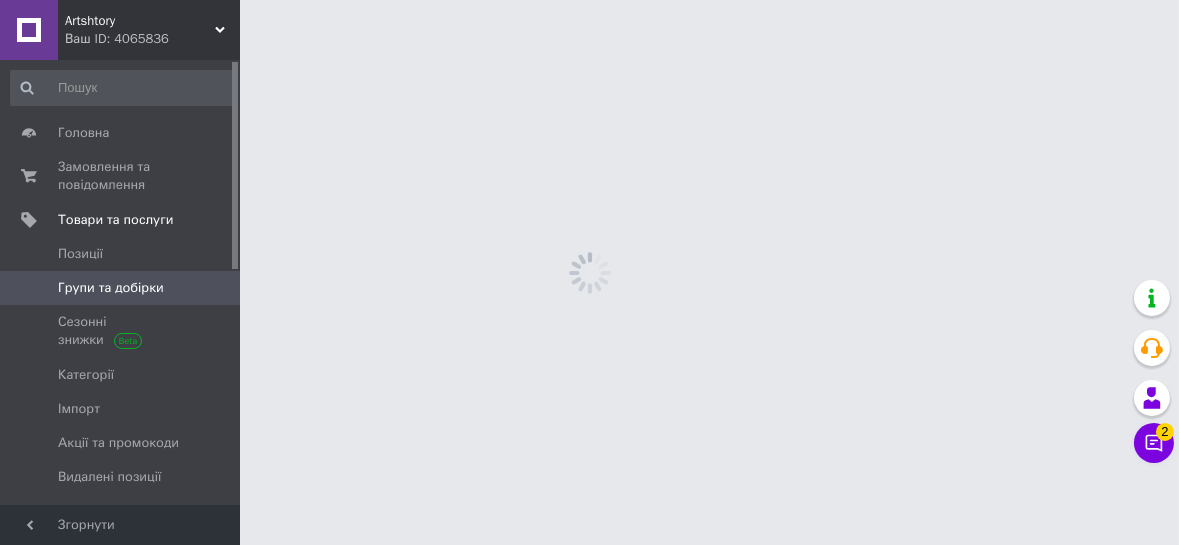 scroll, scrollTop: 0, scrollLeft: 0, axis: both 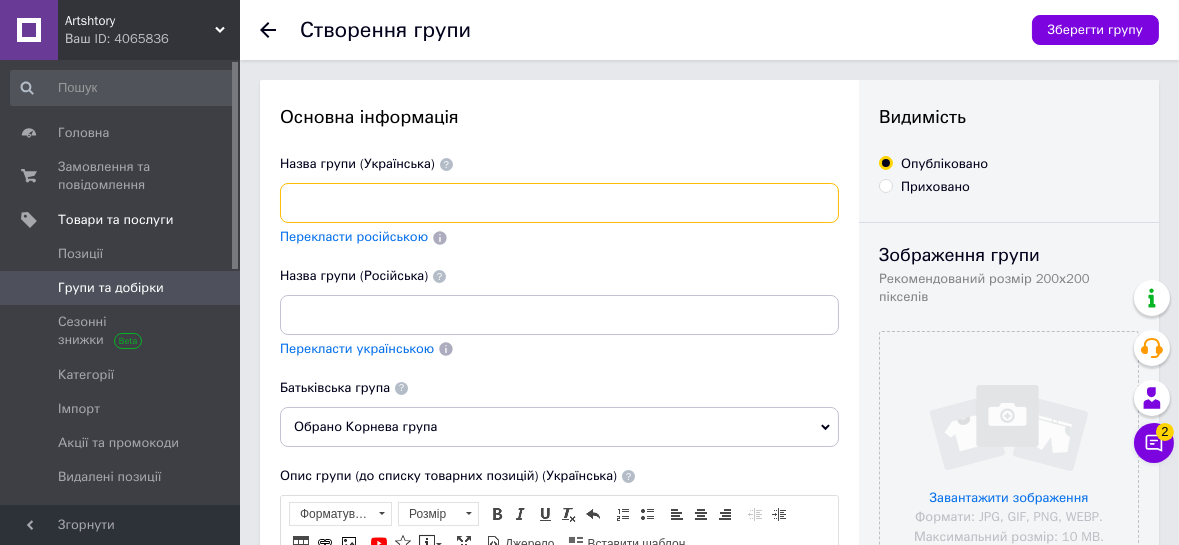 click at bounding box center [559, 203] 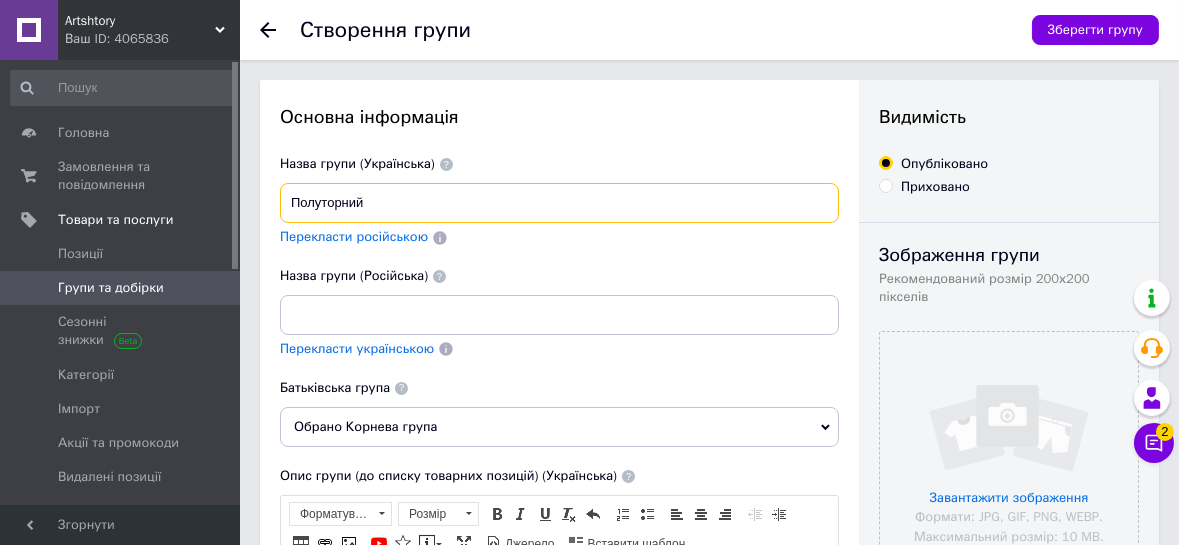 type on "Полуторний" 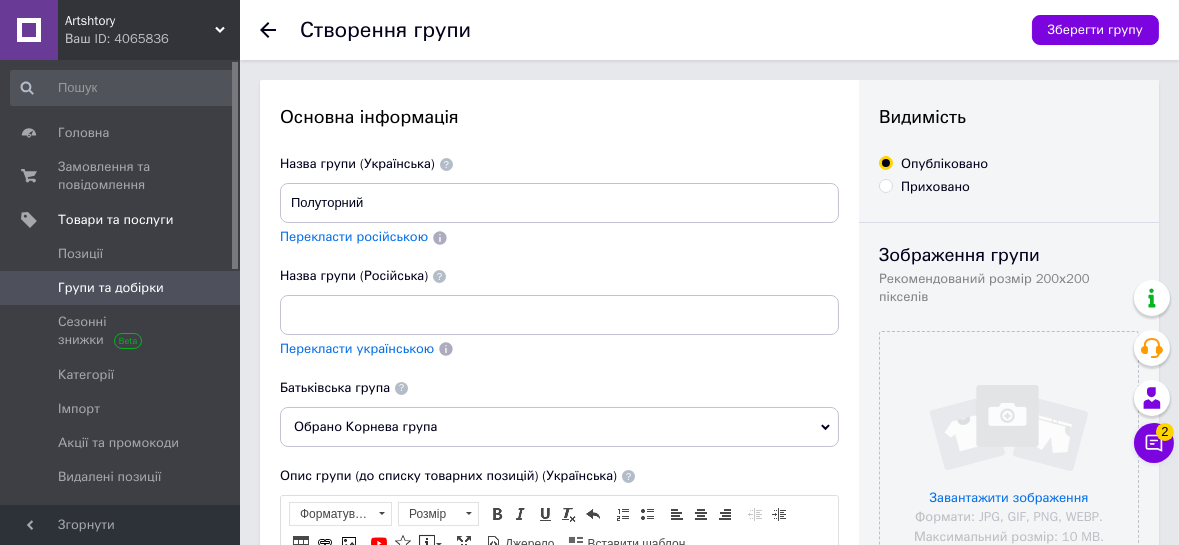 click on "Перекласти російською" at bounding box center [354, 236] 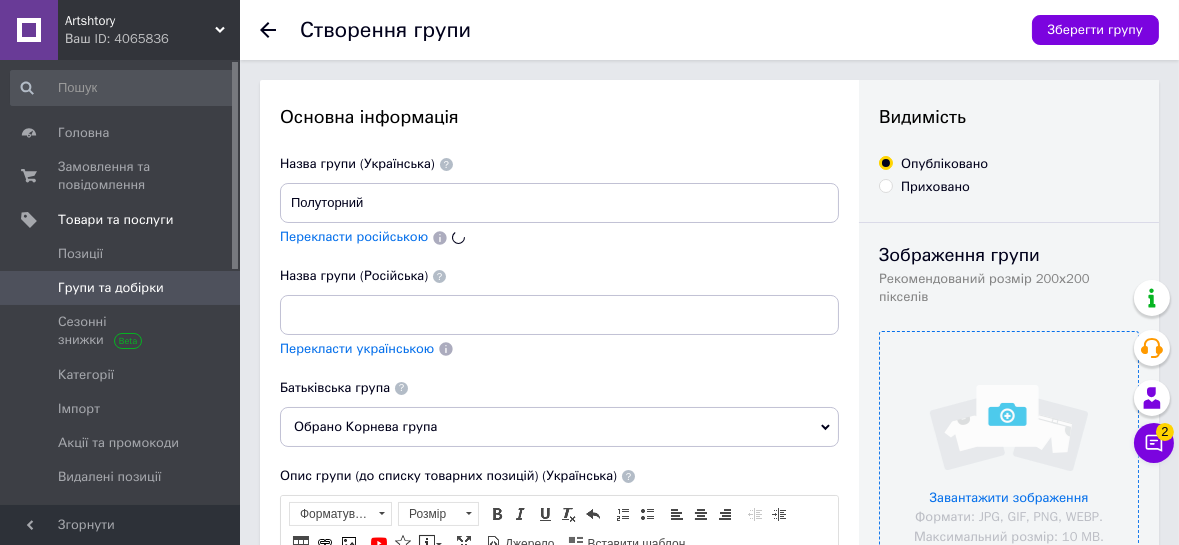 type on "Полуторный" 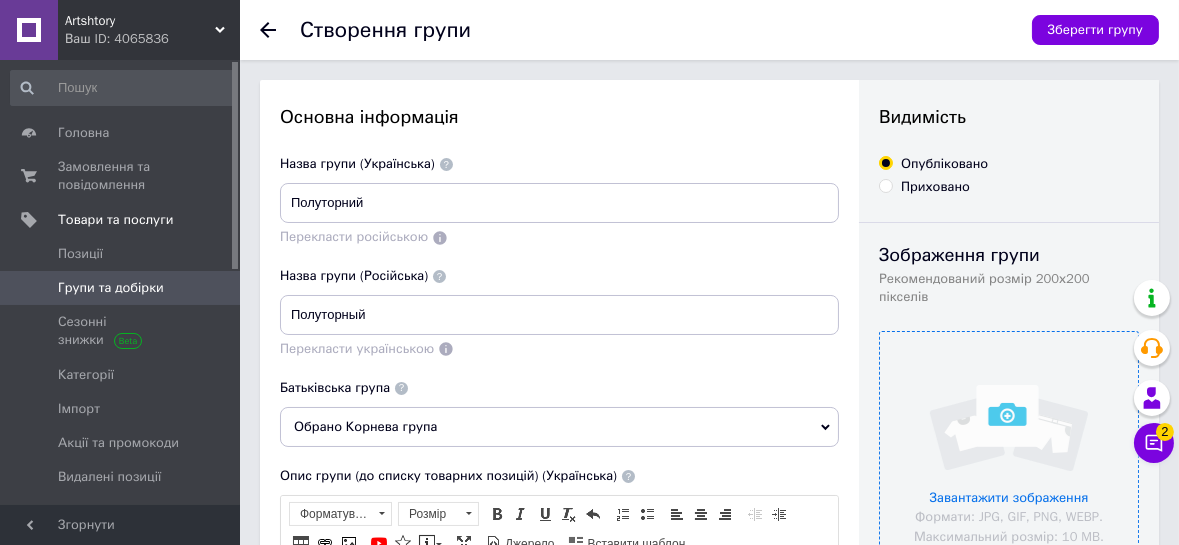 click at bounding box center [1009, 461] 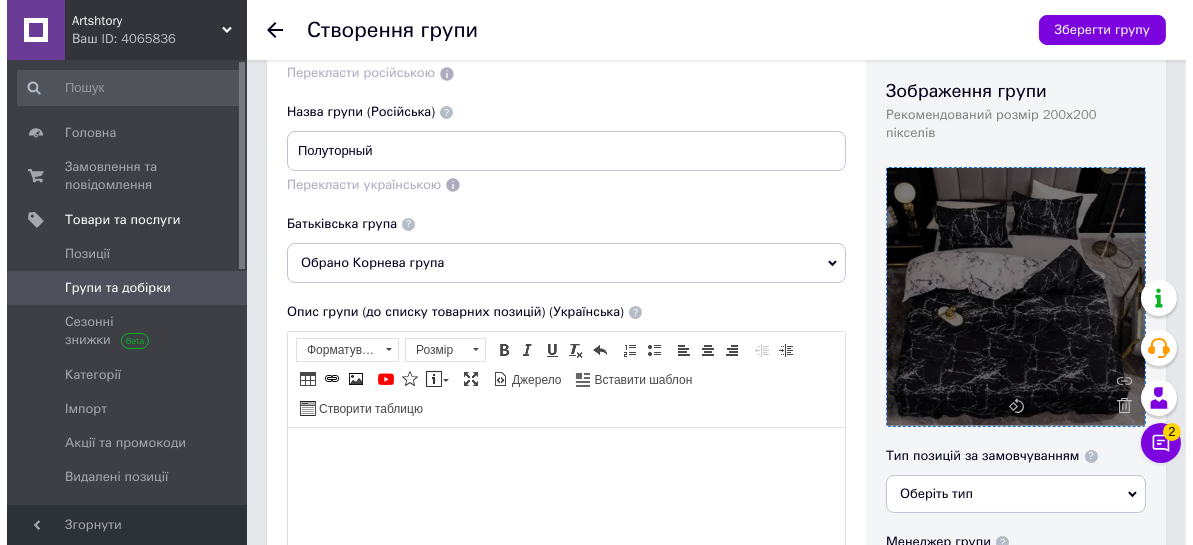 scroll, scrollTop: 181, scrollLeft: 0, axis: vertical 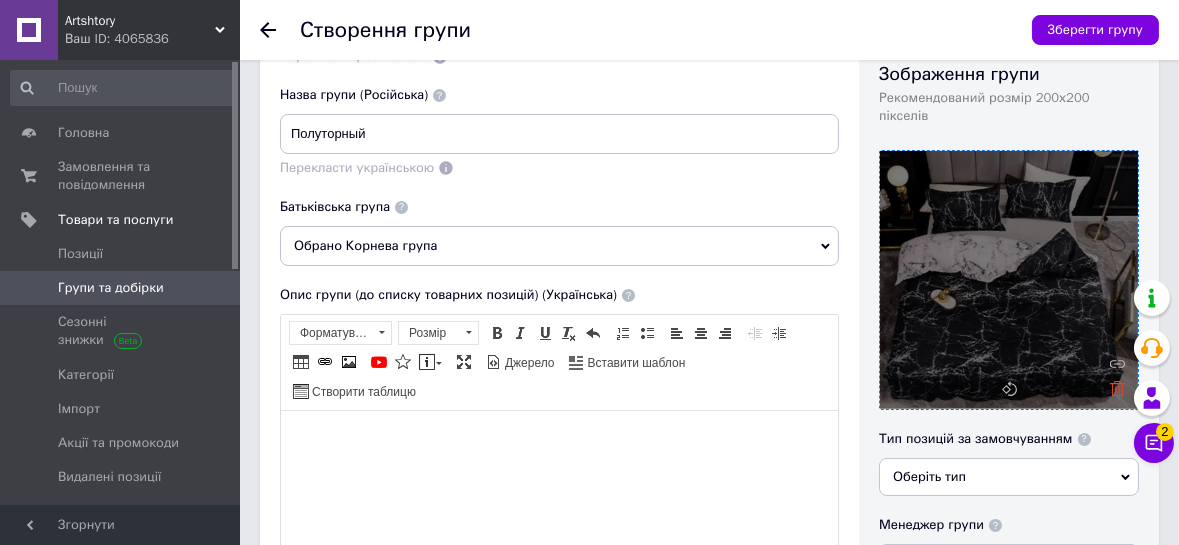 click 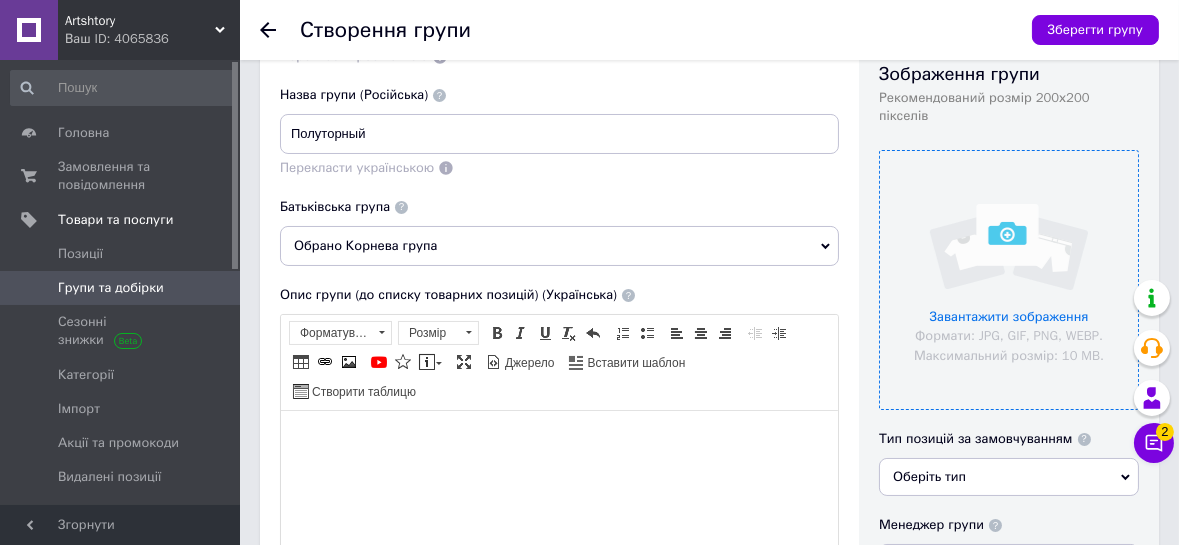 click at bounding box center [1009, 280] 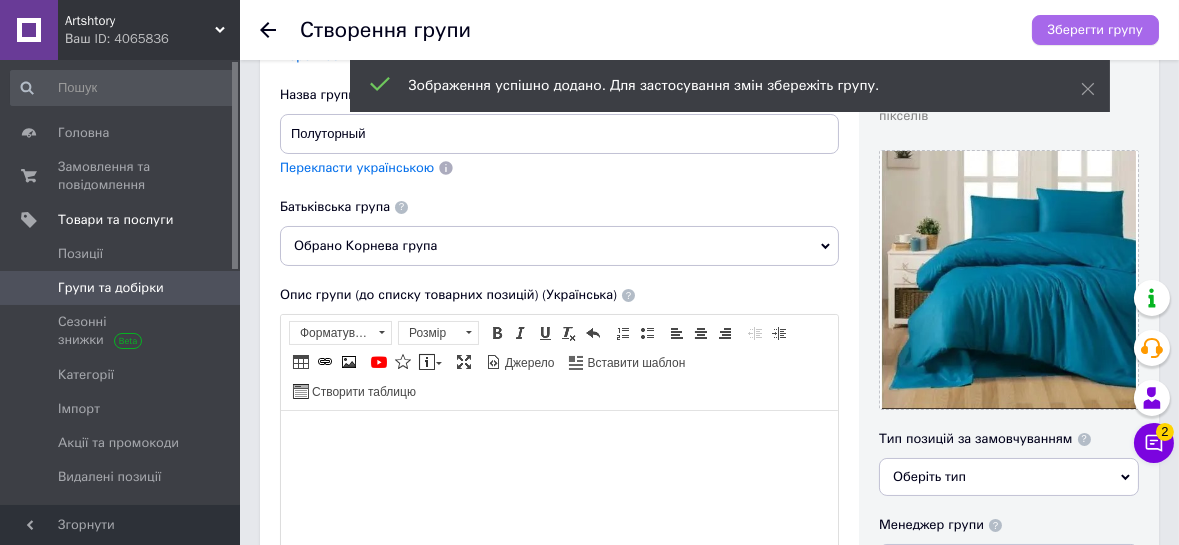 click on "Зберегти групу" at bounding box center [1095, 30] 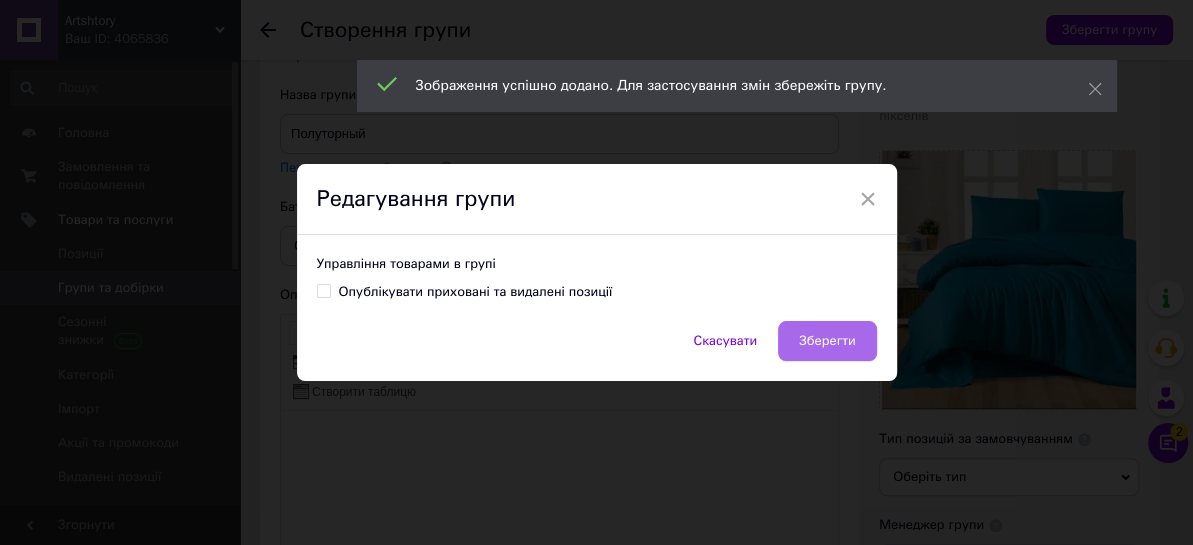 click on "Зберегти" at bounding box center [827, 341] 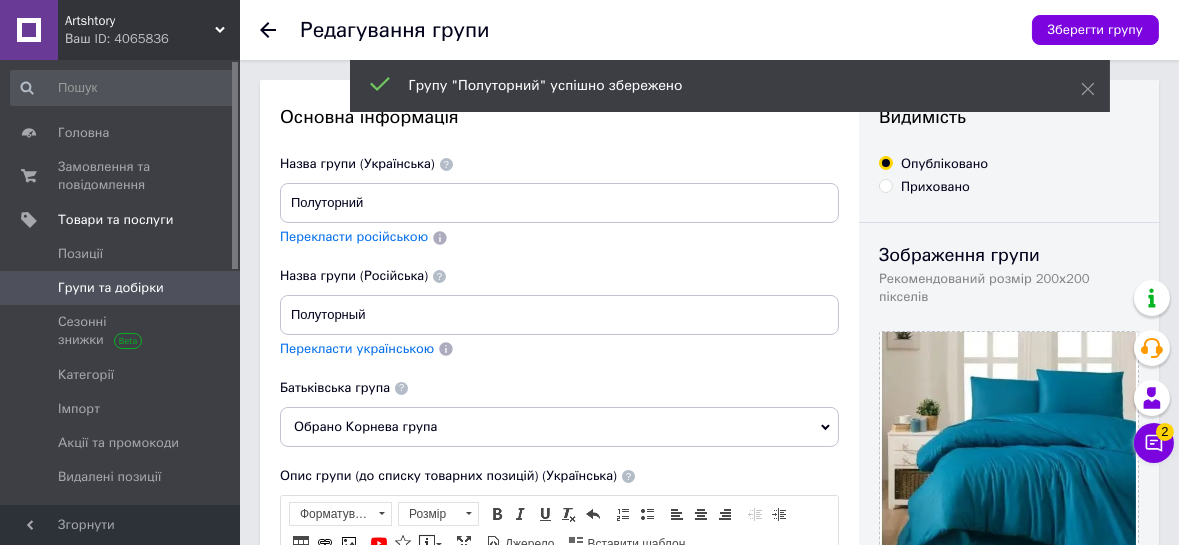 scroll, scrollTop: 0, scrollLeft: 0, axis: both 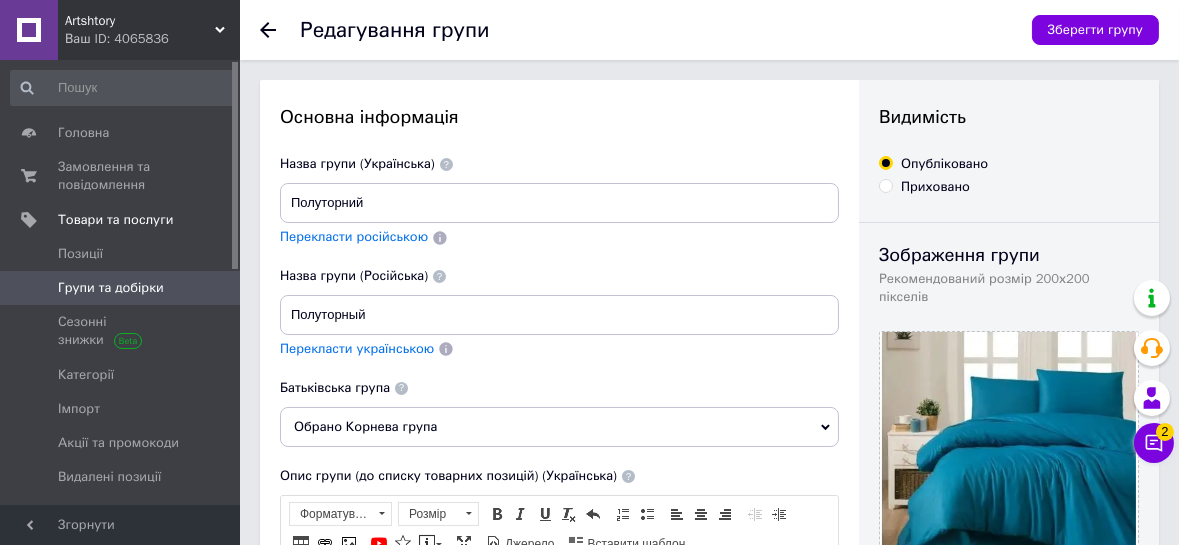 click on "Обрано Корнева група" at bounding box center (559, 427) 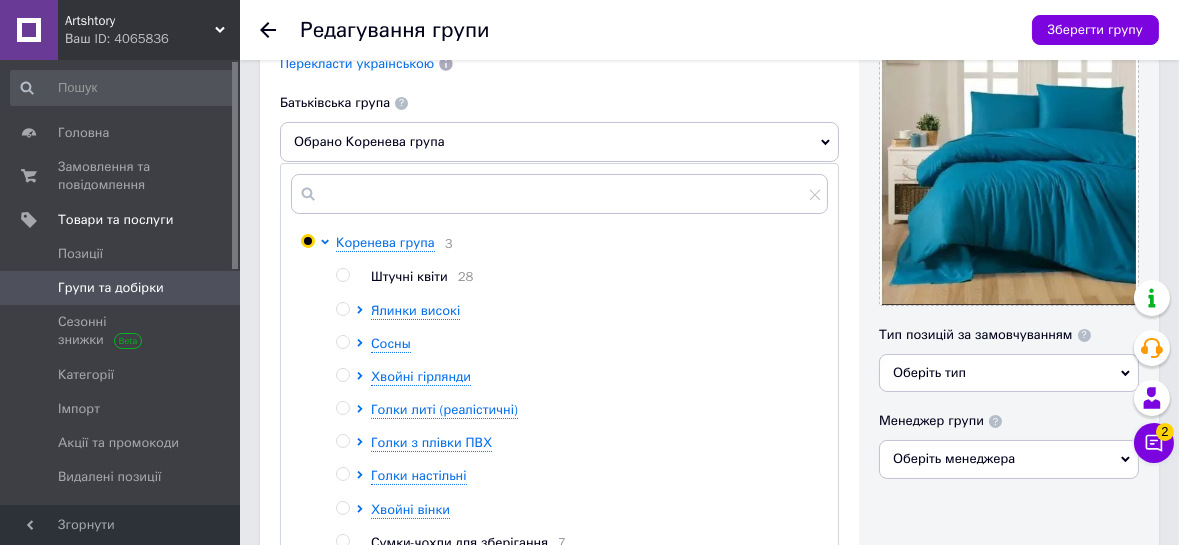 scroll, scrollTop: 454, scrollLeft: 0, axis: vertical 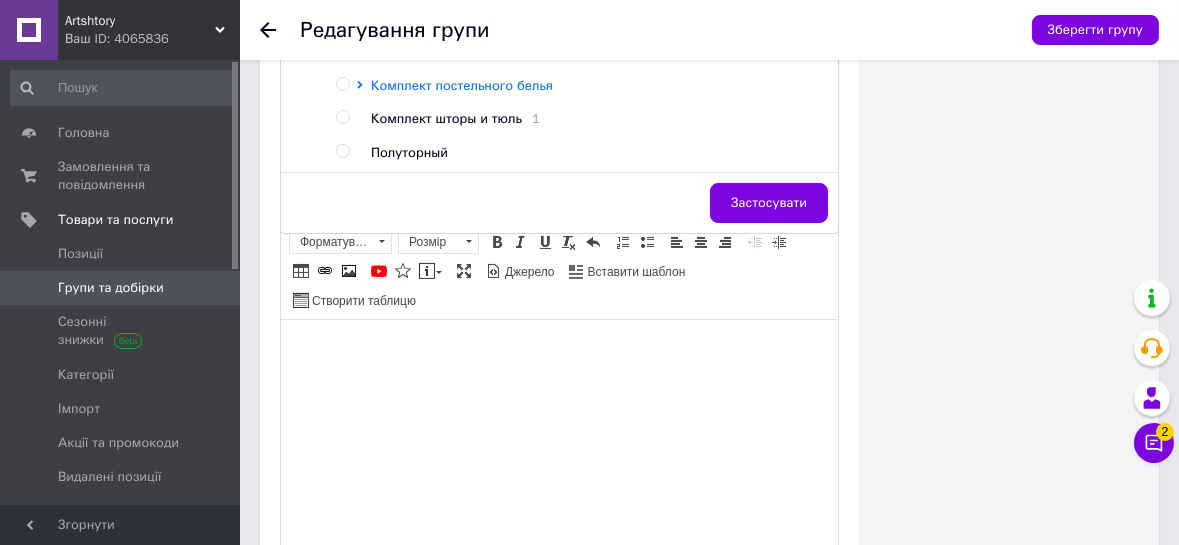 click on "Комплект постельного белья" at bounding box center (462, 85) 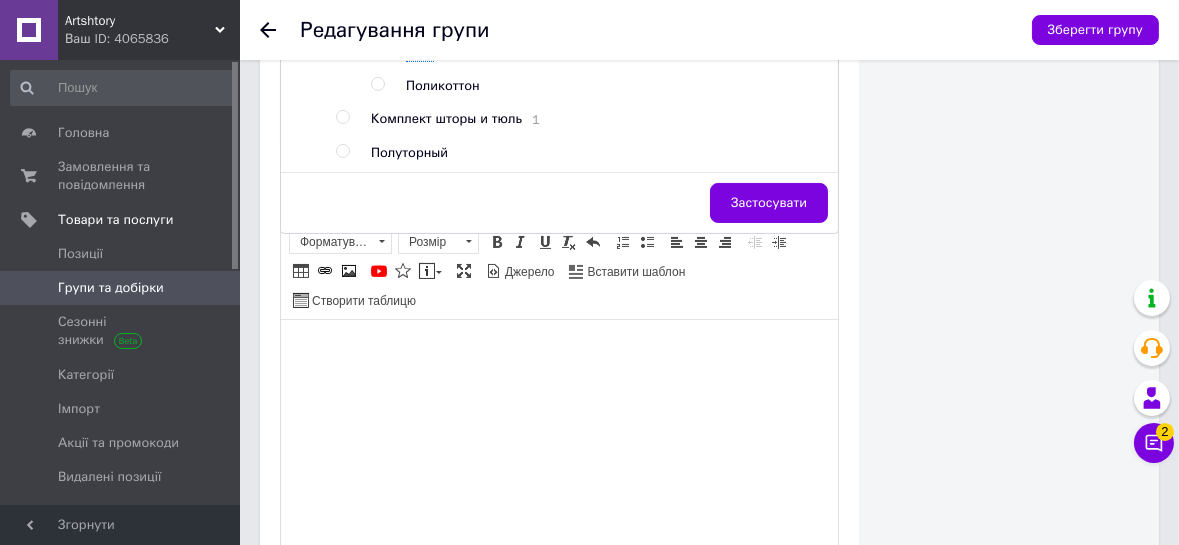 scroll, scrollTop: 1005, scrollLeft: 0, axis: vertical 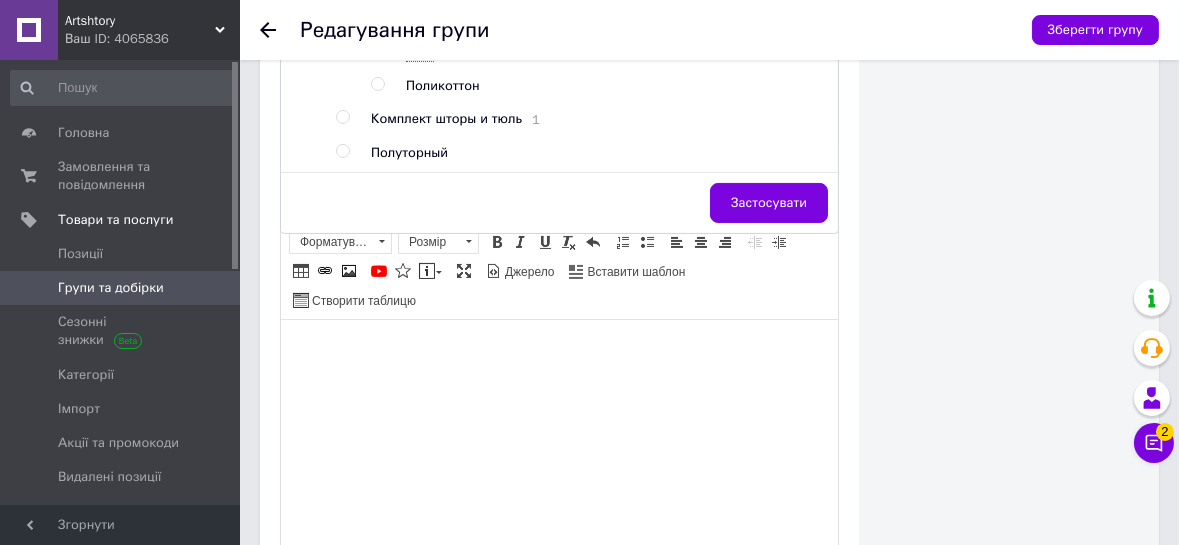 click at bounding box center [377, 84] 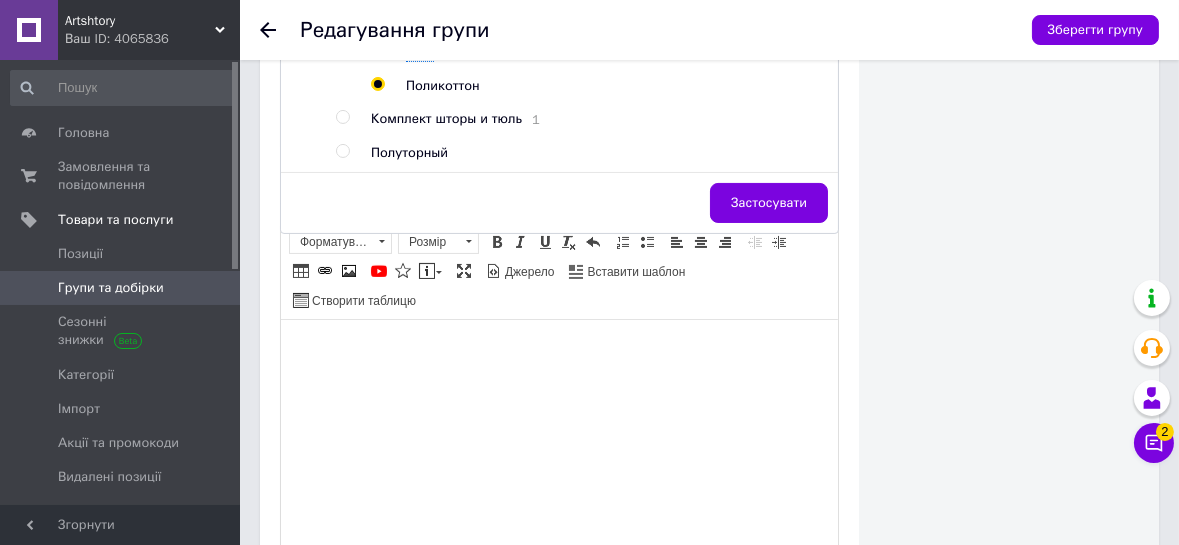 radio on "true" 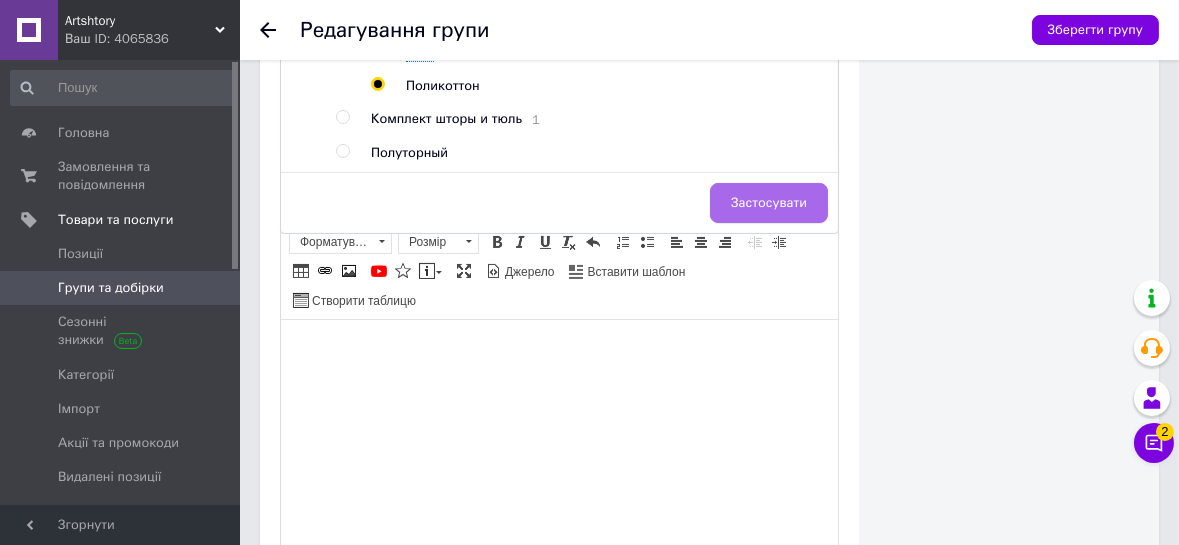 click on "Застосувати" at bounding box center (769, 203) 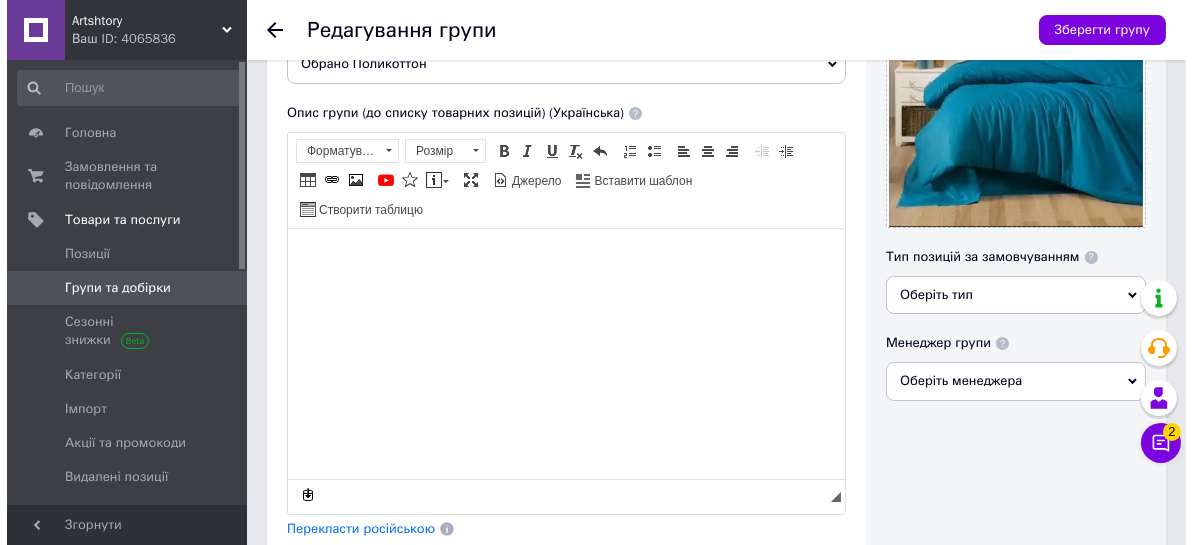 scroll, scrollTop: 0, scrollLeft: 0, axis: both 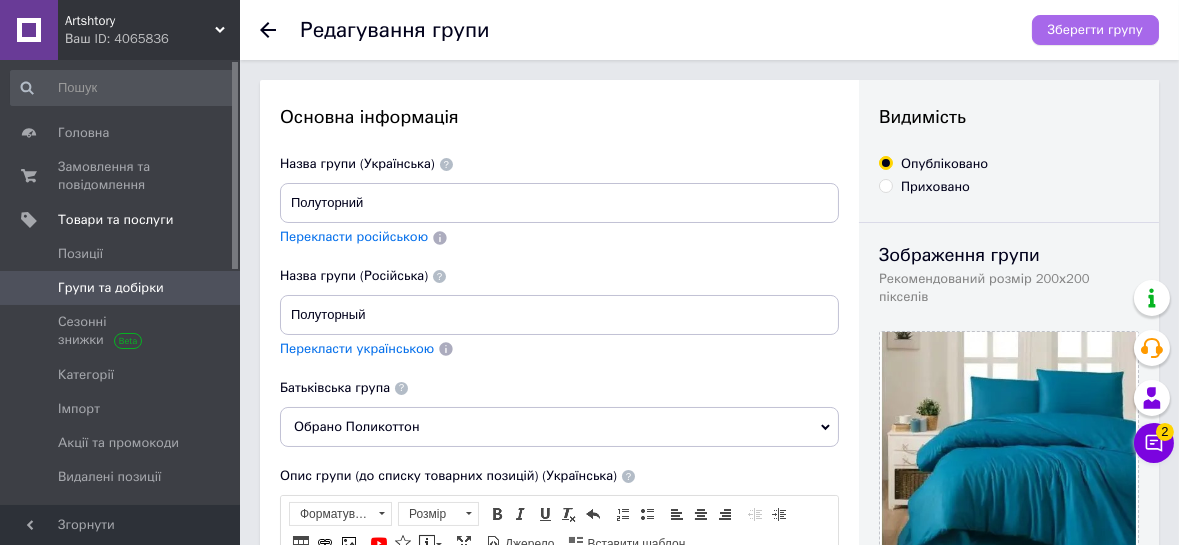 click on "Зберегти групу" at bounding box center (1095, 30) 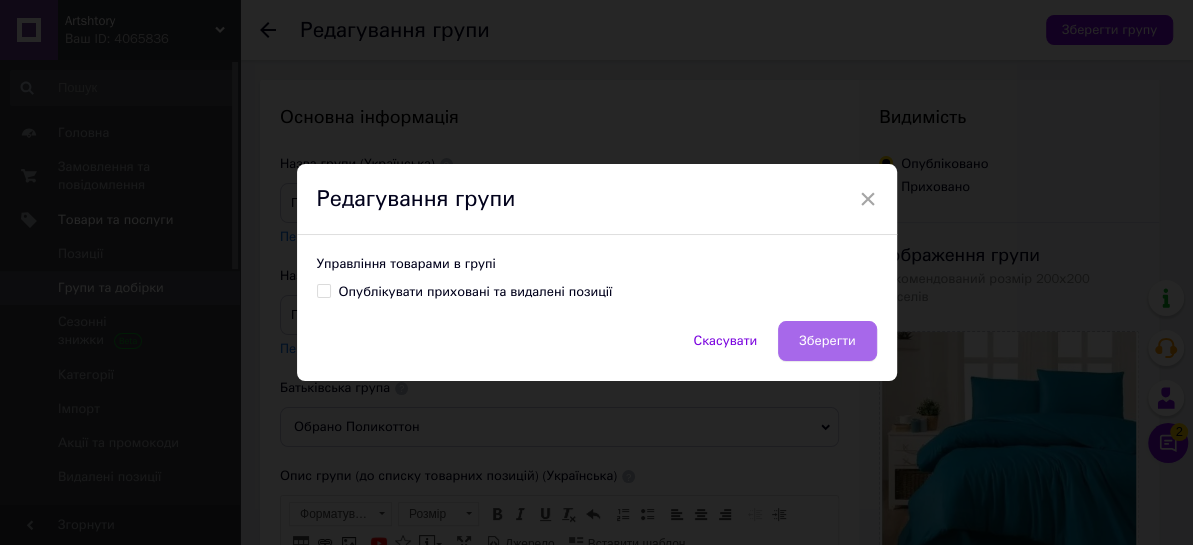 click on "Зберегти" at bounding box center [827, 341] 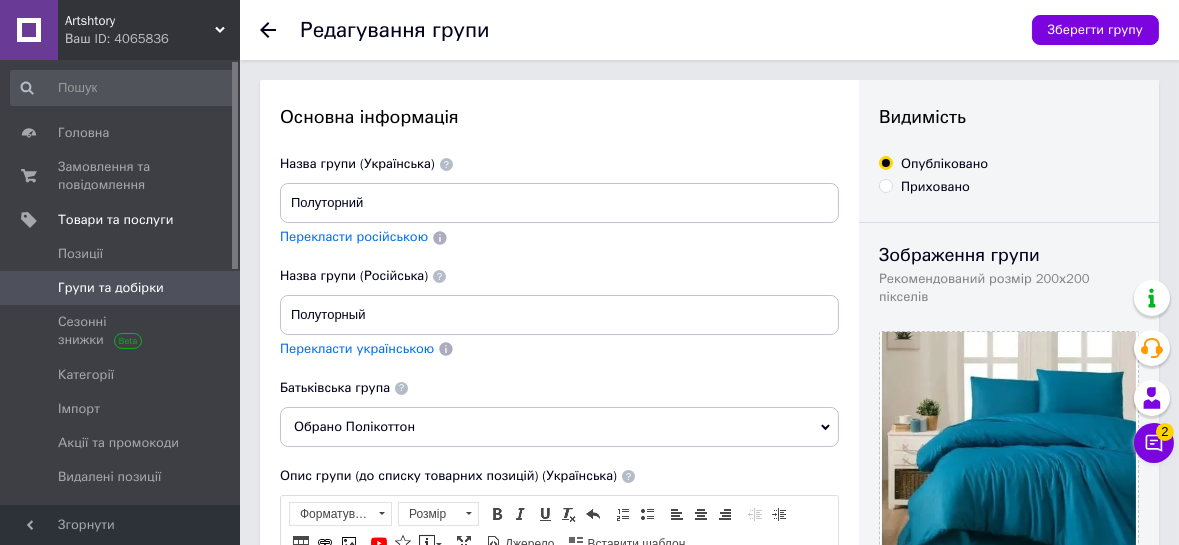 click on "Групи та добірки" at bounding box center [111, 288] 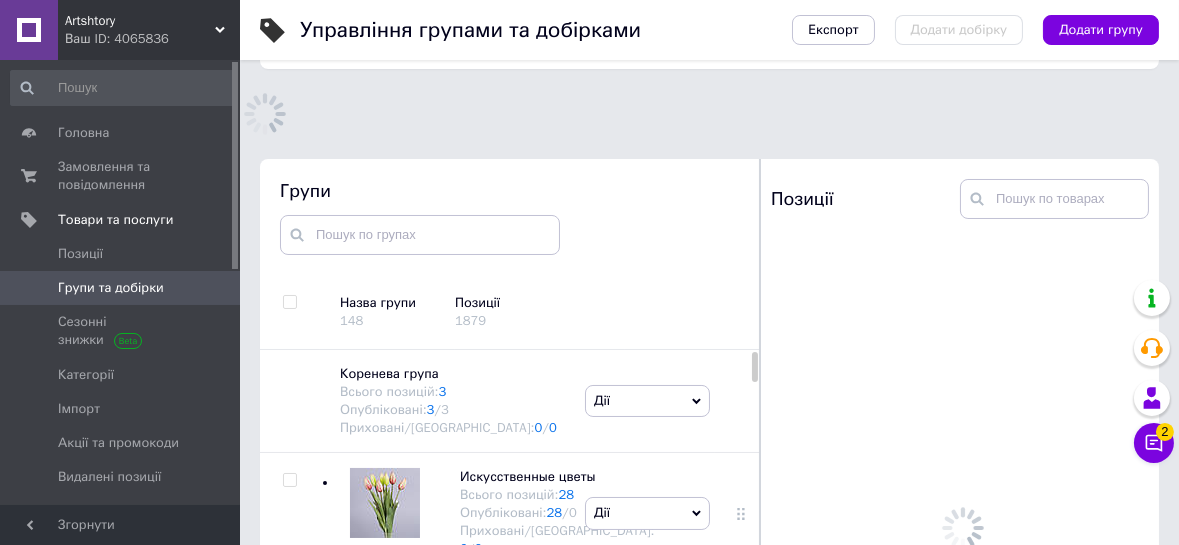 scroll, scrollTop: 113, scrollLeft: 0, axis: vertical 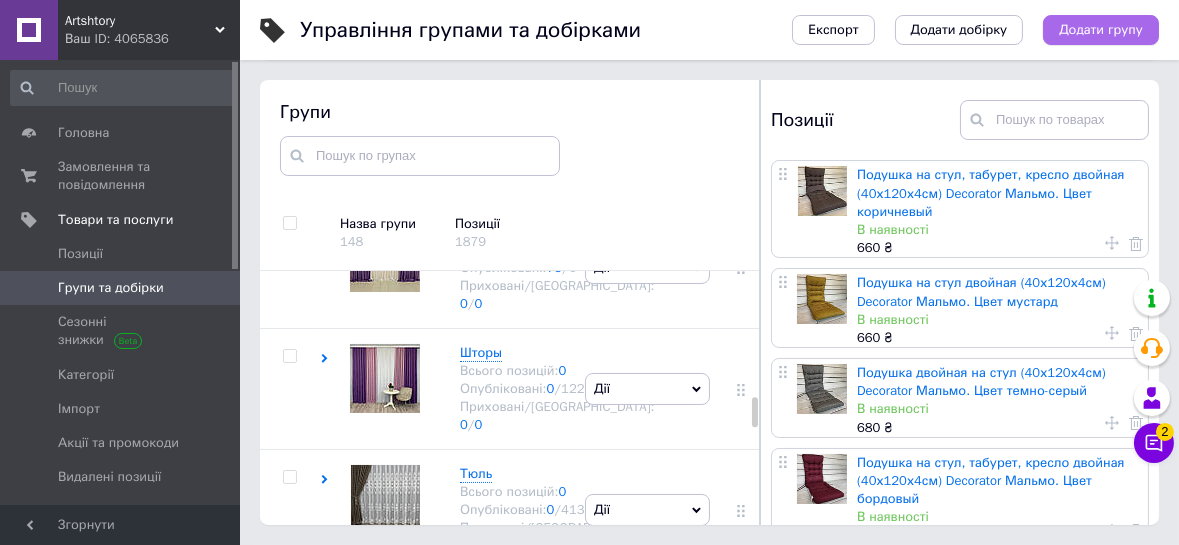 click on "Додати групу" at bounding box center [1101, 30] 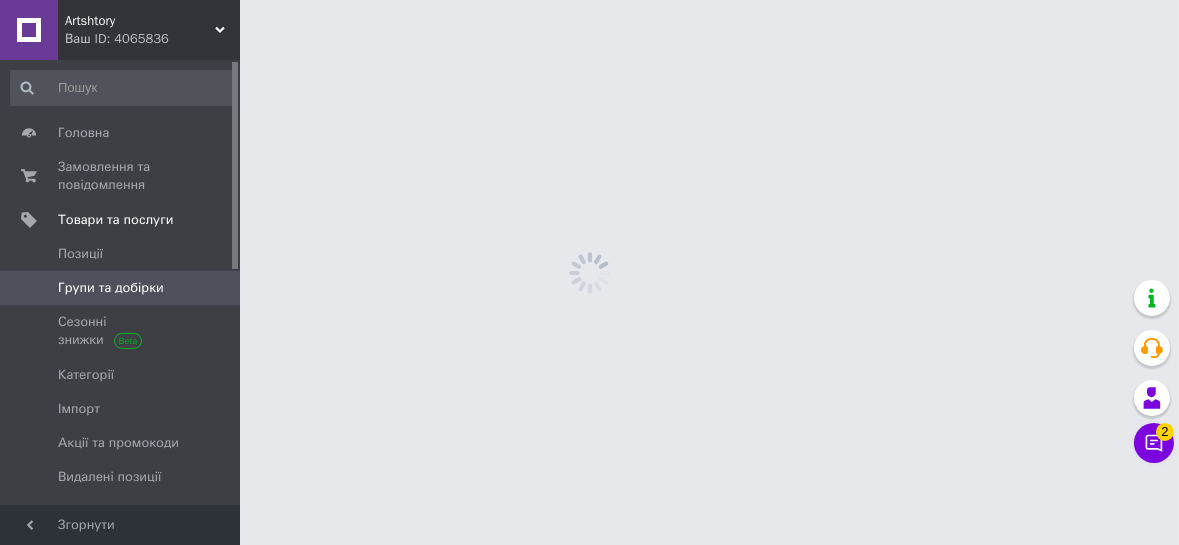 scroll, scrollTop: 0, scrollLeft: 0, axis: both 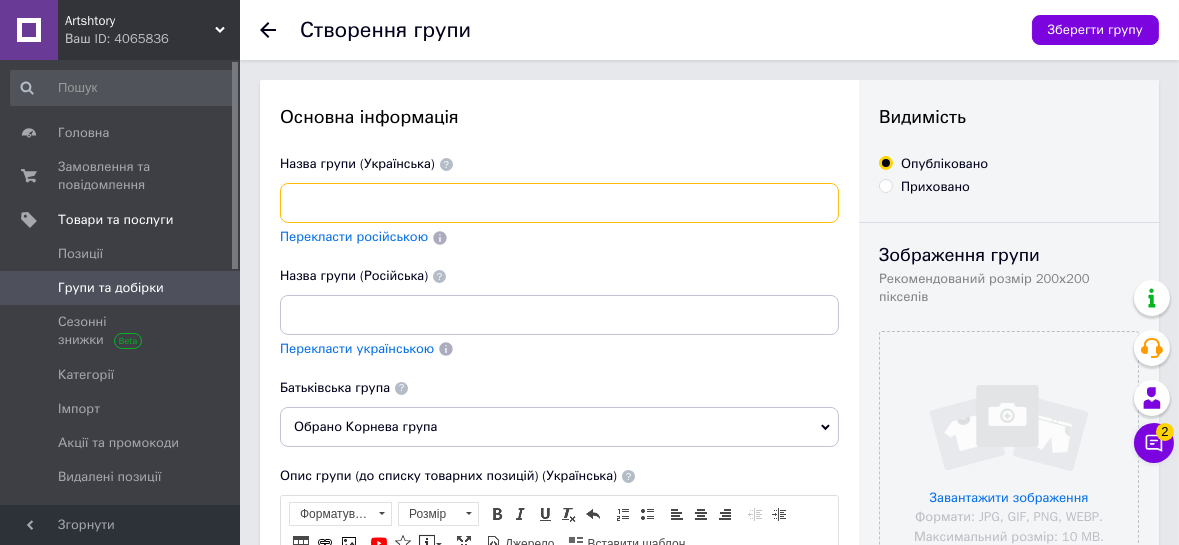 click at bounding box center (559, 203) 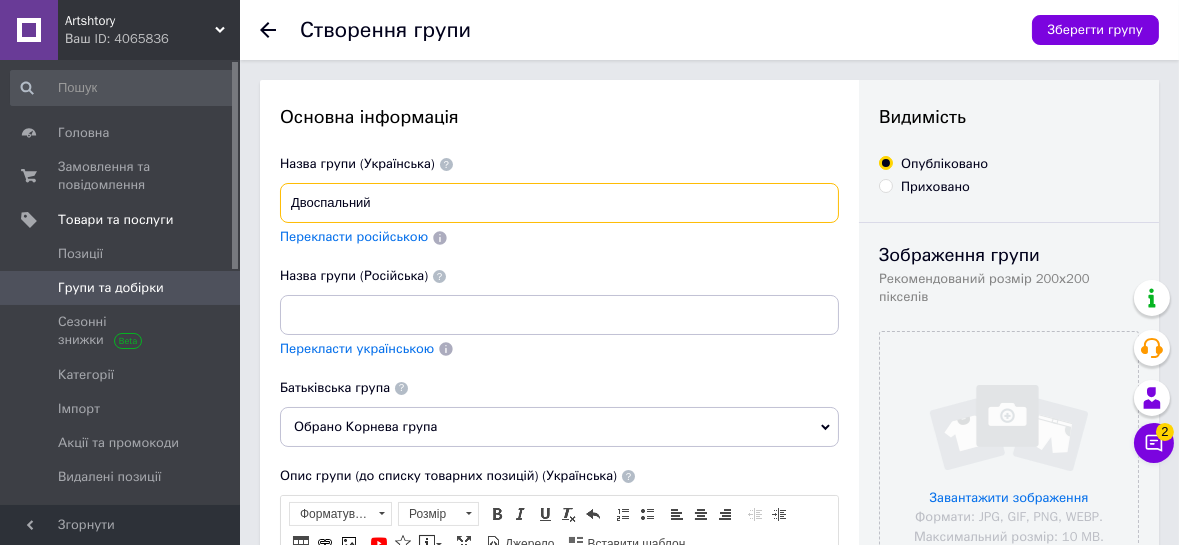 type on "Двоспальний" 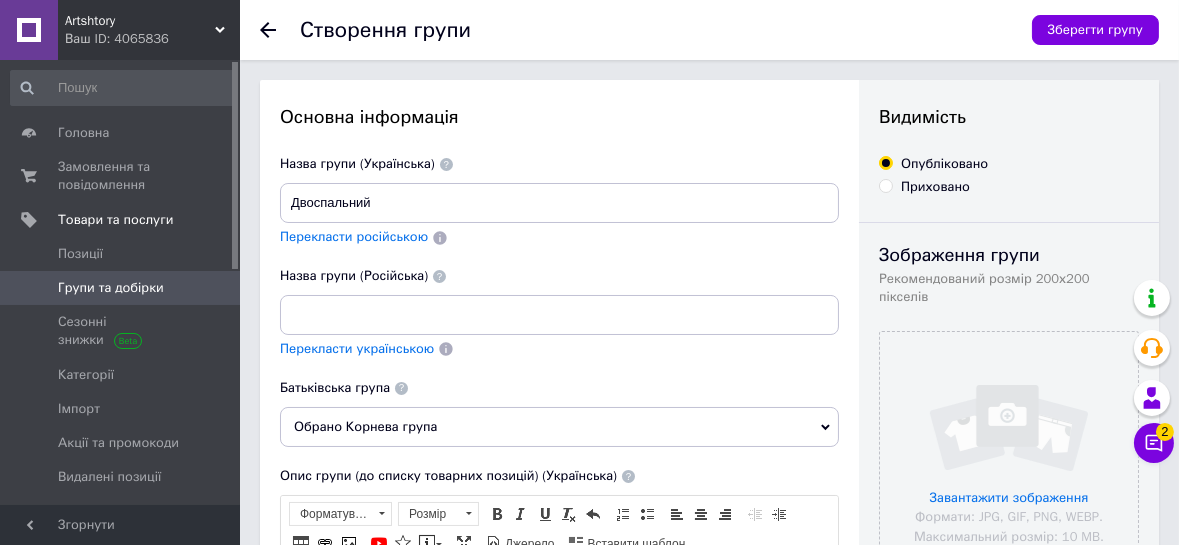 click on "Перекласти російською" at bounding box center (354, 236) 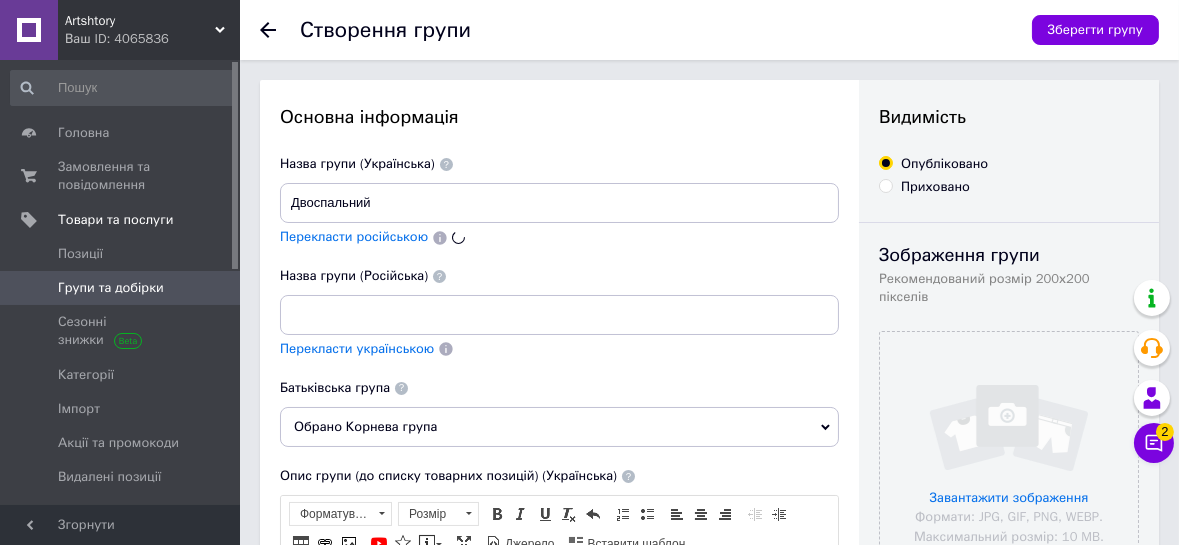 type on "Двуспальный" 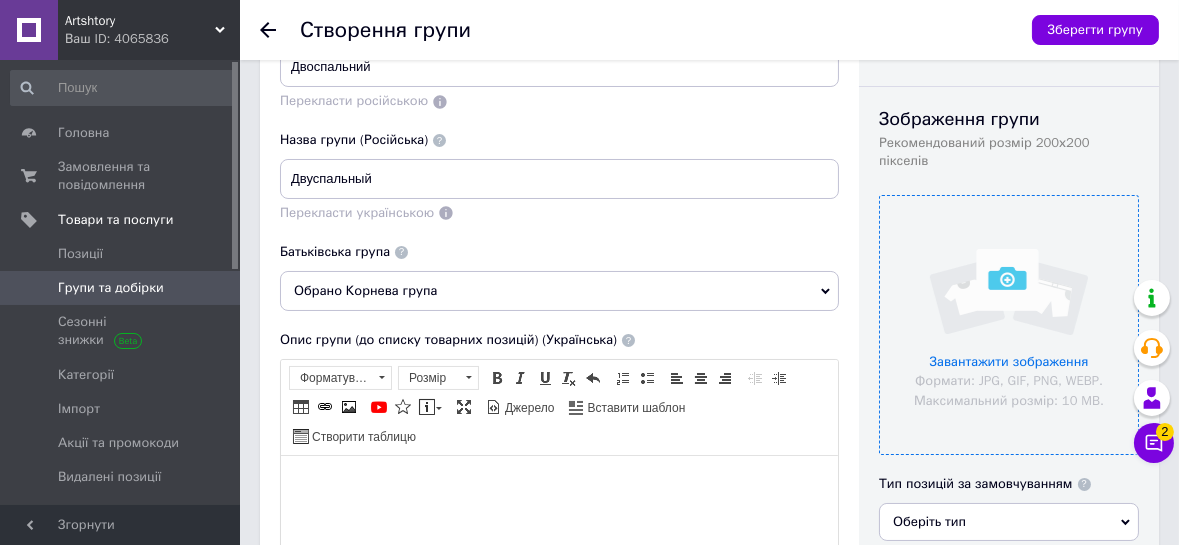 scroll, scrollTop: 181, scrollLeft: 0, axis: vertical 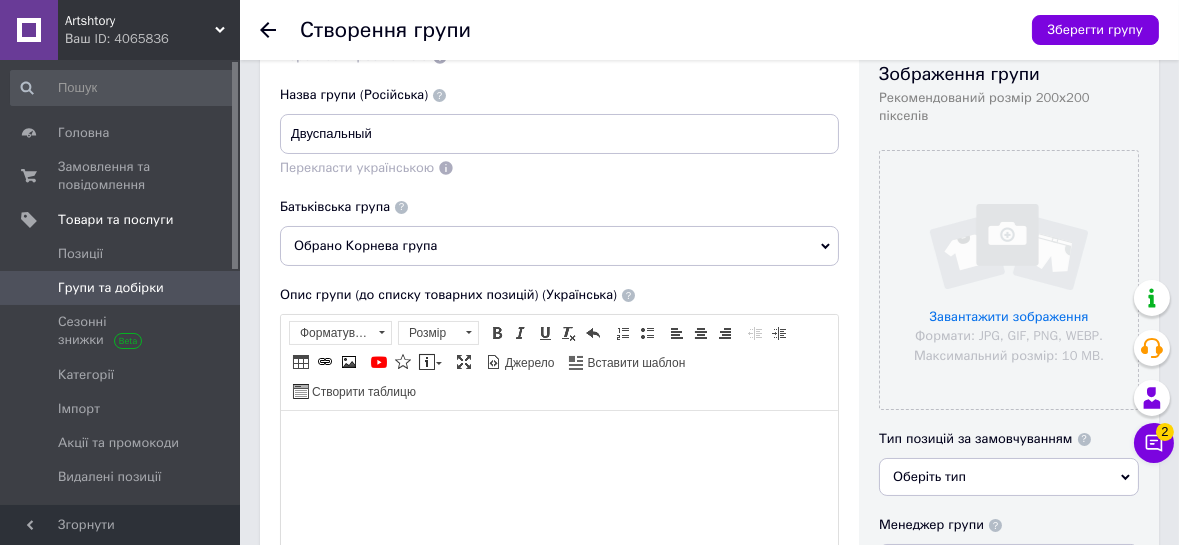 click on "Обрано Корнева група" at bounding box center [559, 246] 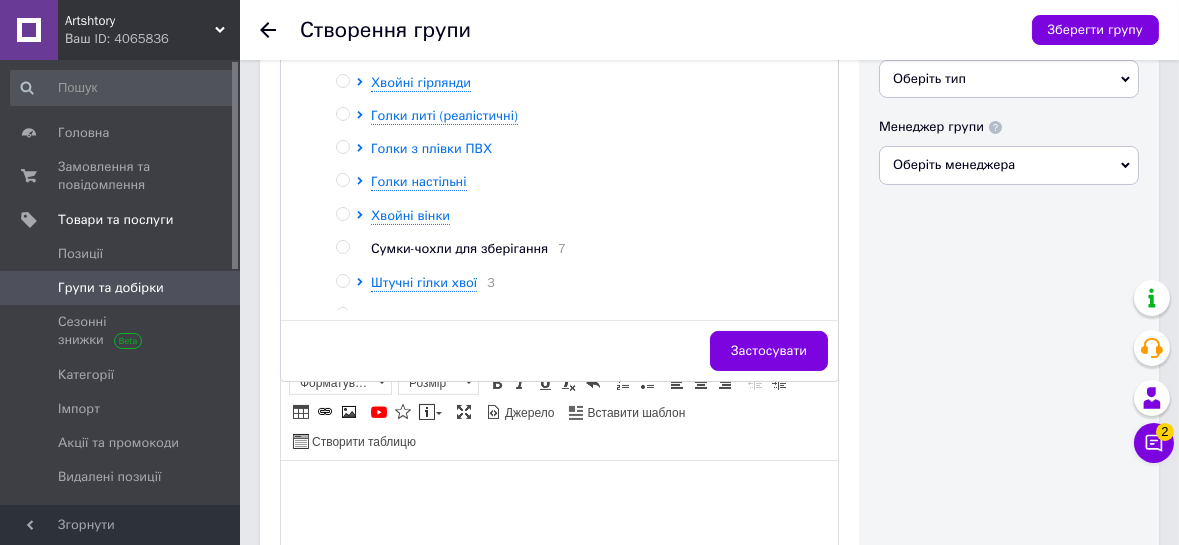 scroll, scrollTop: 363, scrollLeft: 0, axis: vertical 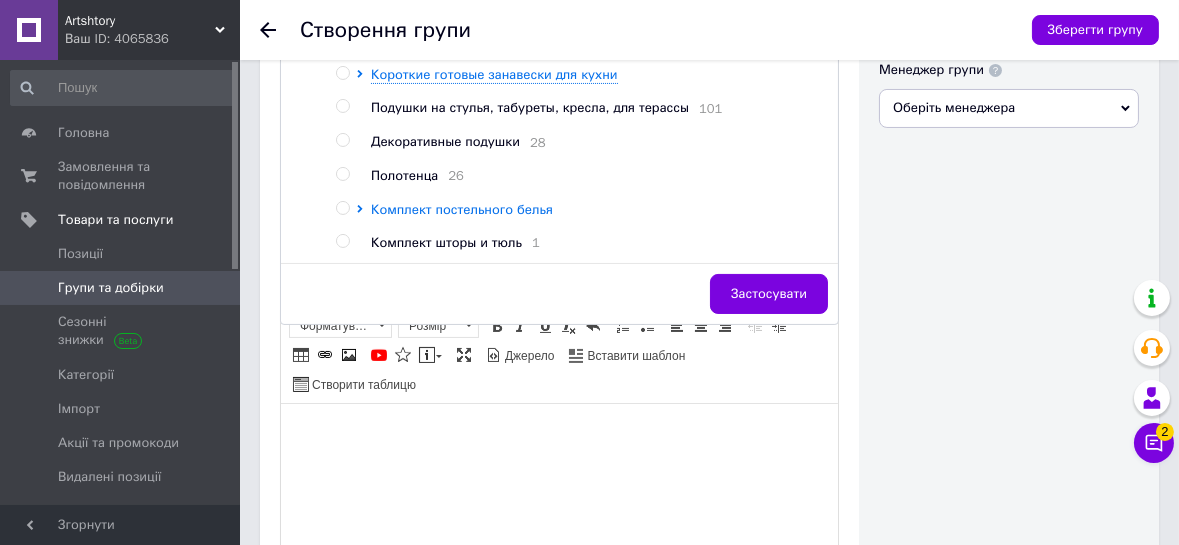 click on "Комплект постельного белья" at bounding box center (462, 209) 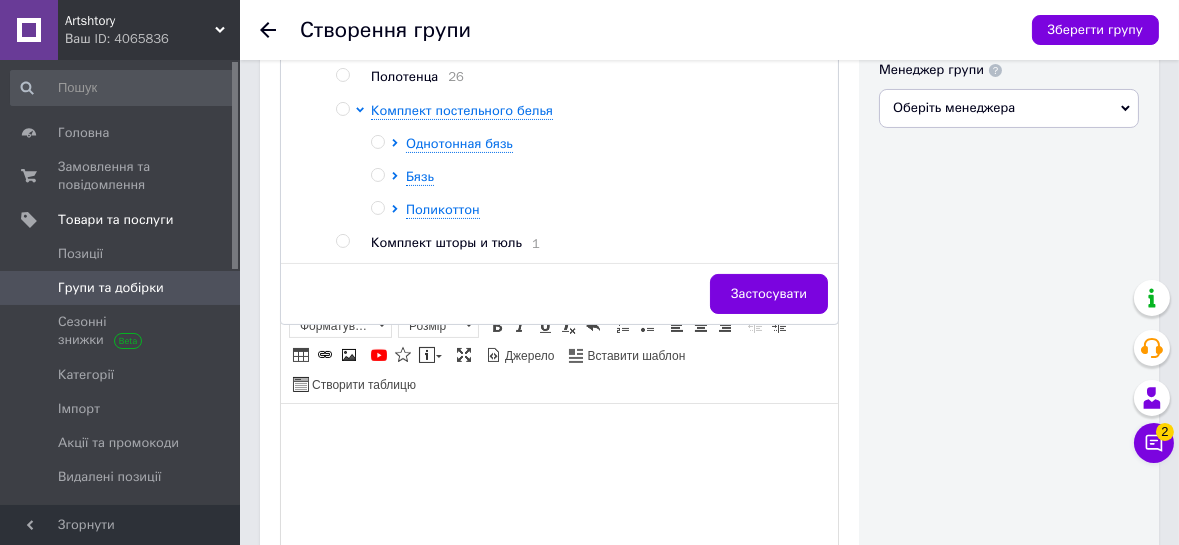 scroll, scrollTop: 971, scrollLeft: 0, axis: vertical 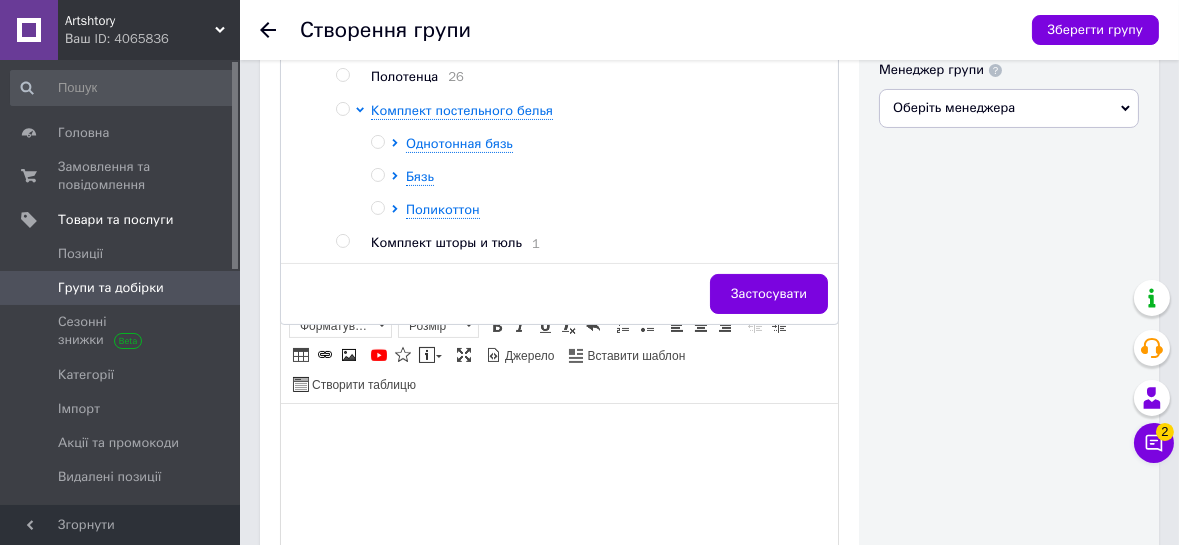 click at bounding box center (363, 161) 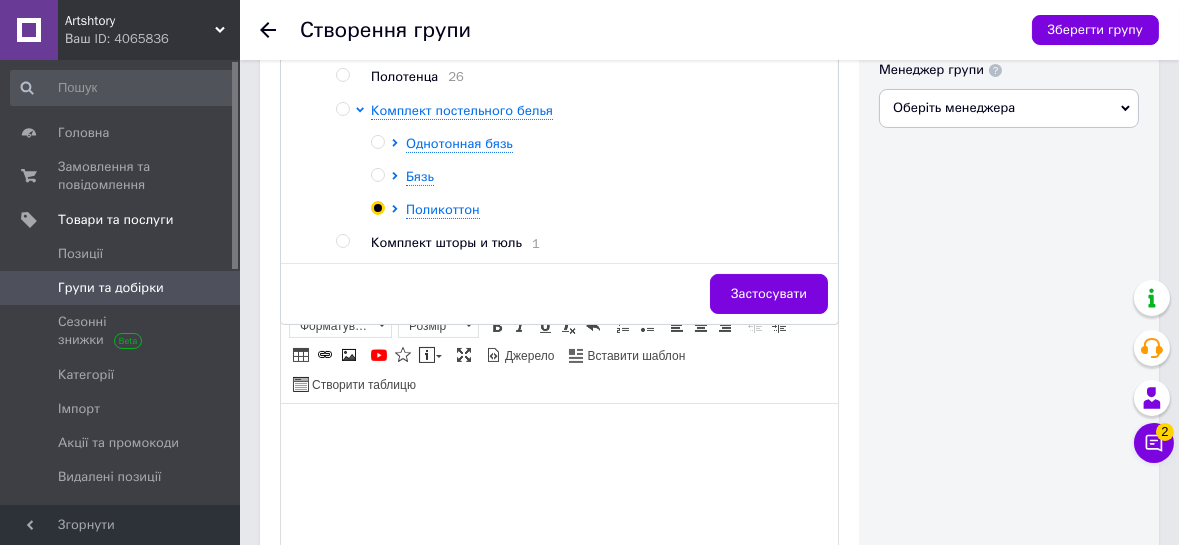radio on "true" 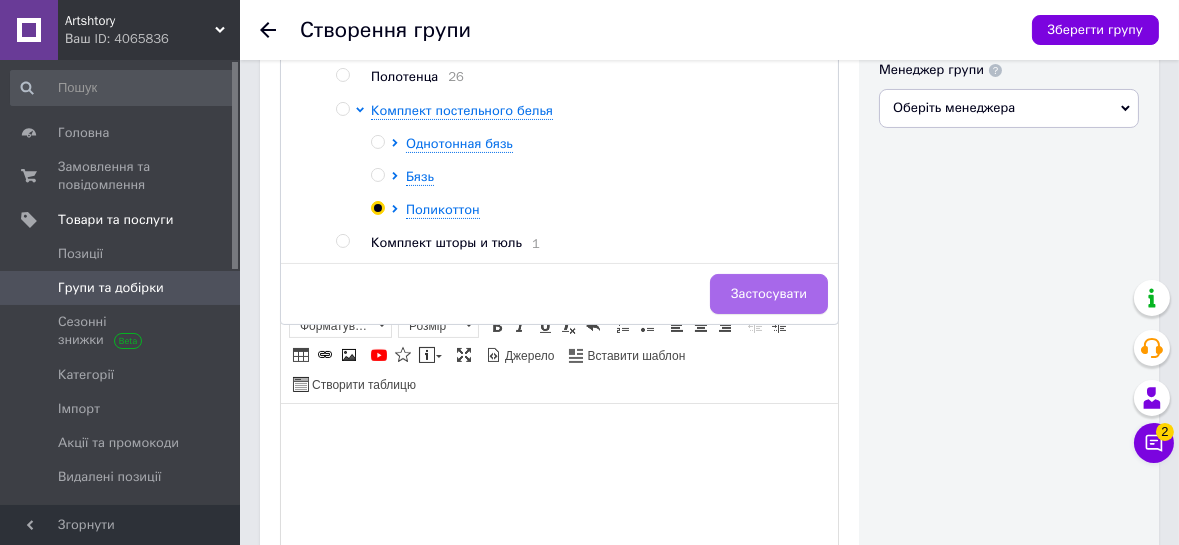 click on "Застосувати" at bounding box center [769, 294] 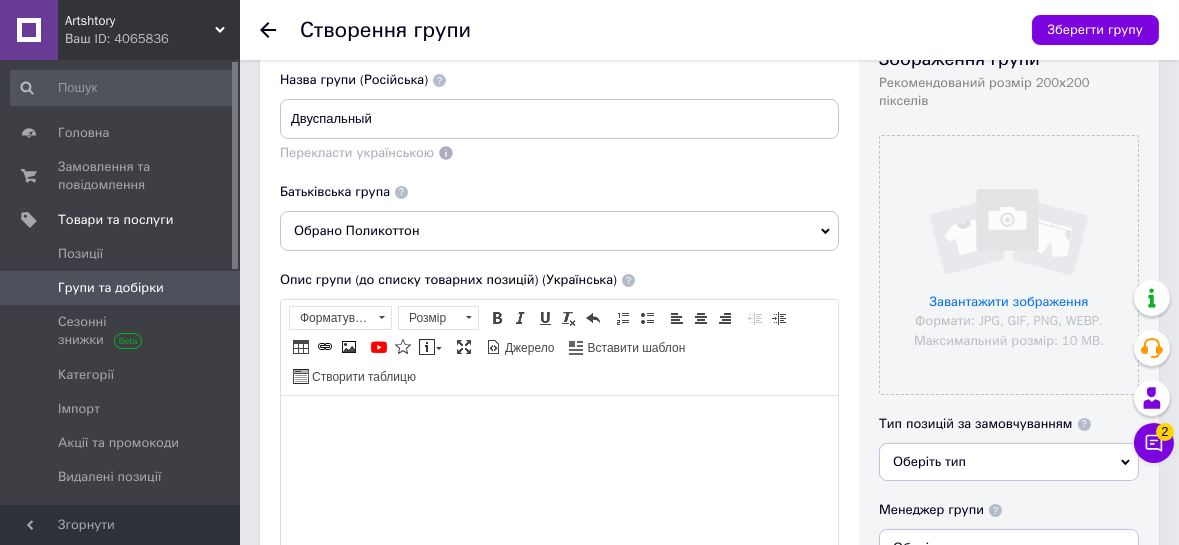 scroll, scrollTop: 0, scrollLeft: 0, axis: both 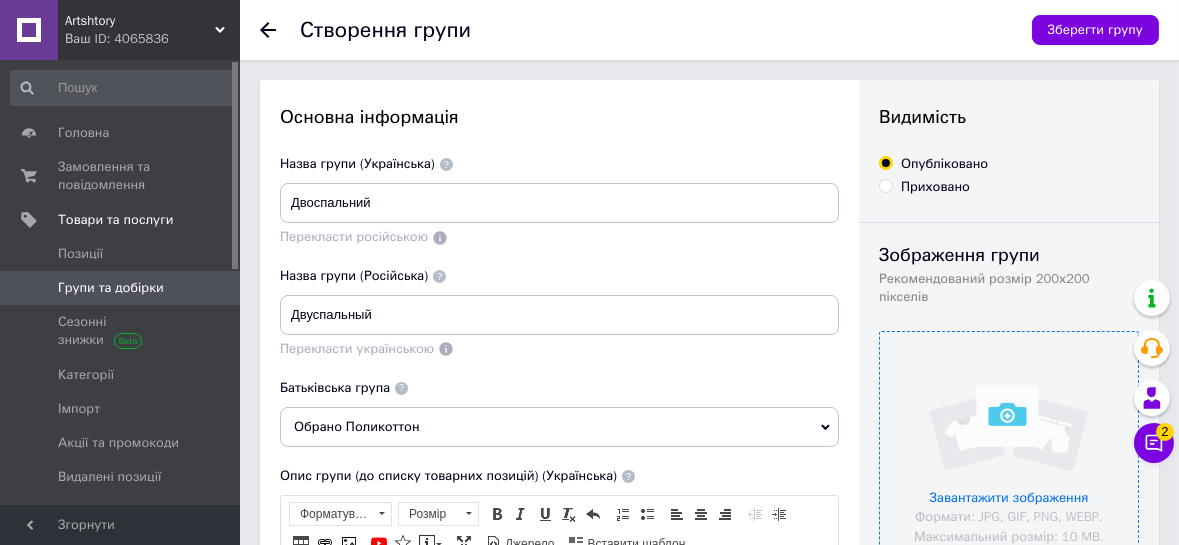 click at bounding box center (1009, 461) 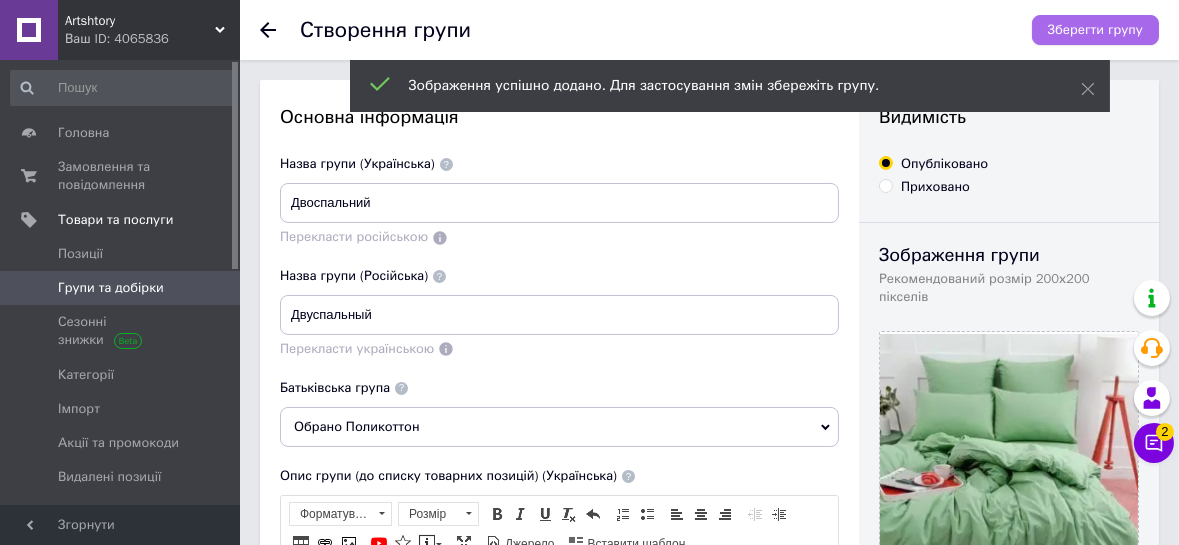 click on "Зберегти групу" at bounding box center (1095, 30) 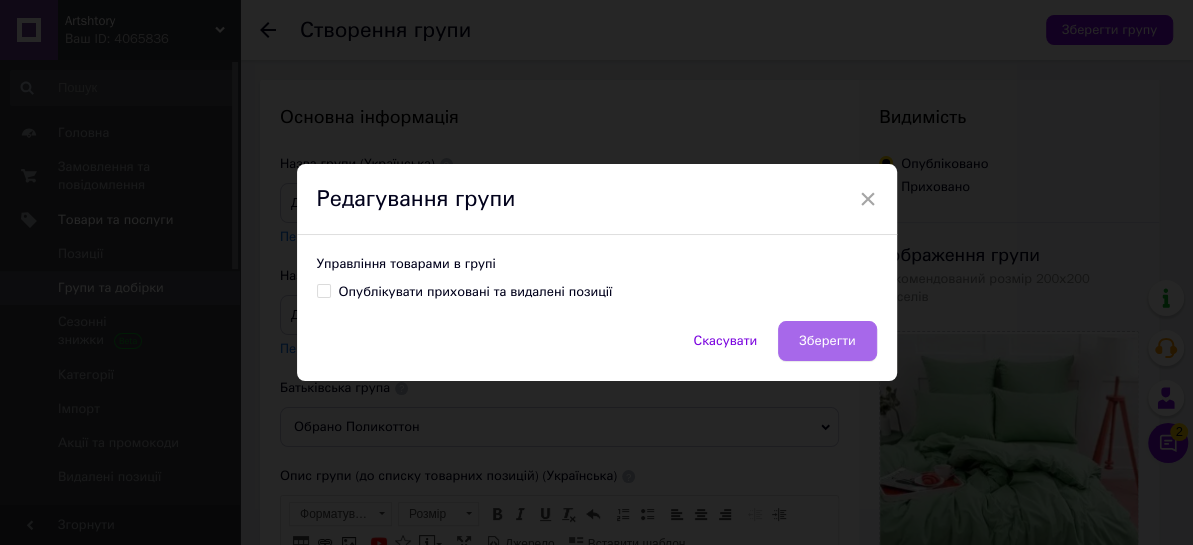 click on "Зберегти" at bounding box center [827, 341] 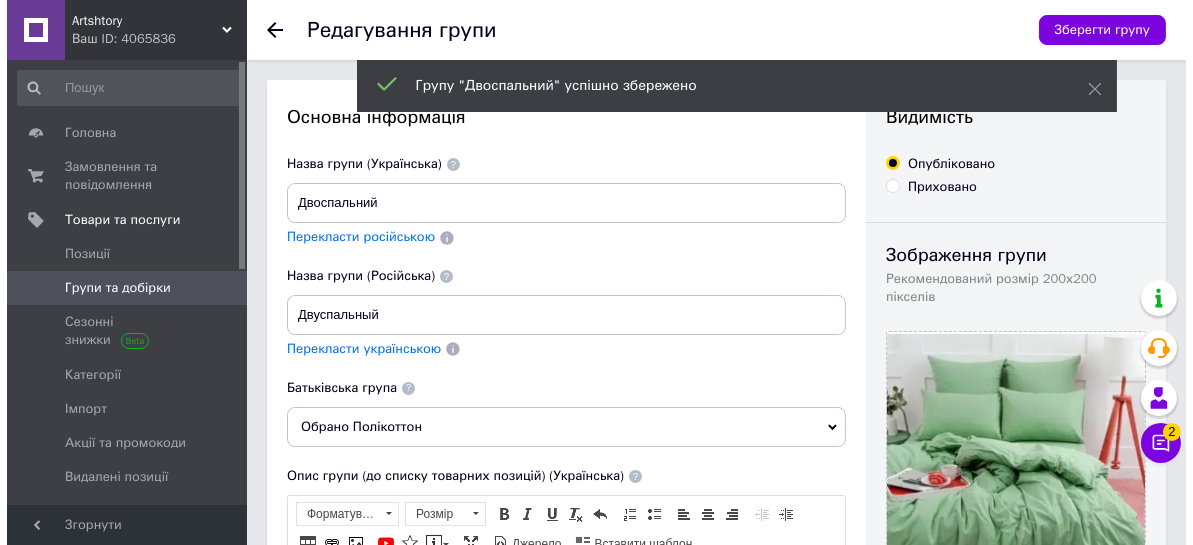 scroll, scrollTop: 0, scrollLeft: 0, axis: both 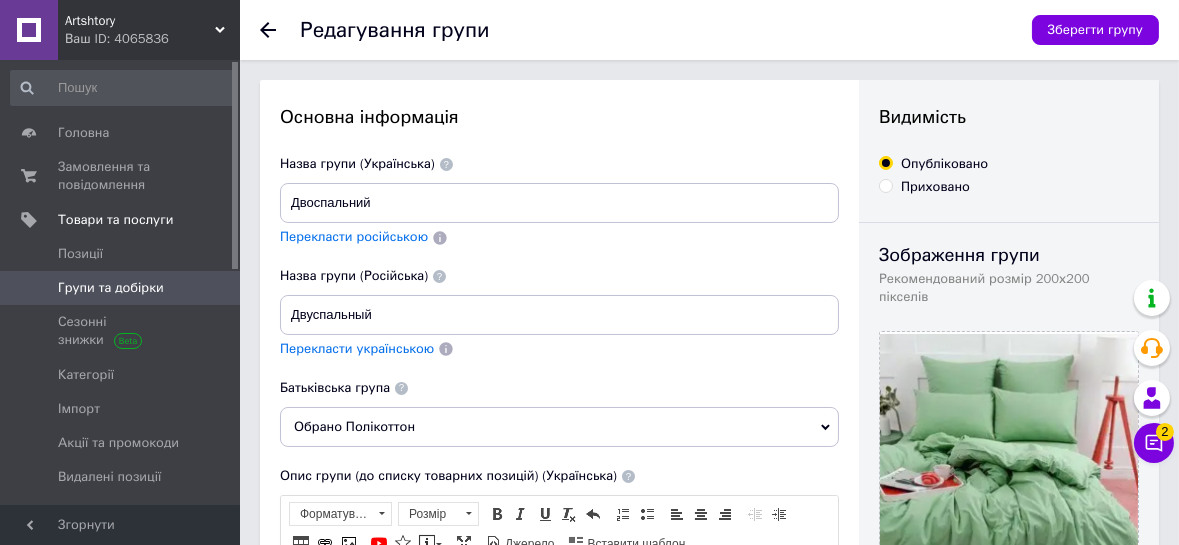 click on "Групи та добірки" at bounding box center (111, 288) 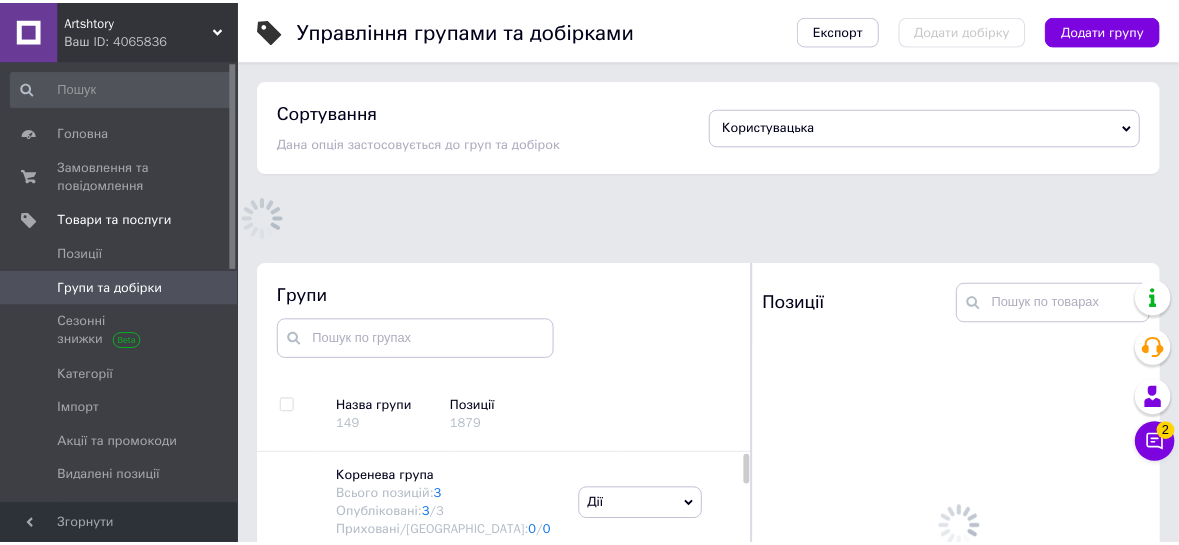 scroll, scrollTop: 113, scrollLeft: 0, axis: vertical 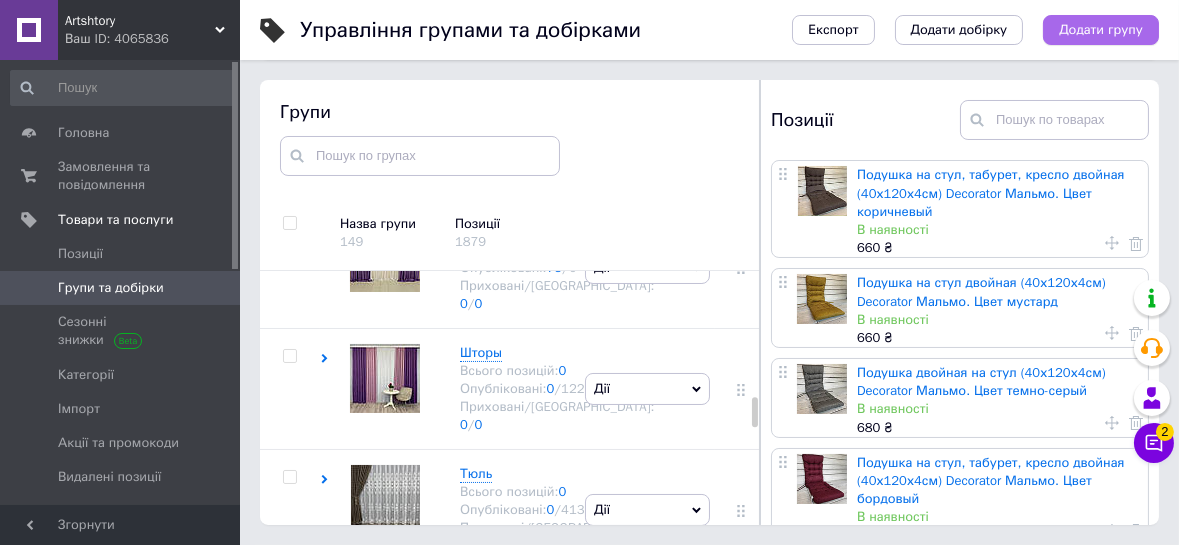 click on "Додати групу" at bounding box center [1101, 30] 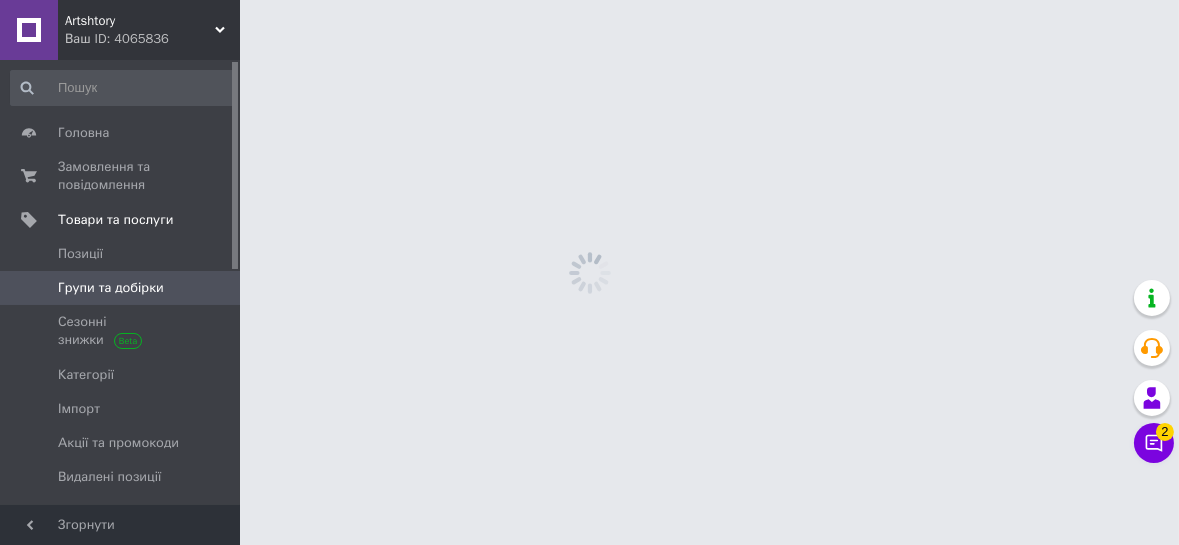 scroll, scrollTop: 0, scrollLeft: 0, axis: both 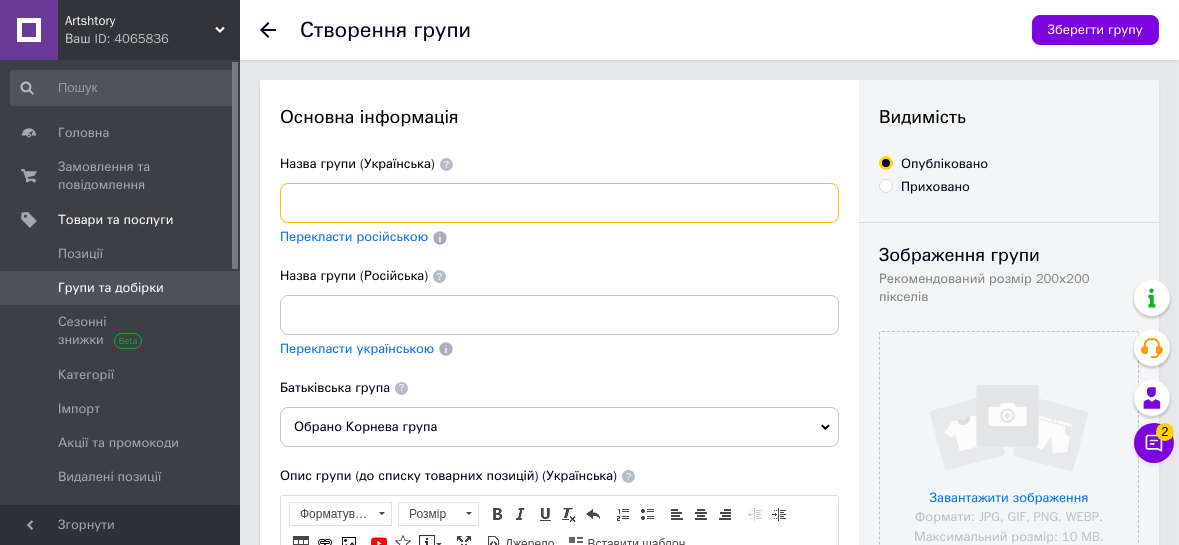 click at bounding box center (559, 203) 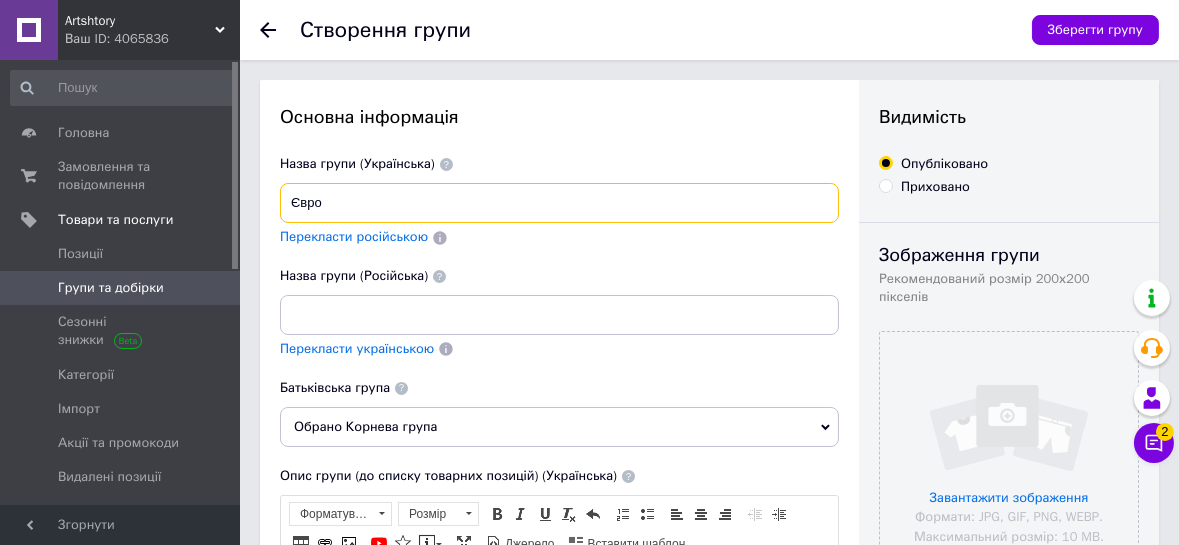 type on "Євро" 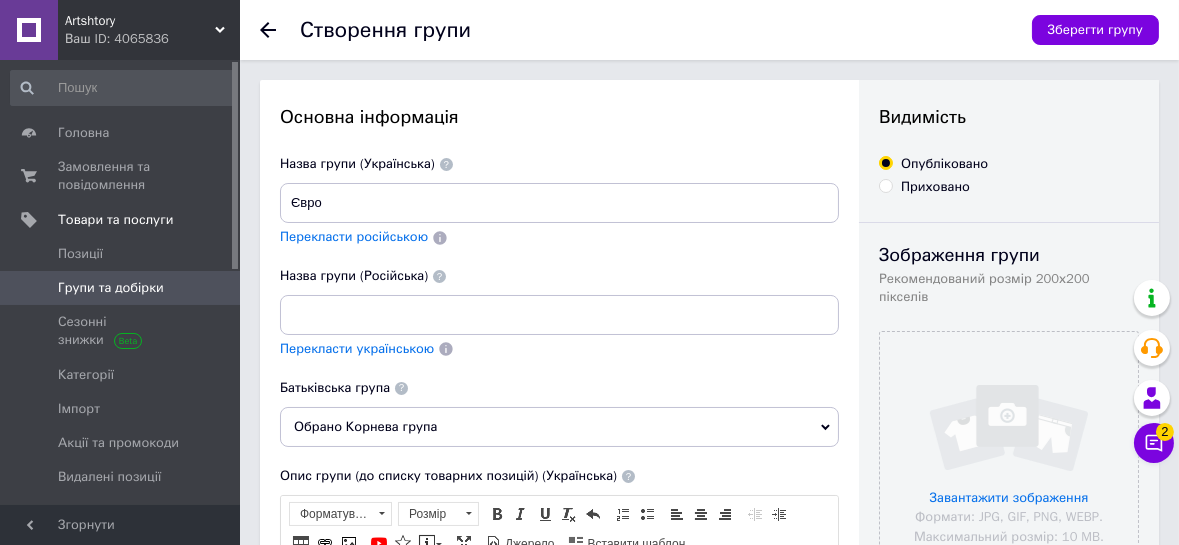 click on "Перекласти російською" at bounding box center (354, 236) 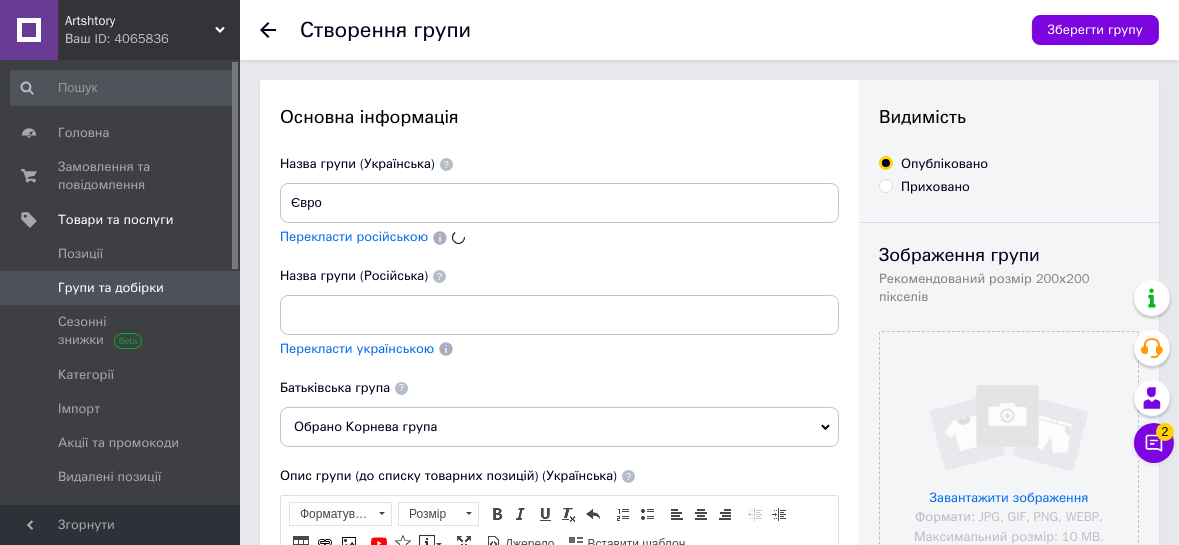 type on "Евро" 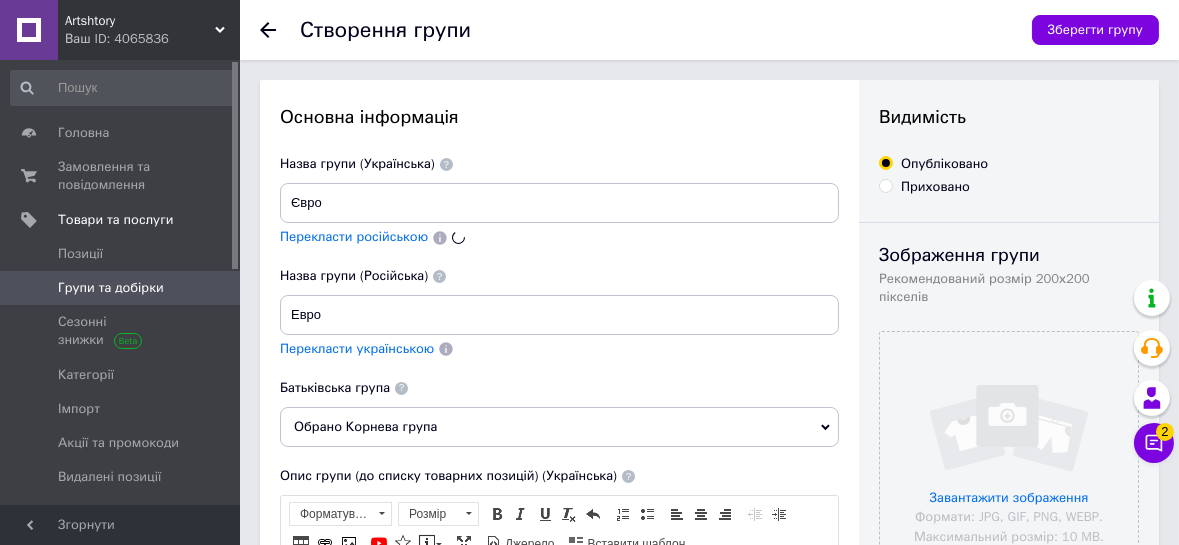 click on "Обрано Корнева група" at bounding box center [559, 427] 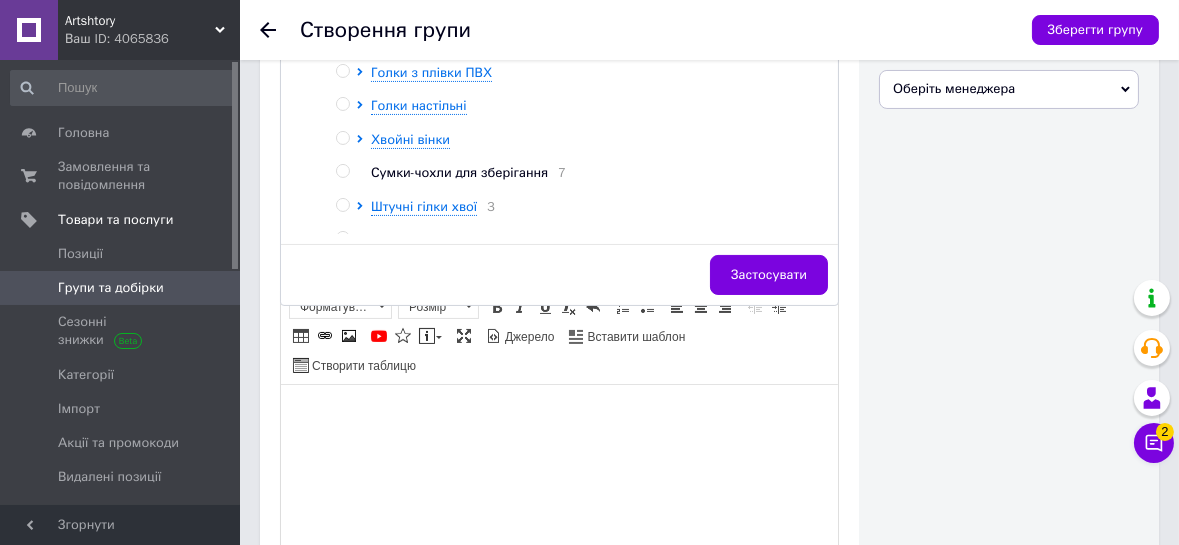 scroll, scrollTop: 636, scrollLeft: 0, axis: vertical 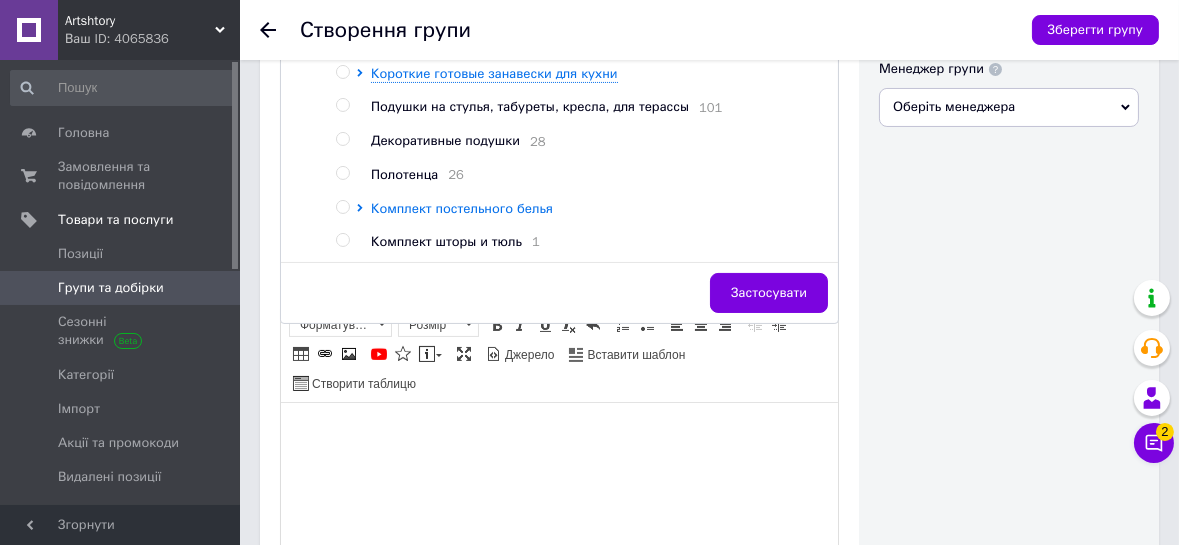 click on "Комплект постельного белья" at bounding box center [462, 208] 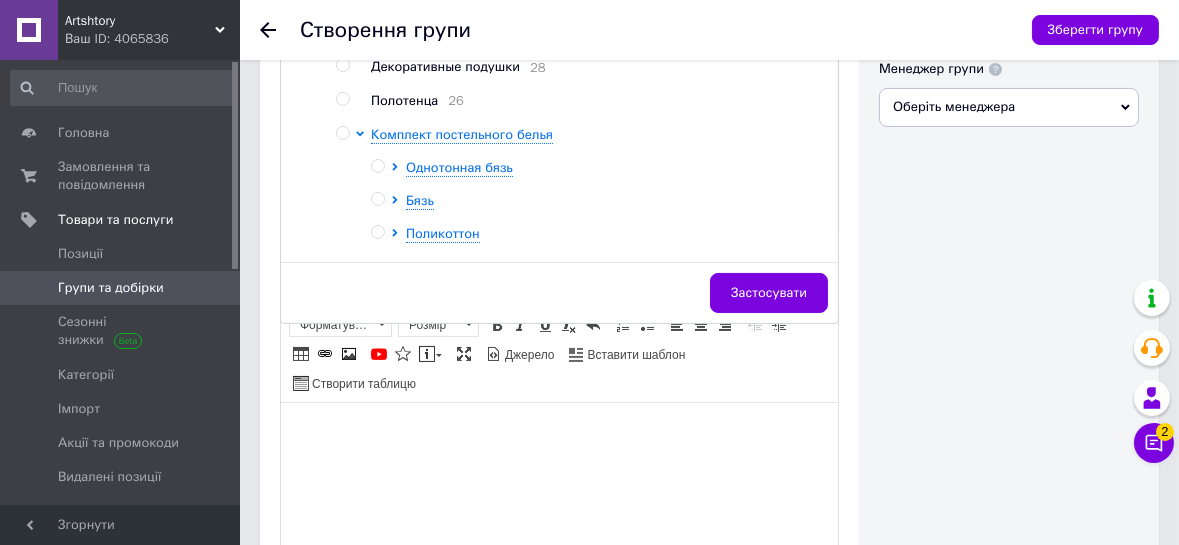 scroll, scrollTop: 971, scrollLeft: 0, axis: vertical 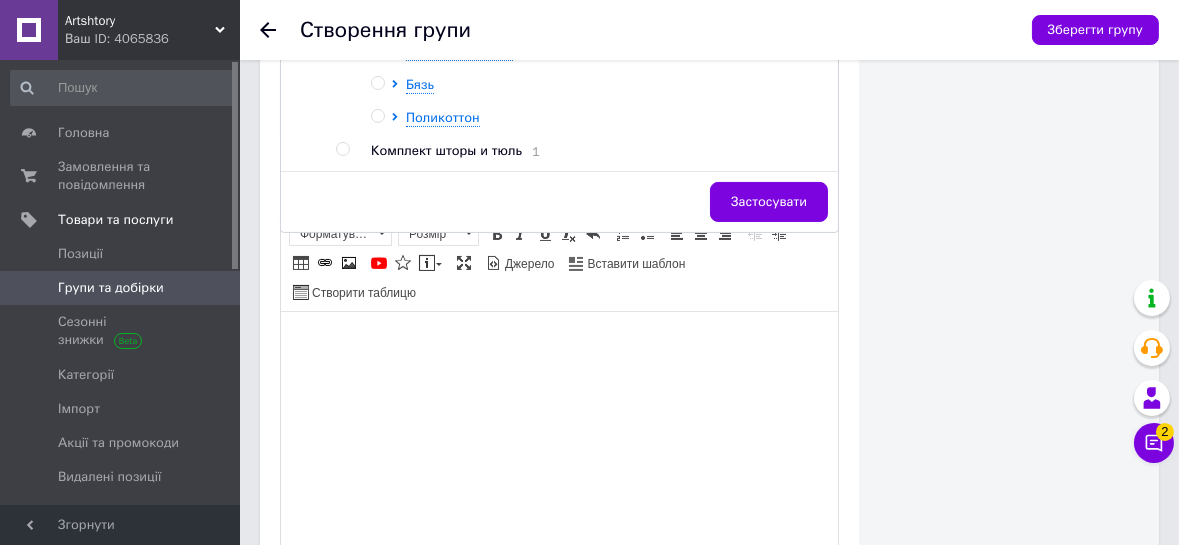 click at bounding box center [377, 116] 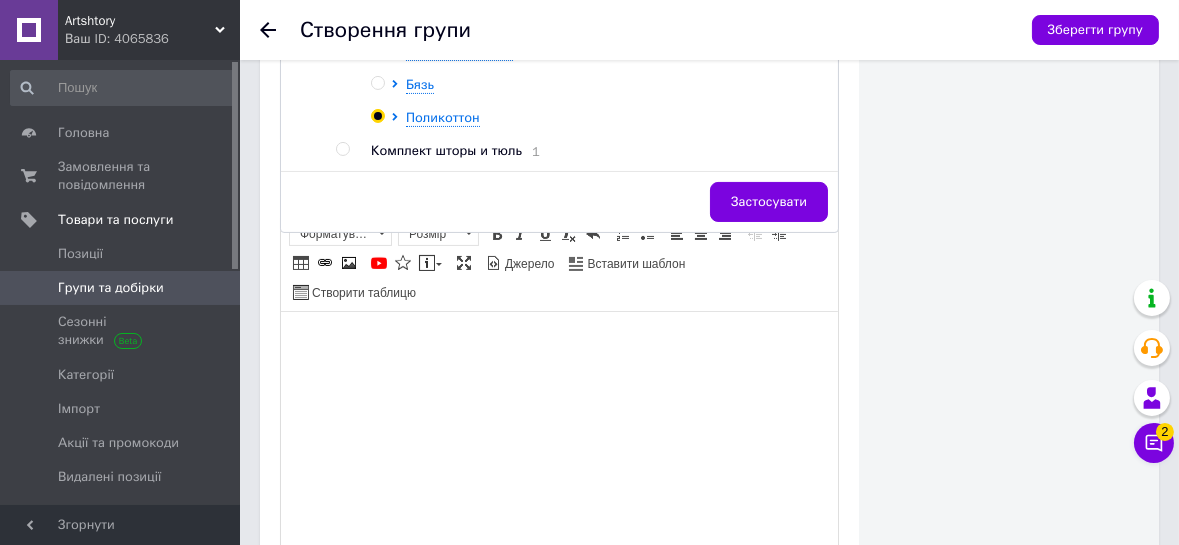 radio on "true" 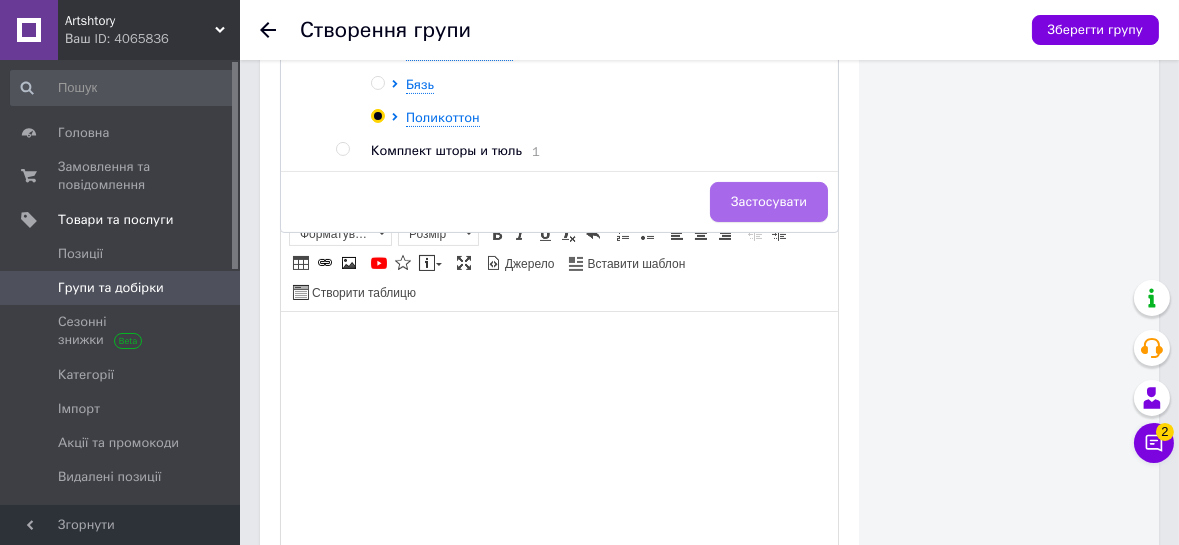 click on "Застосувати" at bounding box center [769, 202] 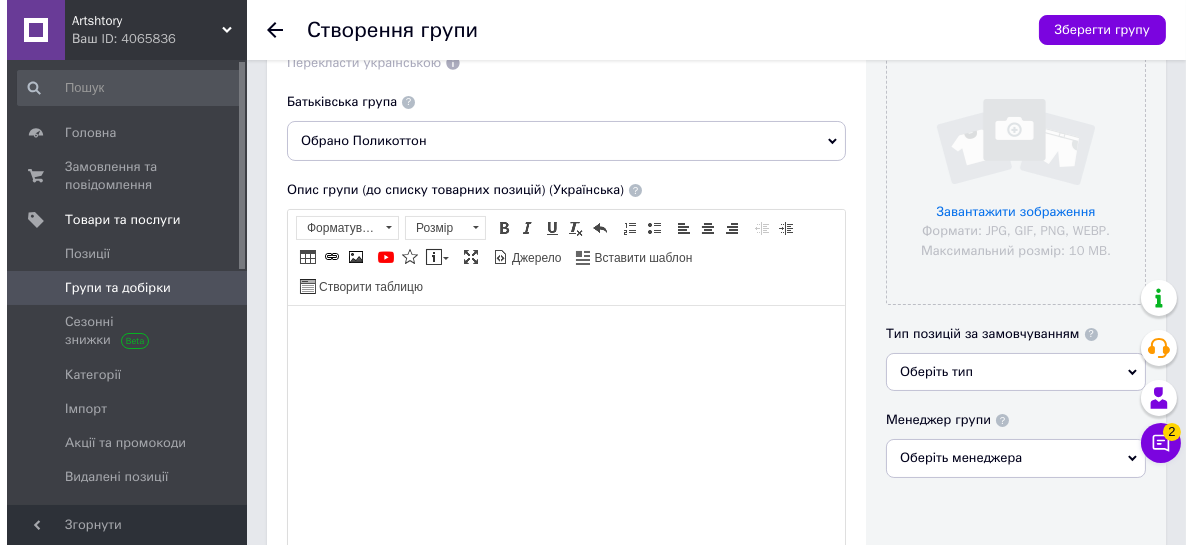 scroll, scrollTop: 91, scrollLeft: 0, axis: vertical 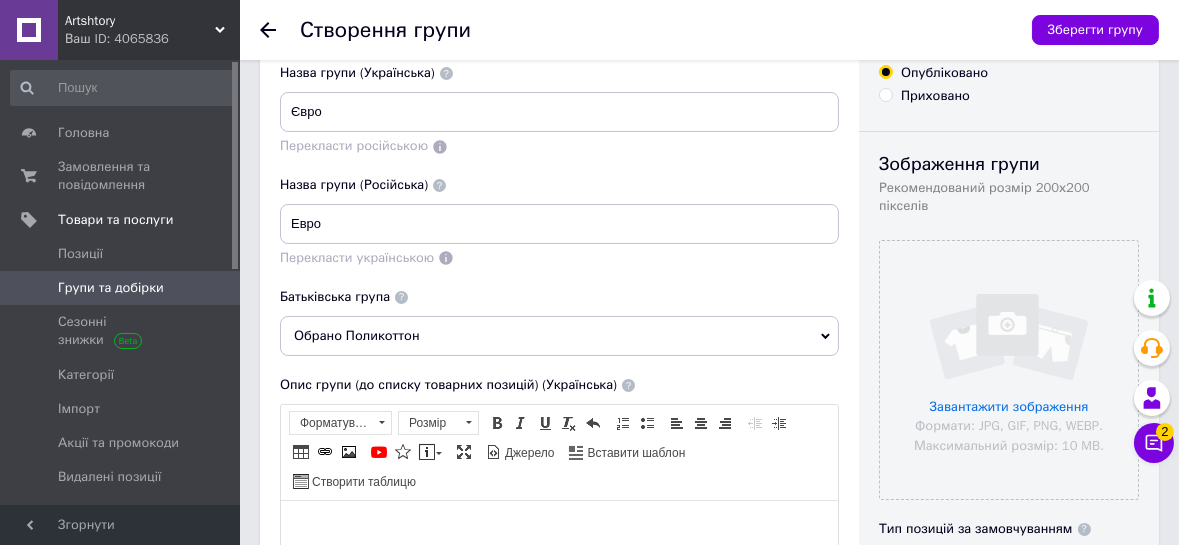 click at bounding box center (1009, 370) 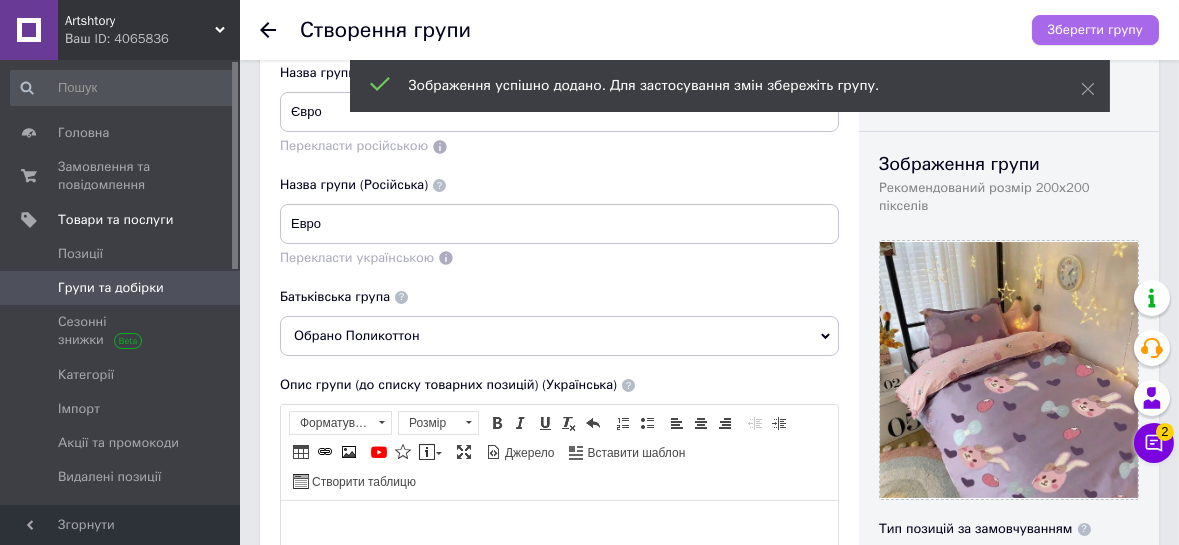 click on "Зберегти групу" at bounding box center [1095, 30] 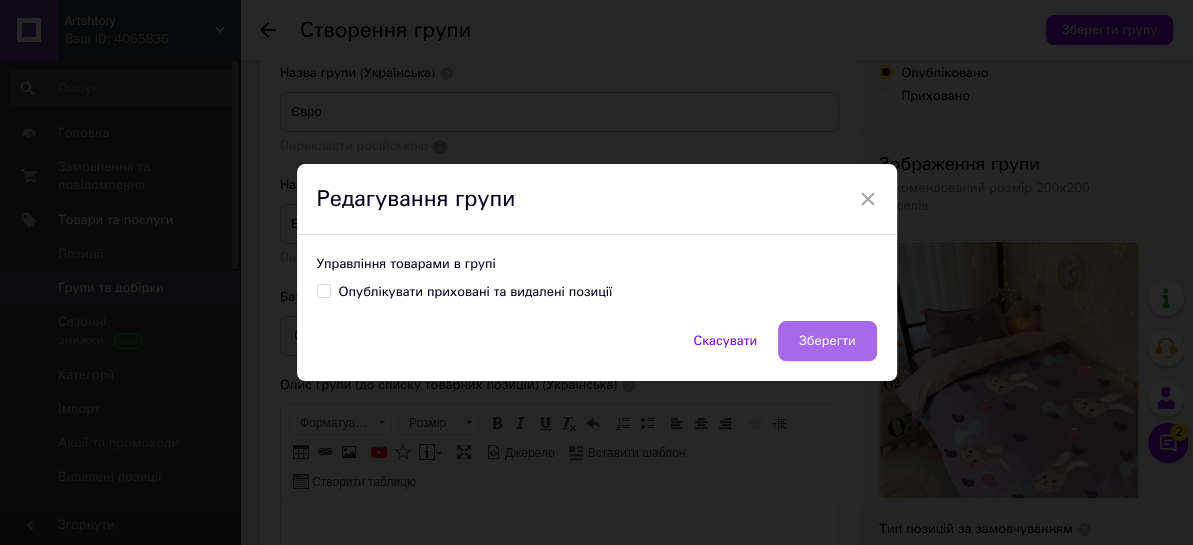 click on "Зберегти" at bounding box center [827, 341] 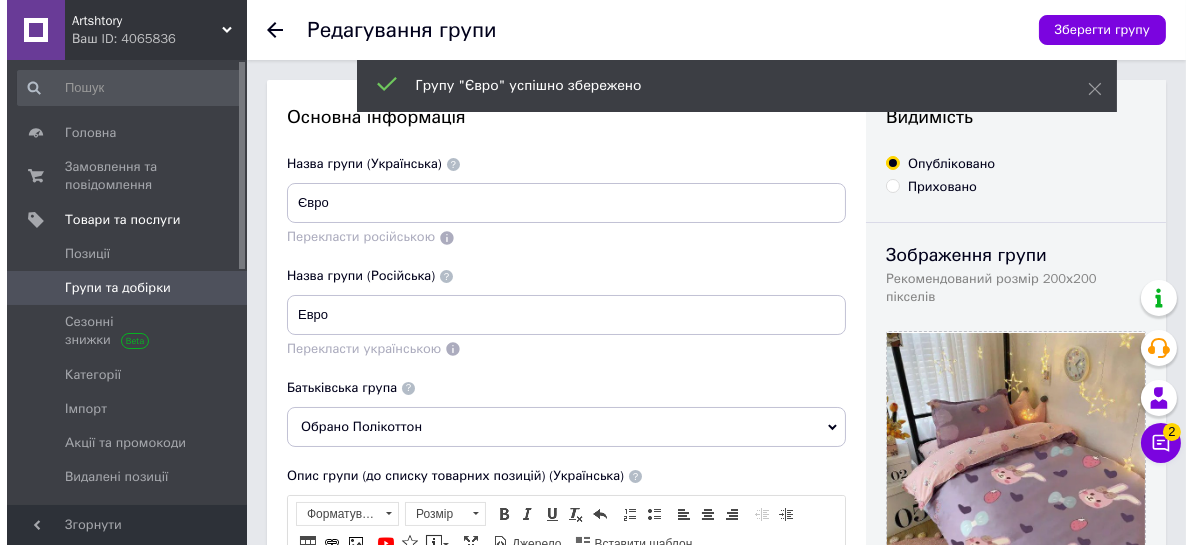 scroll, scrollTop: 0, scrollLeft: 0, axis: both 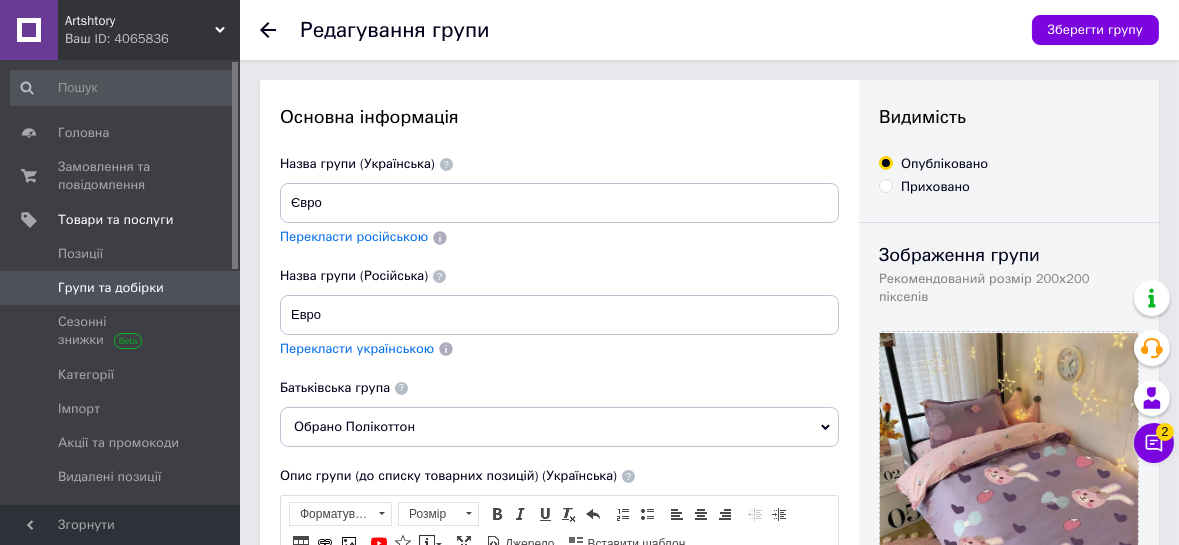 click on "Групи та добірки" at bounding box center (111, 288) 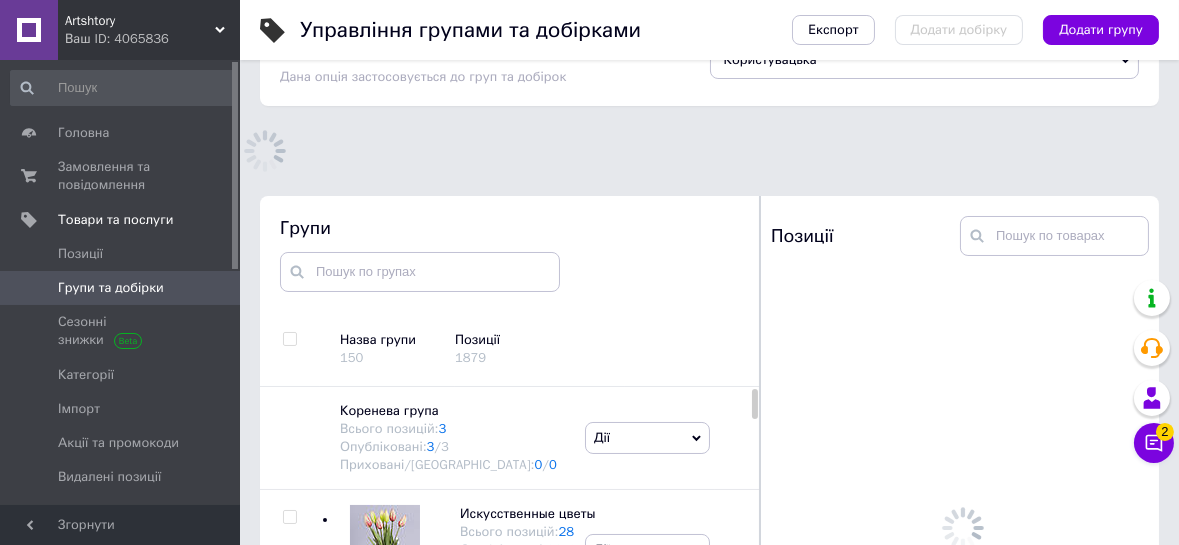 scroll, scrollTop: 113, scrollLeft: 0, axis: vertical 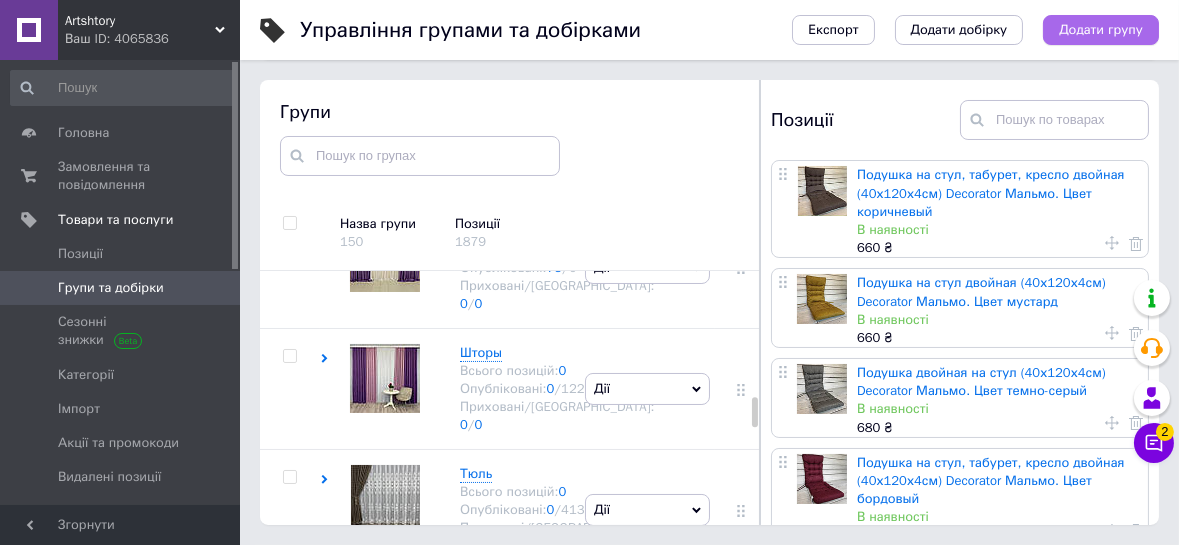 click on "Додати групу" at bounding box center [1101, 30] 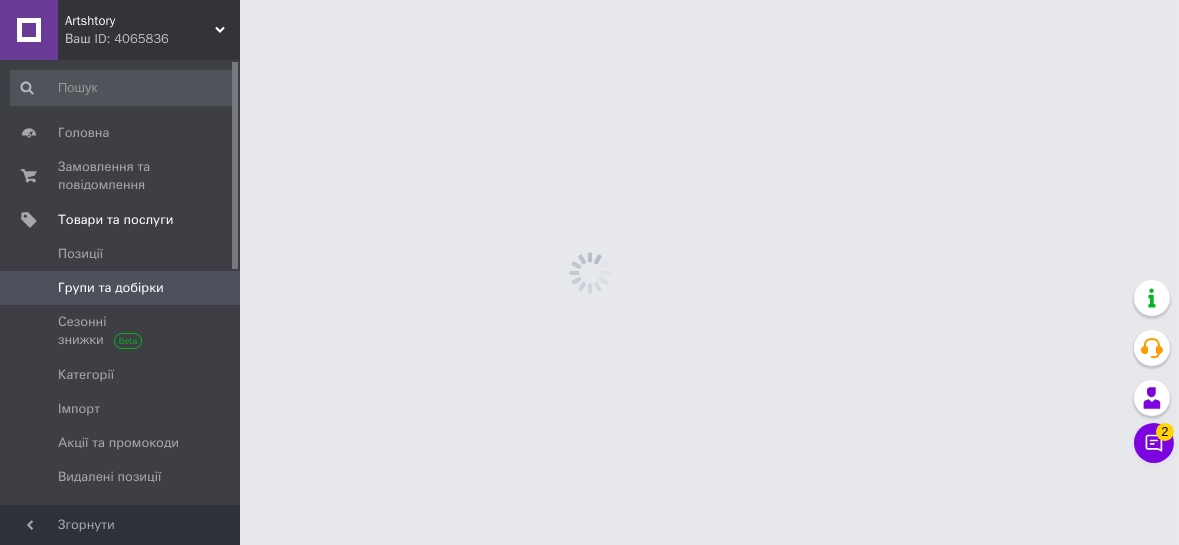 scroll, scrollTop: 0, scrollLeft: 0, axis: both 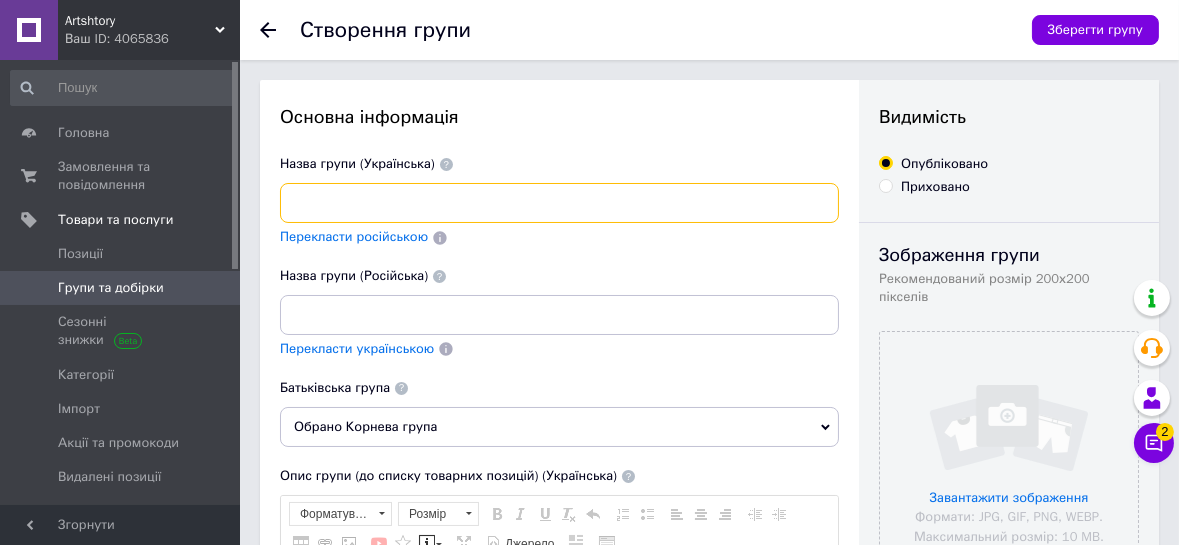 click at bounding box center (559, 203) 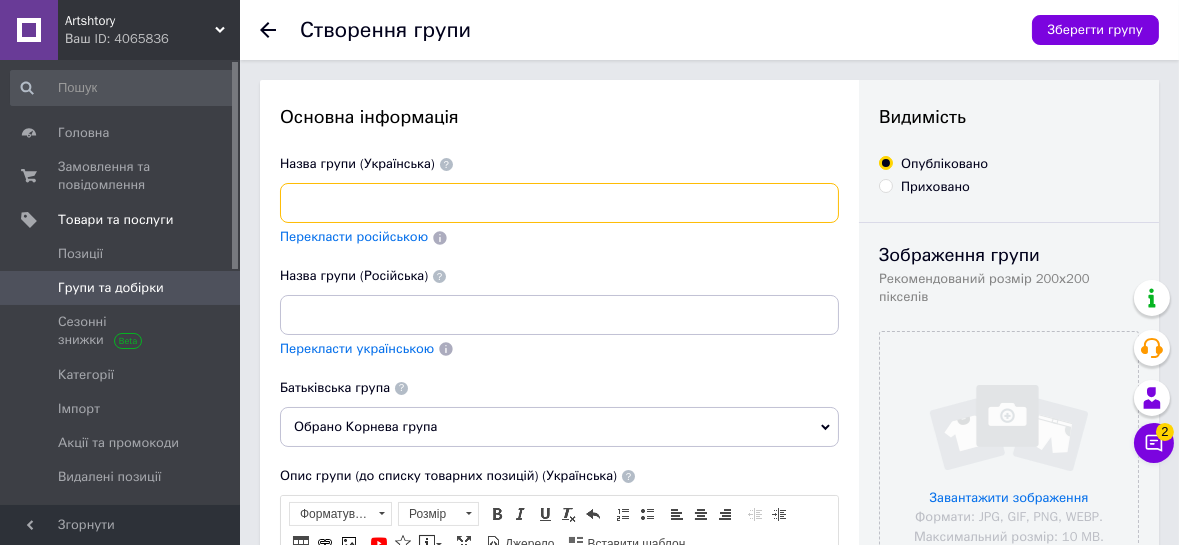 scroll, scrollTop: 0, scrollLeft: 0, axis: both 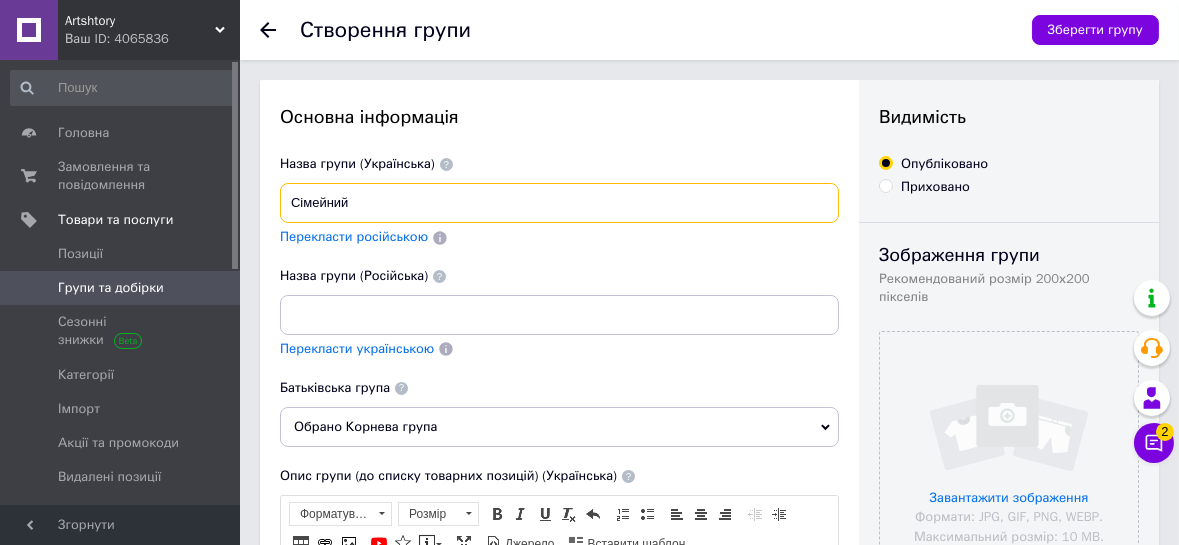 type on "Сімейний" 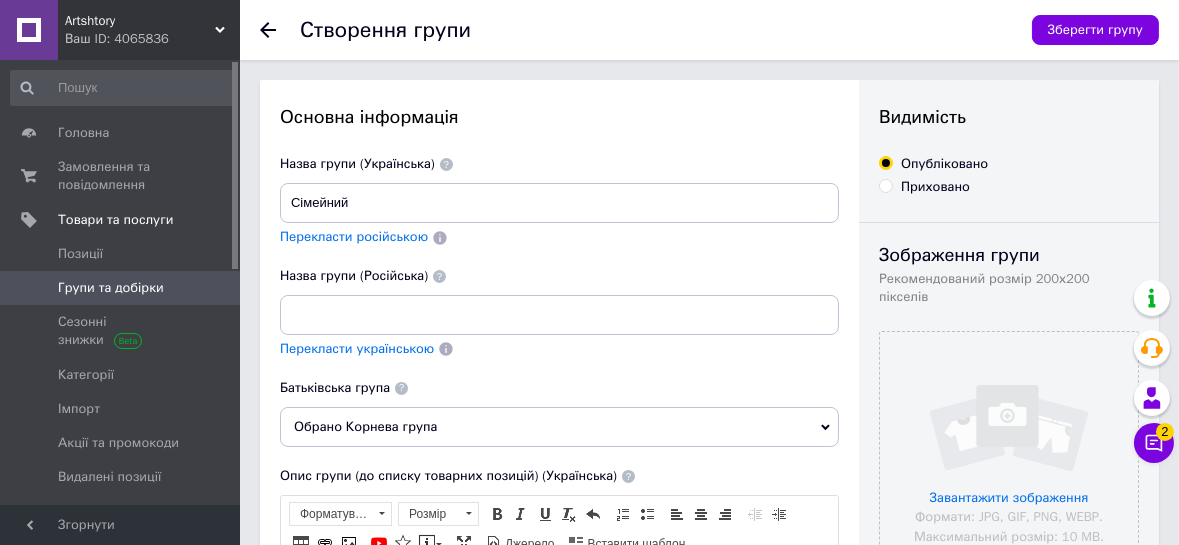 click on "Перекласти російською" at bounding box center (354, 236) 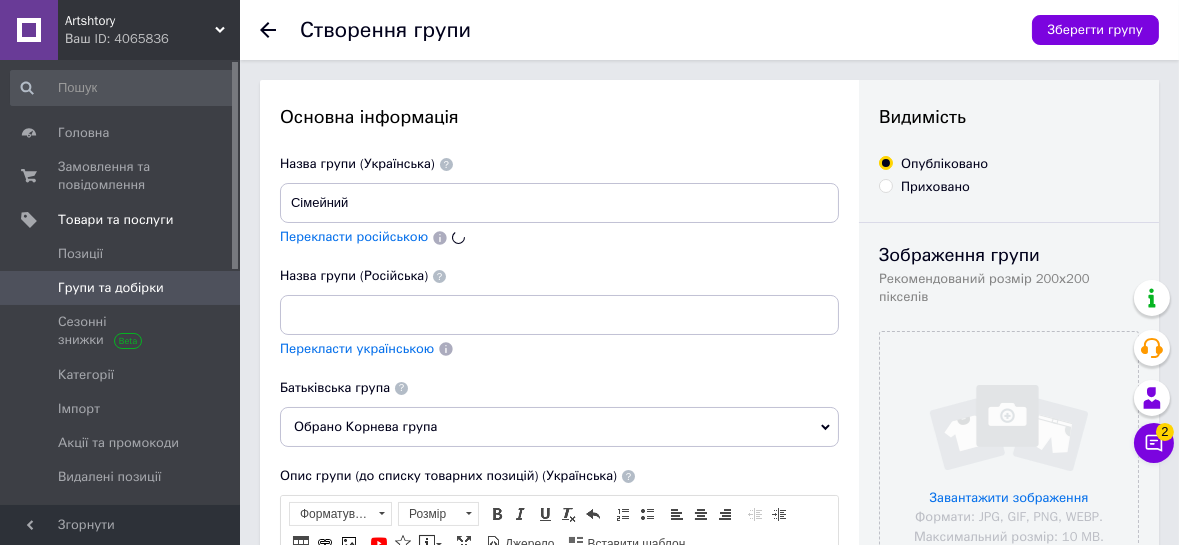 type on "Семейный" 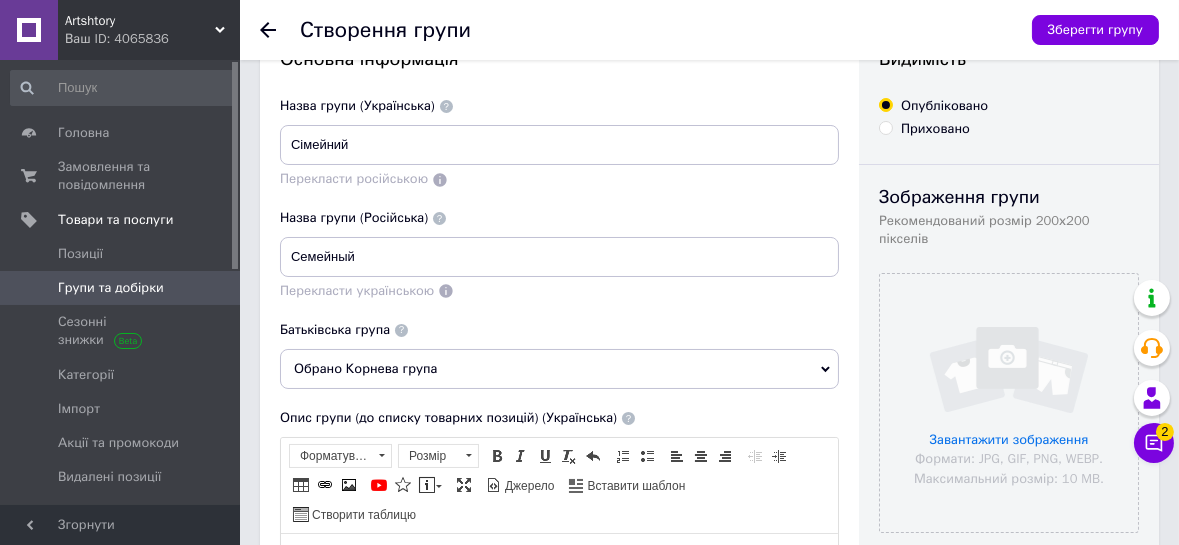scroll, scrollTop: 90, scrollLeft: 0, axis: vertical 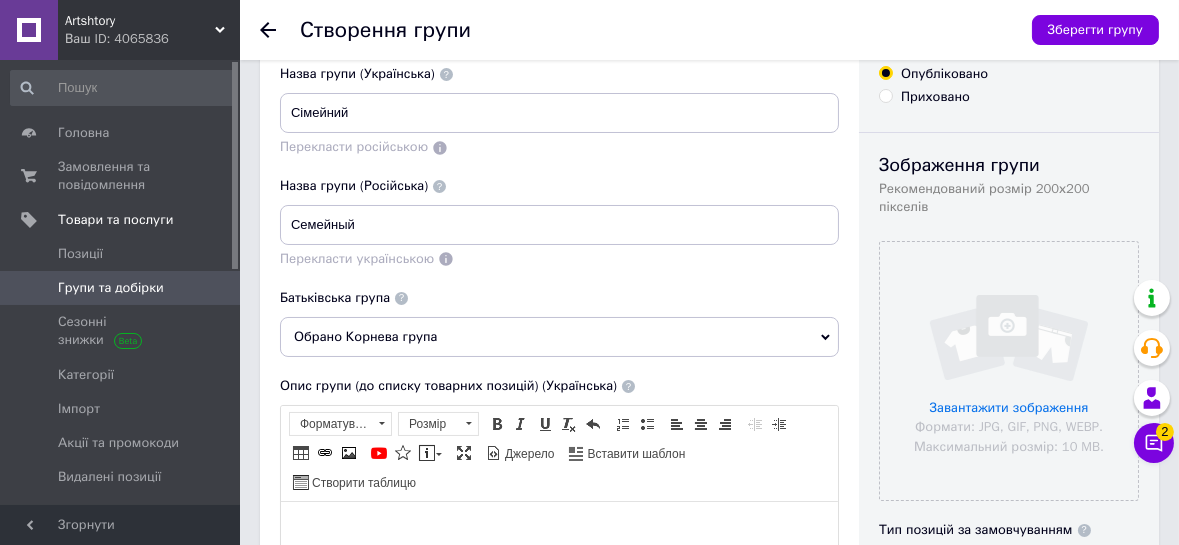 click on "Обрано Корнева група" at bounding box center [559, 337] 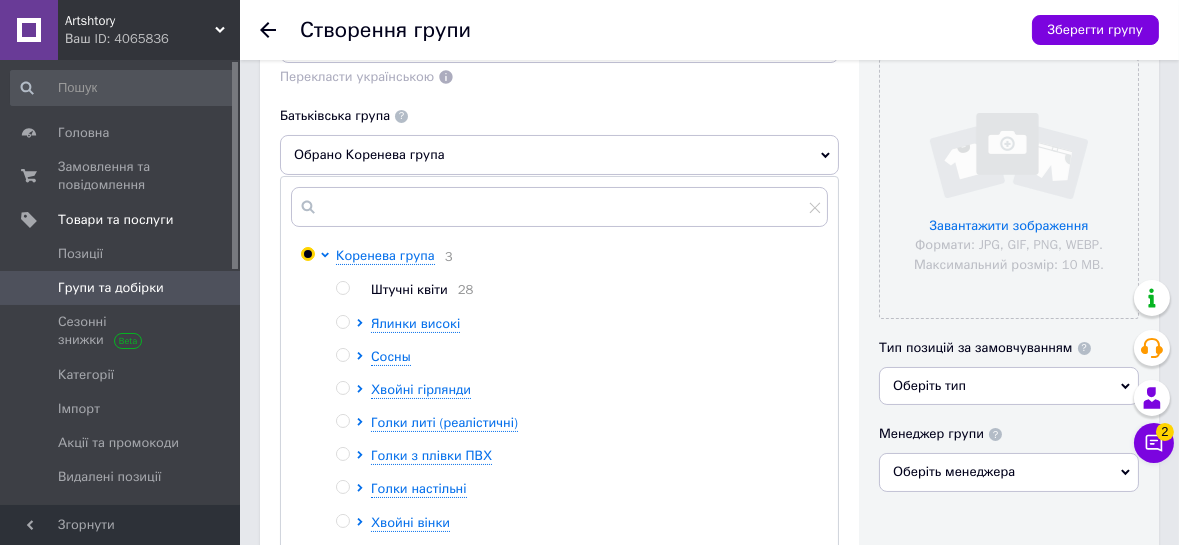 scroll, scrollTop: 454, scrollLeft: 0, axis: vertical 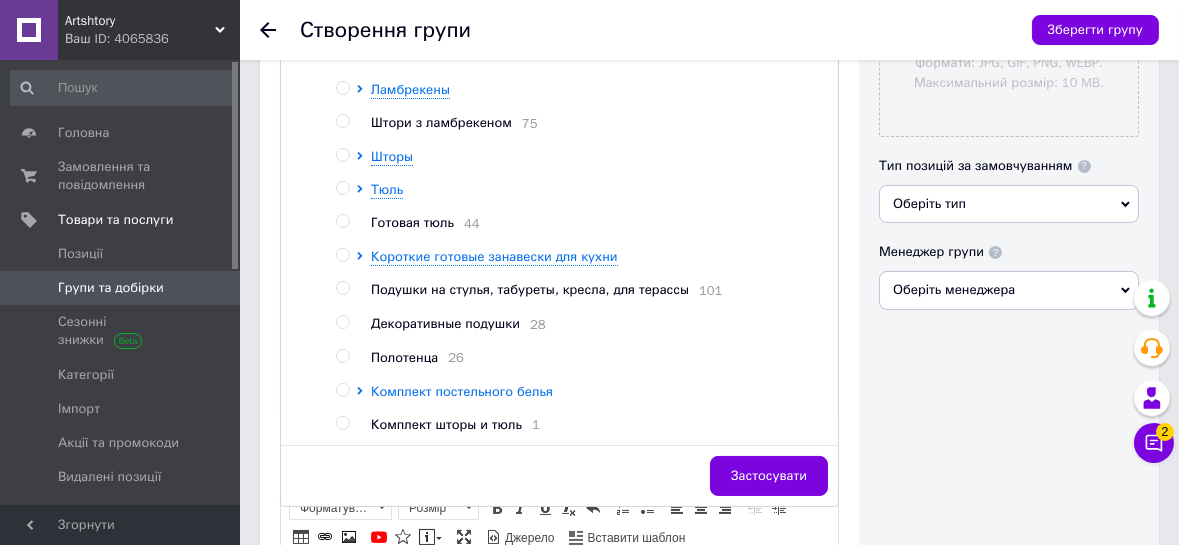 click on "Комплект постельного белья" at bounding box center [462, 391] 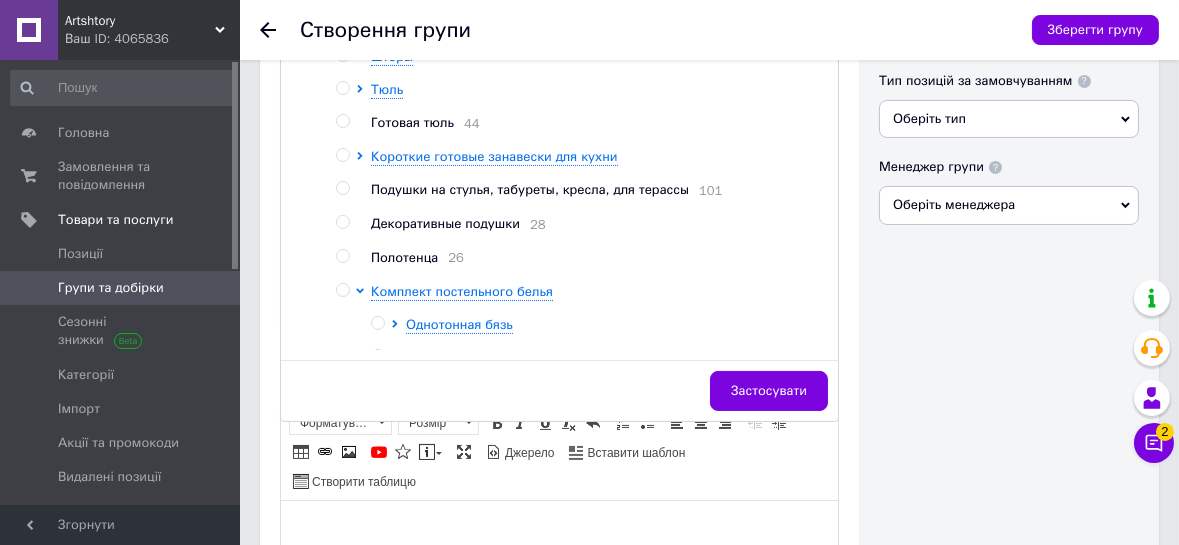 scroll, scrollTop: 636, scrollLeft: 0, axis: vertical 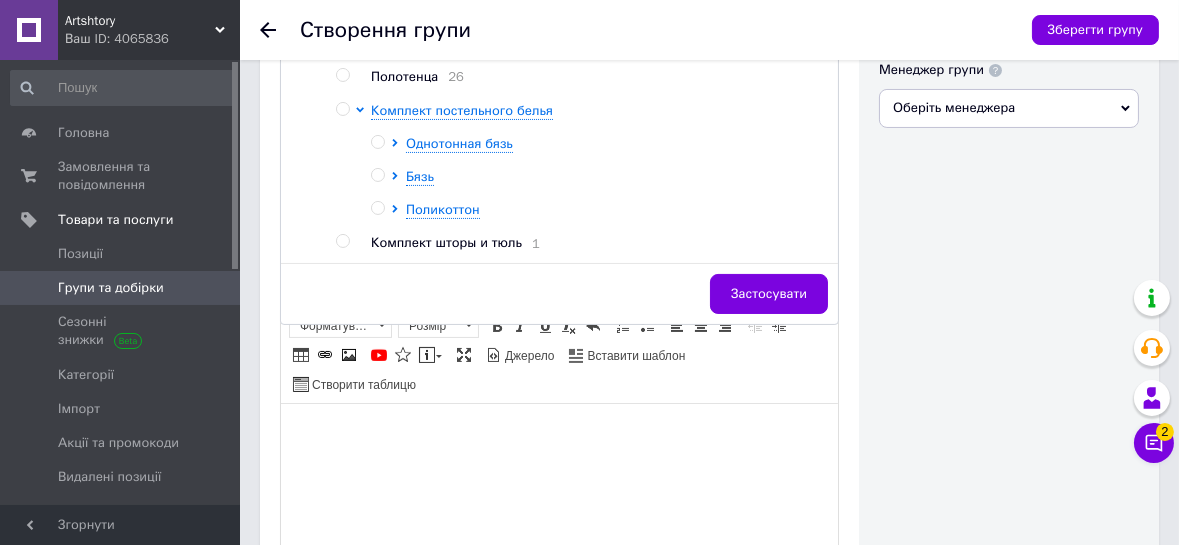 click at bounding box center (377, 208) 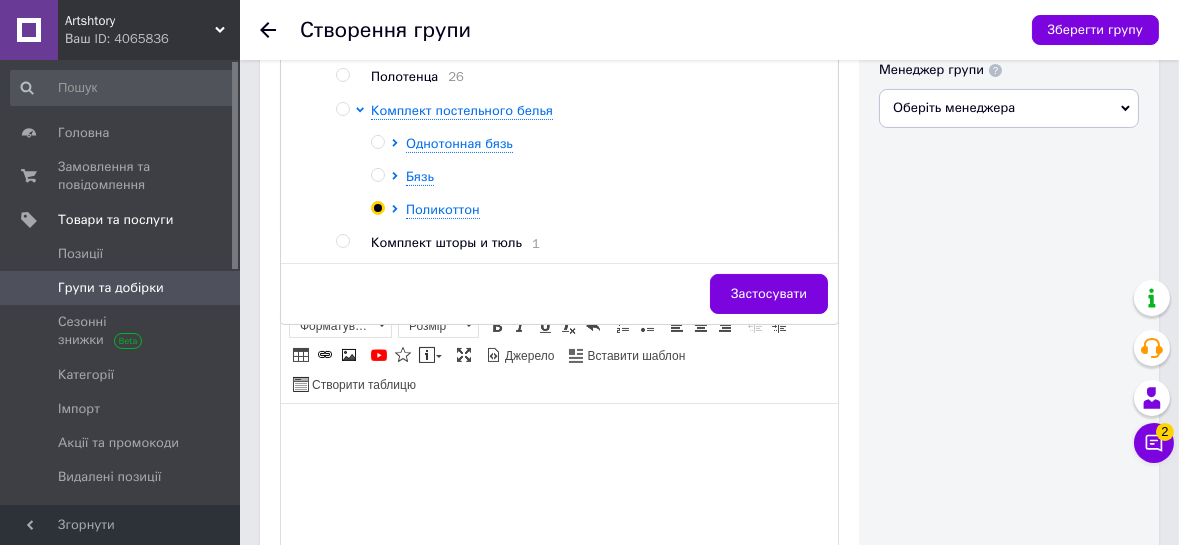 radio on "true" 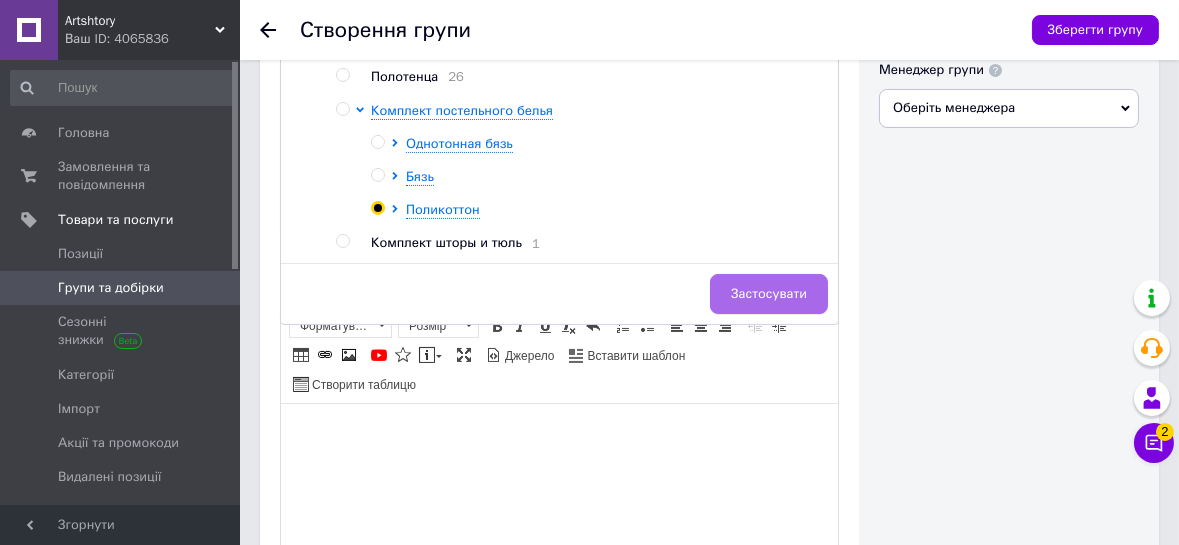 click on "Застосувати" at bounding box center [769, 294] 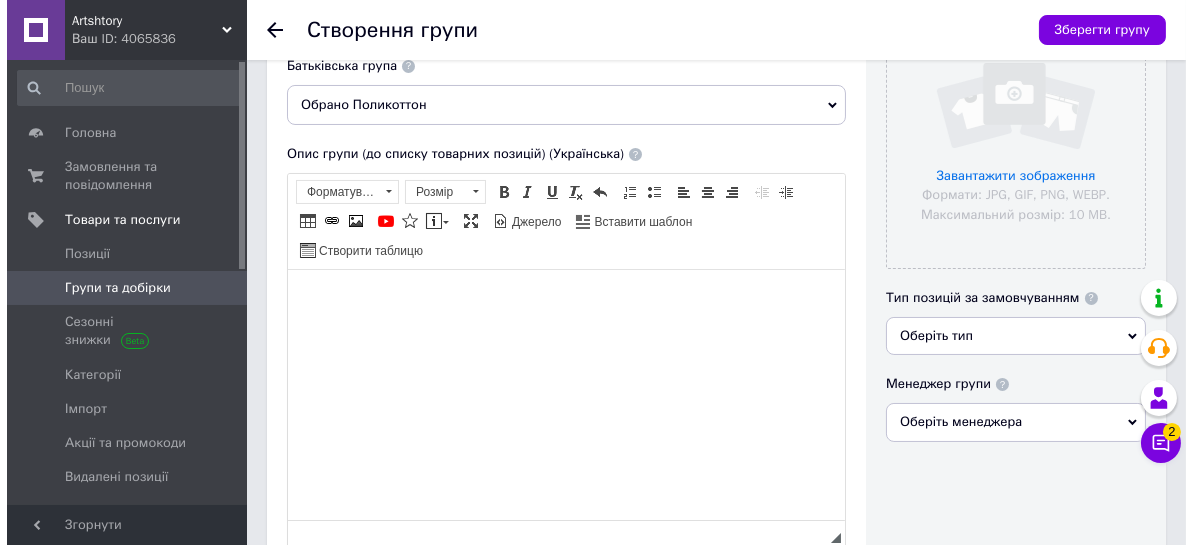 scroll, scrollTop: 272, scrollLeft: 0, axis: vertical 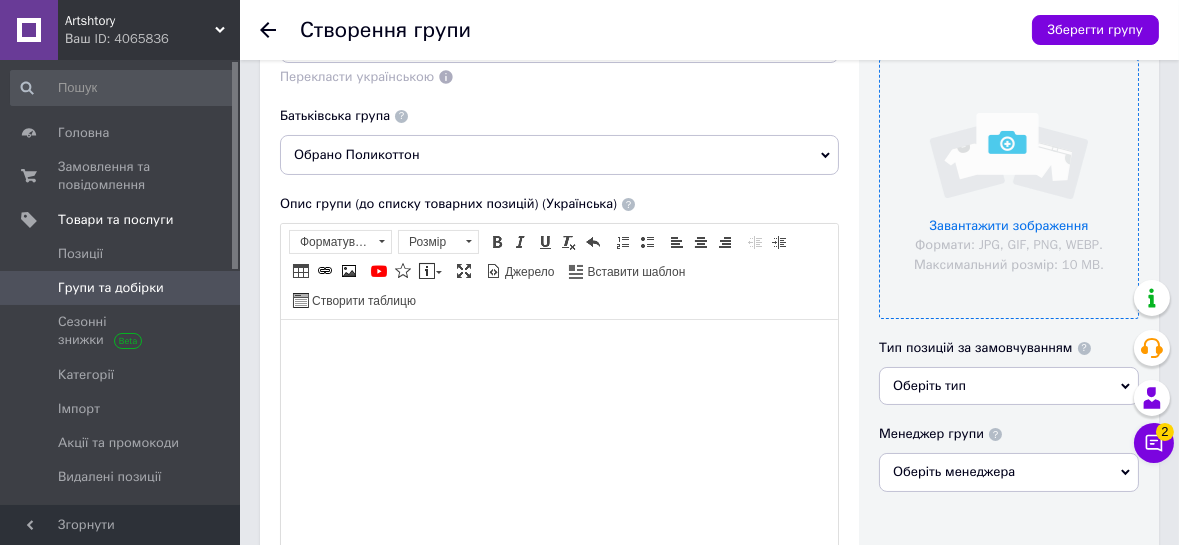 click at bounding box center [1009, 189] 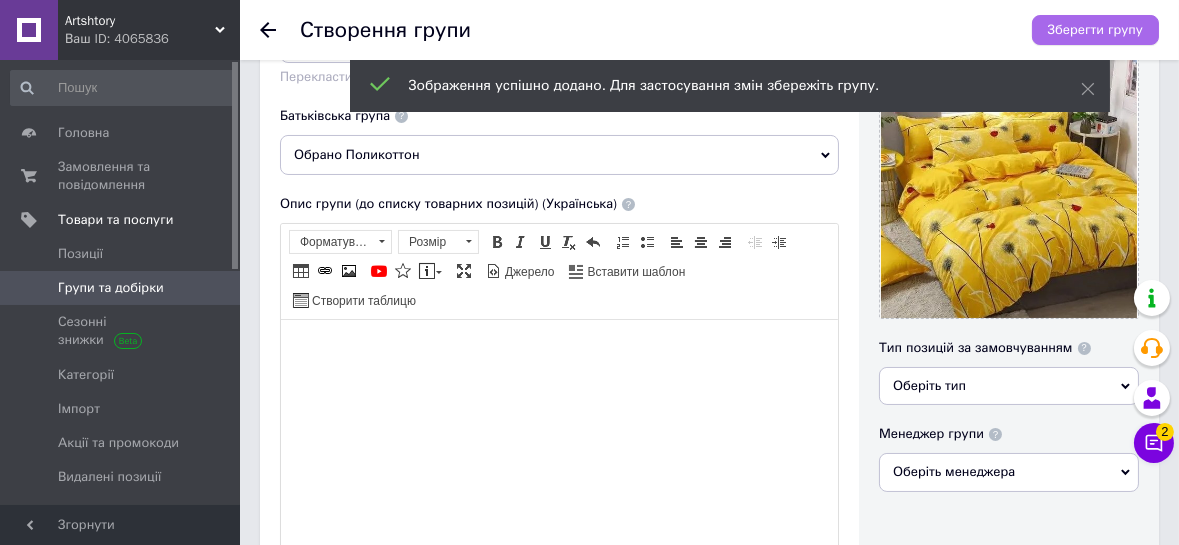 click on "Зберегти групу" at bounding box center (1095, 30) 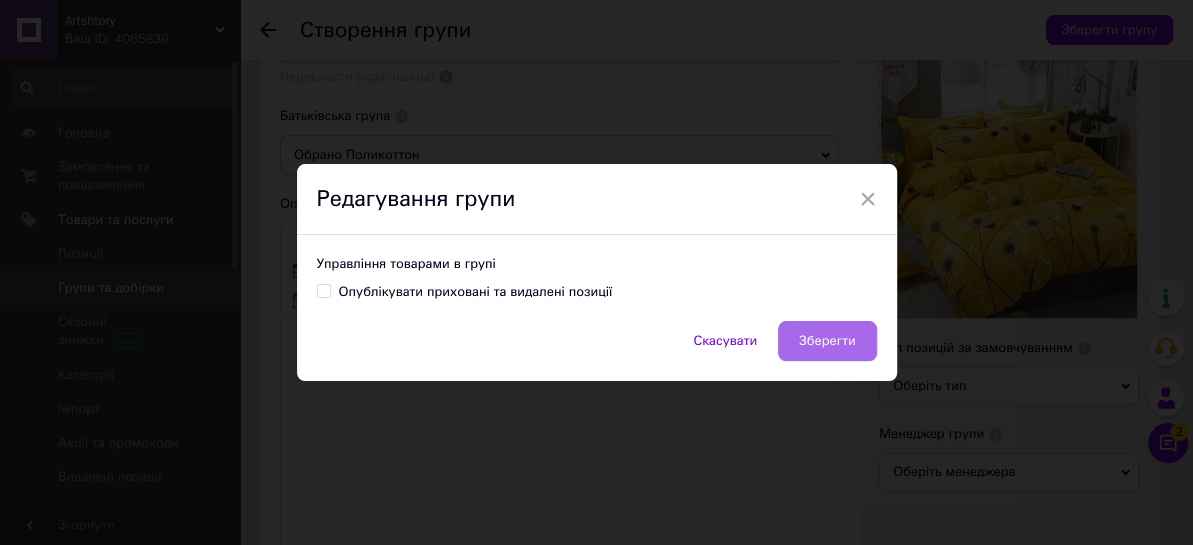 click on "Зберегти" at bounding box center (827, 341) 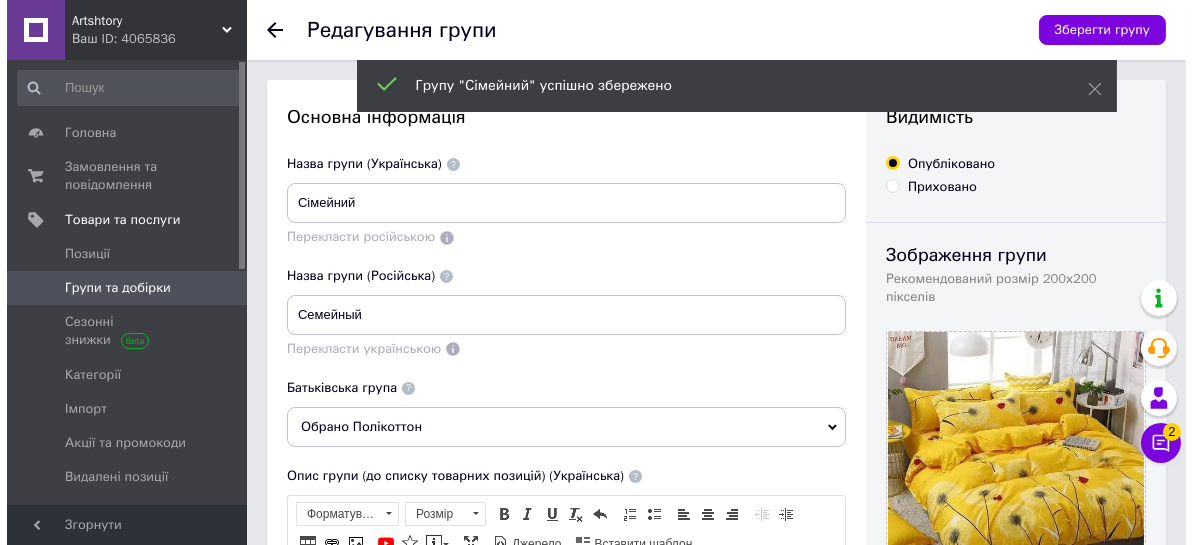 scroll, scrollTop: 0, scrollLeft: 0, axis: both 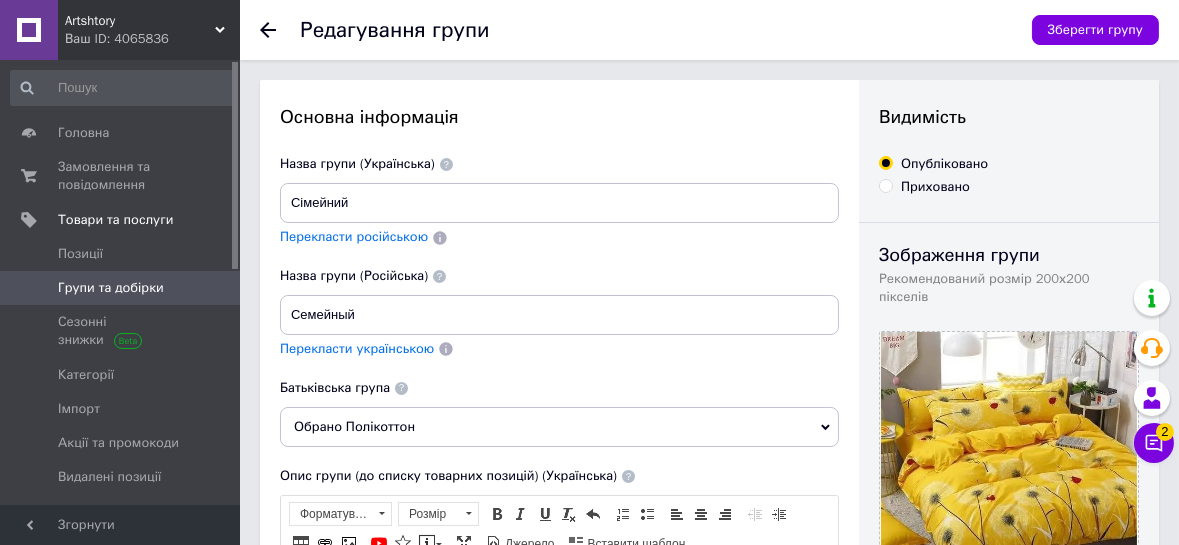 click on "Групи та добірки" at bounding box center (111, 288) 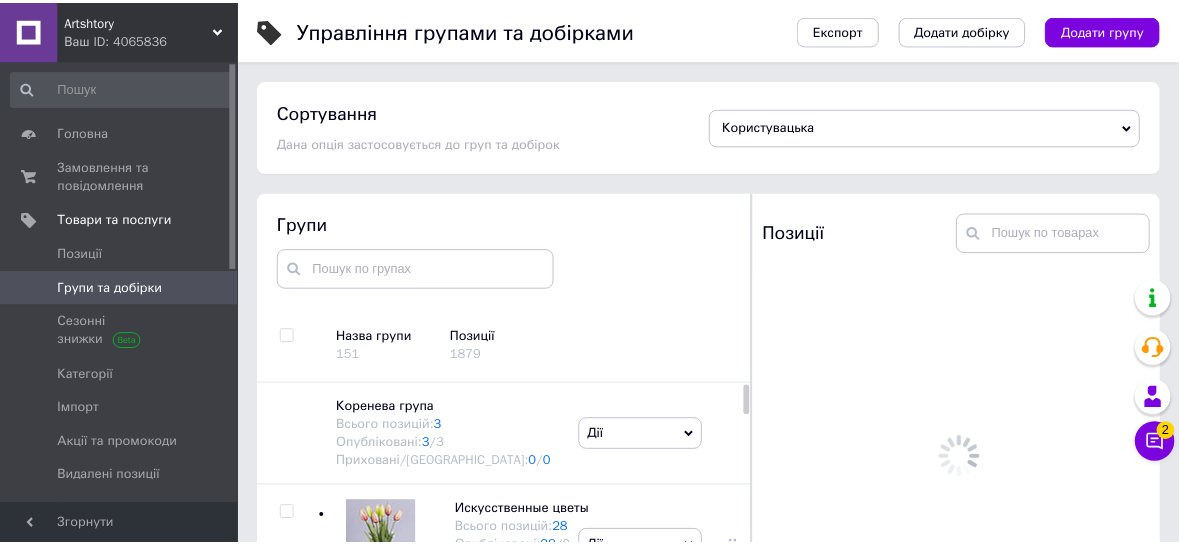 scroll, scrollTop: 113, scrollLeft: 0, axis: vertical 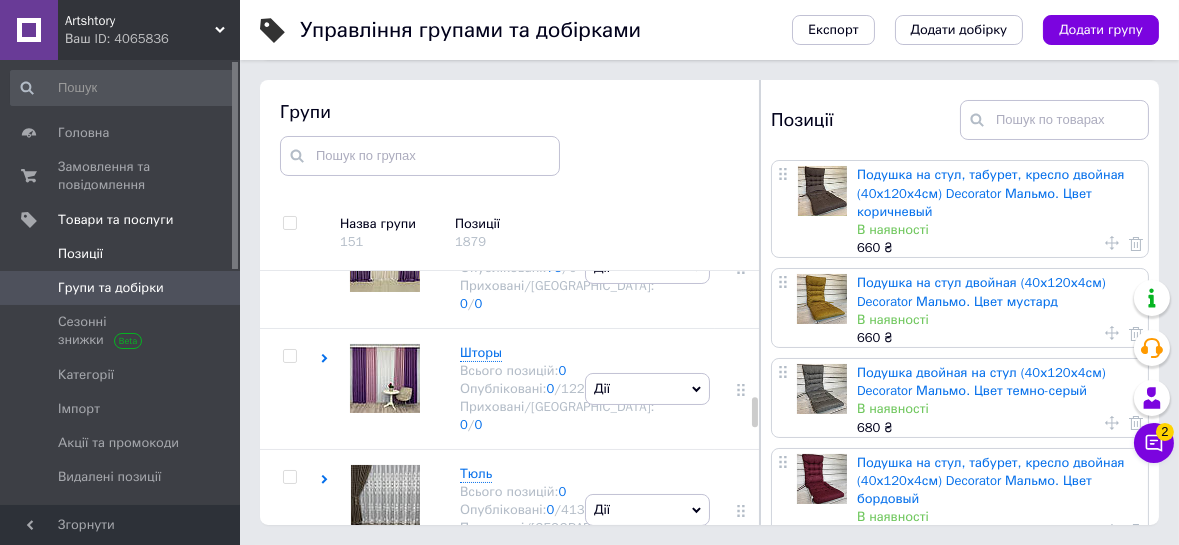 click on "Позиції" at bounding box center (80, 254) 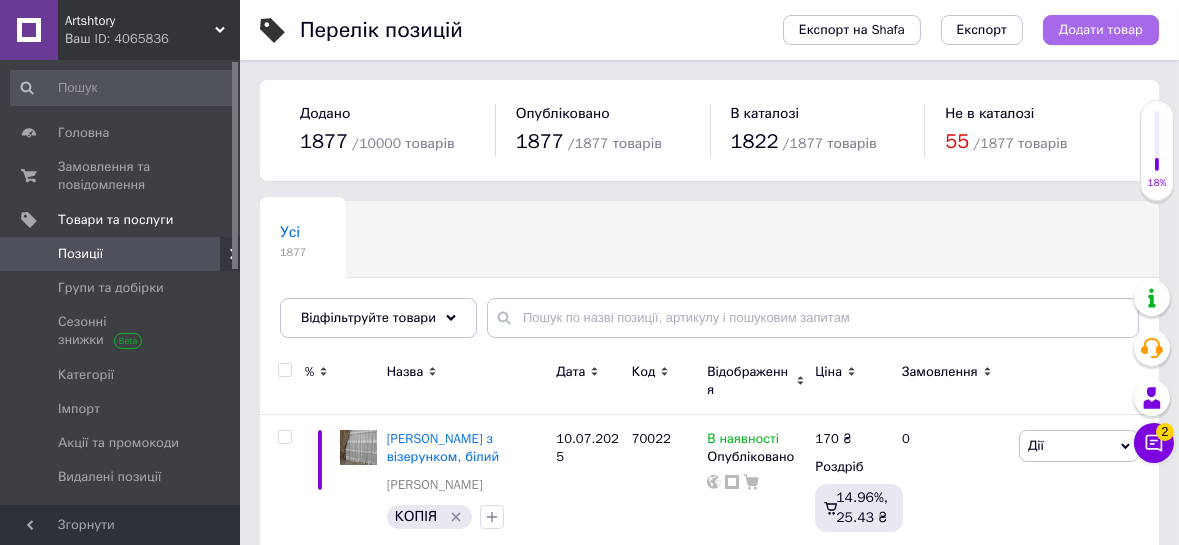 click on "Додати товар" at bounding box center (1101, 30) 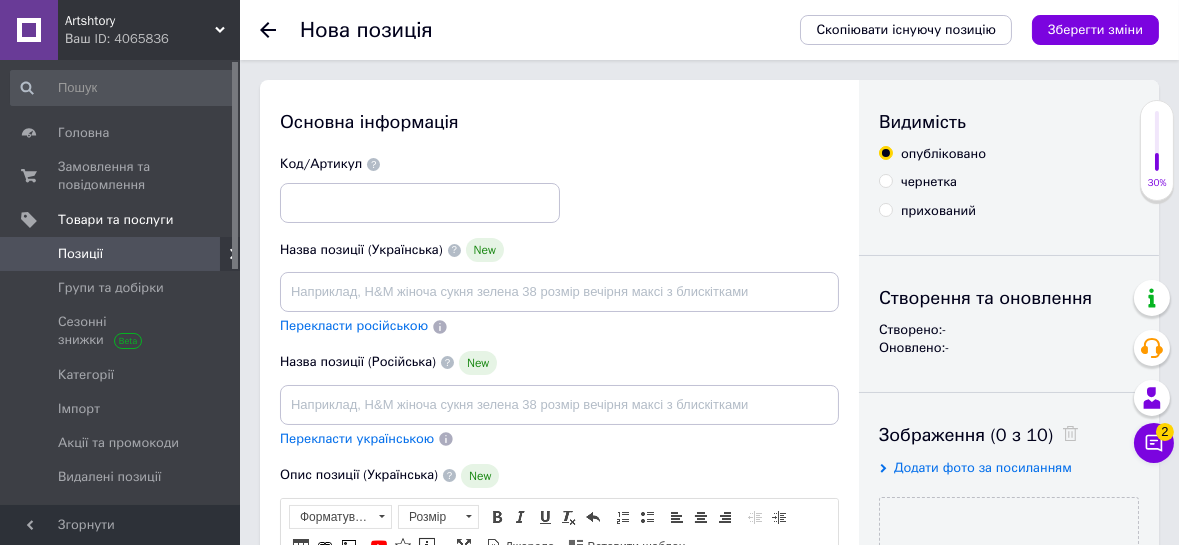 scroll, scrollTop: 0, scrollLeft: 0, axis: both 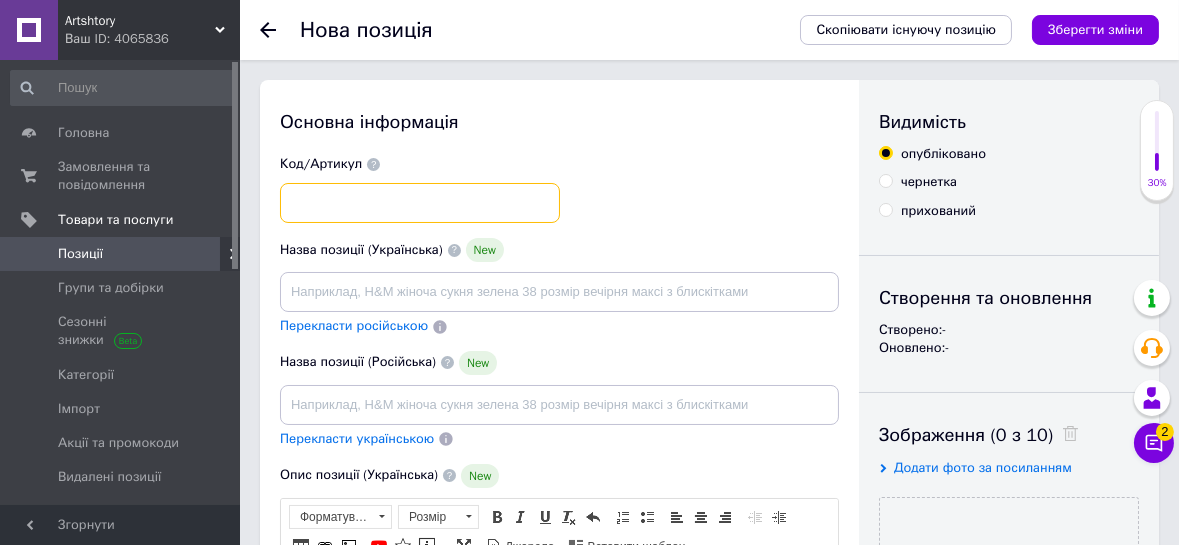 click at bounding box center [420, 203] 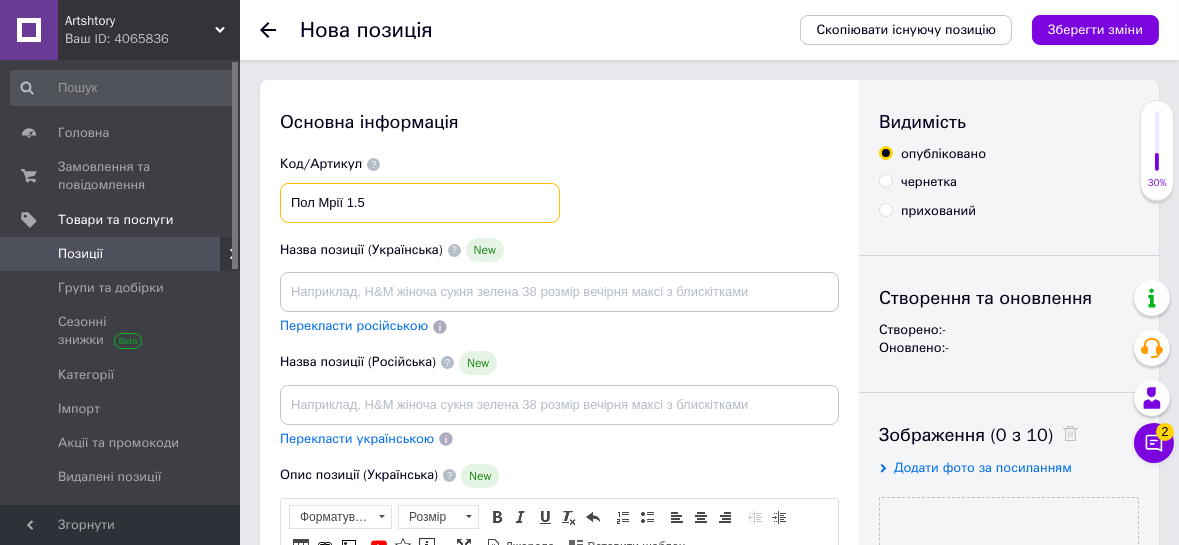 type on "Пол Мрії 1.5" 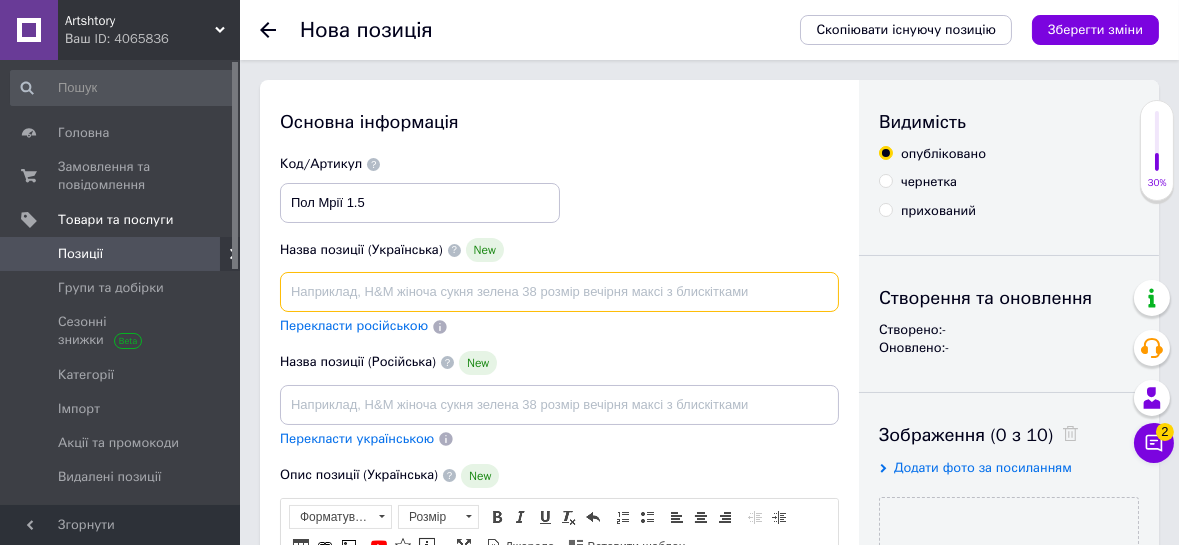click at bounding box center [559, 292] 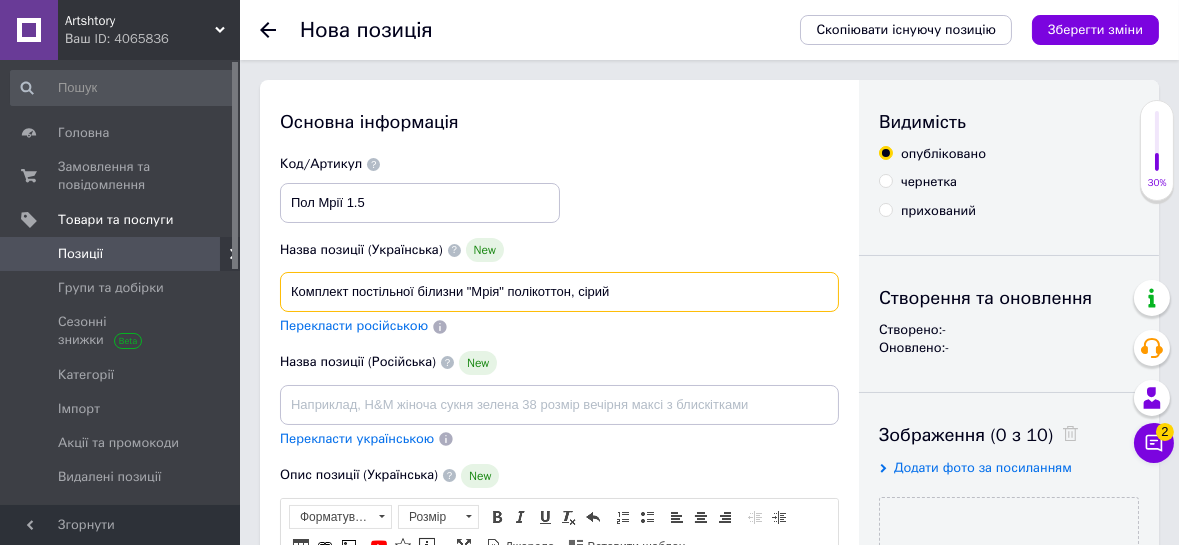 type on "Комплект постільної білизни "Мрія" полікоттон, сірий" 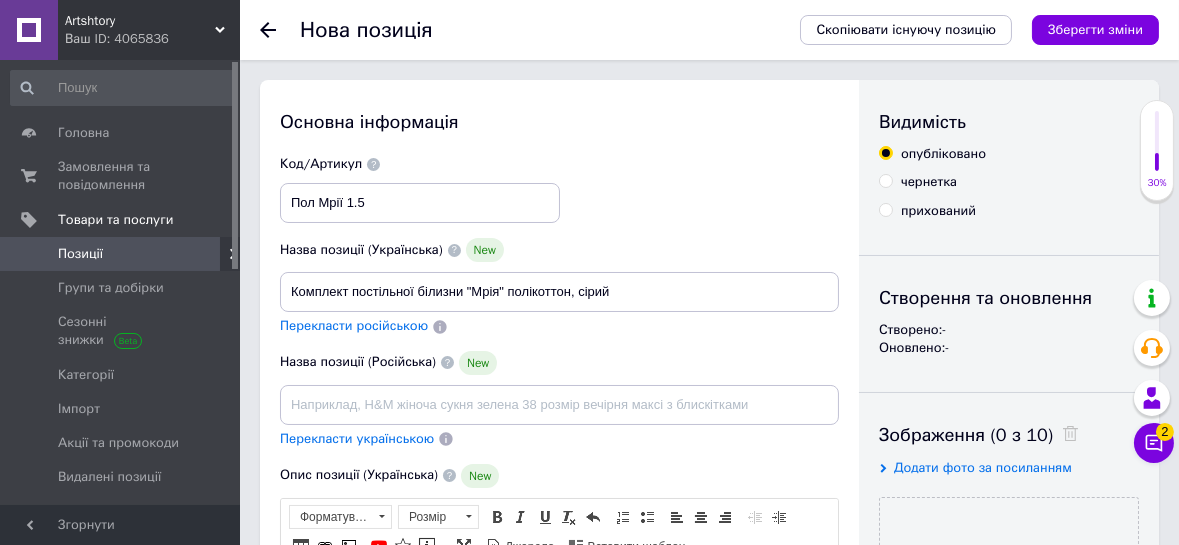 click on "Перекласти російською" at bounding box center (354, 325) 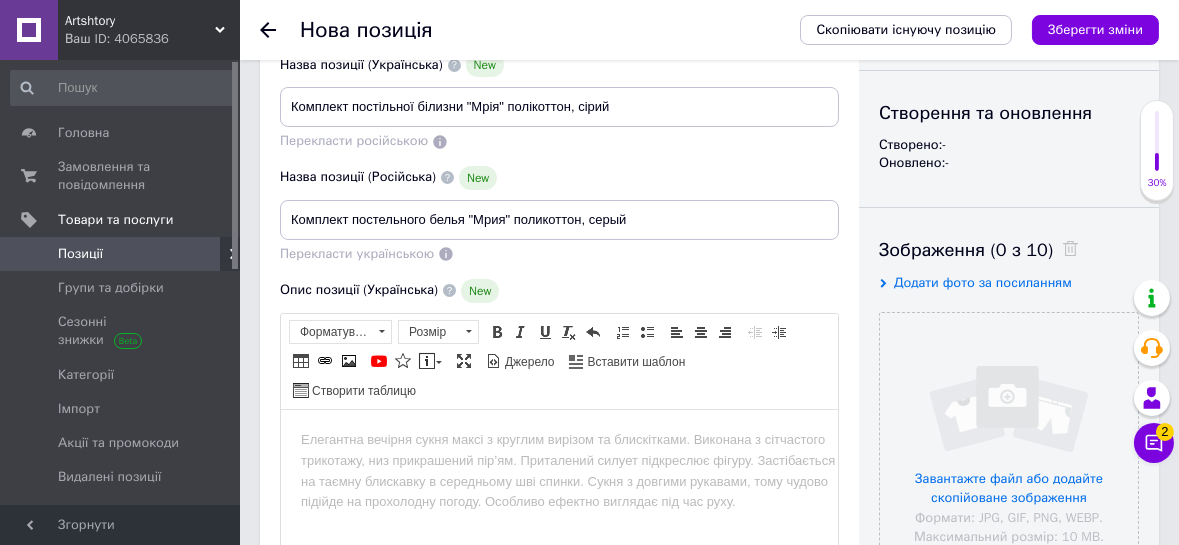 scroll, scrollTop: 272, scrollLeft: 0, axis: vertical 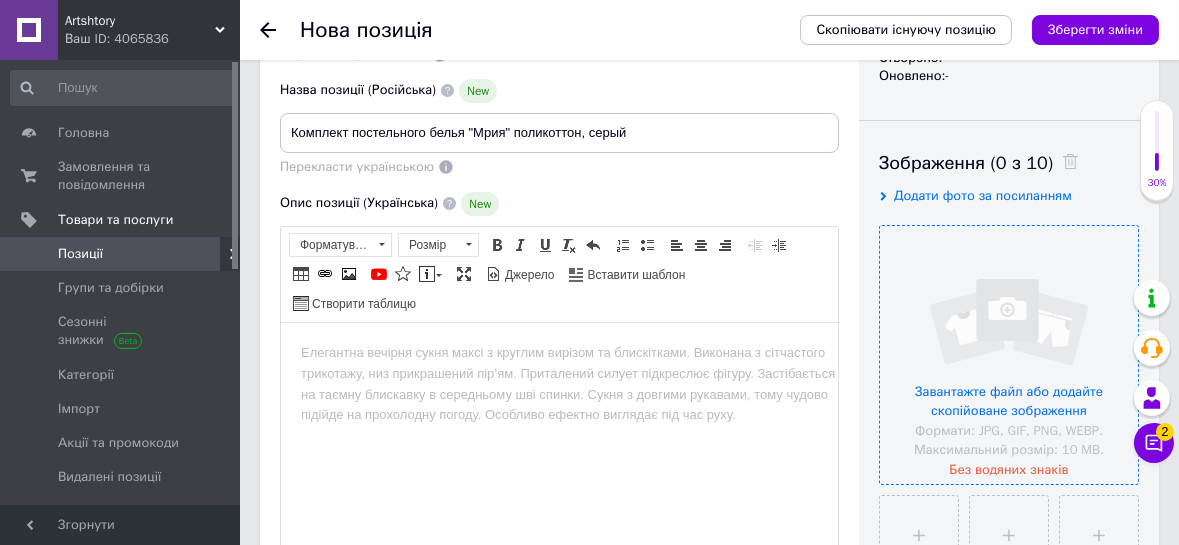 click at bounding box center (1009, 355) 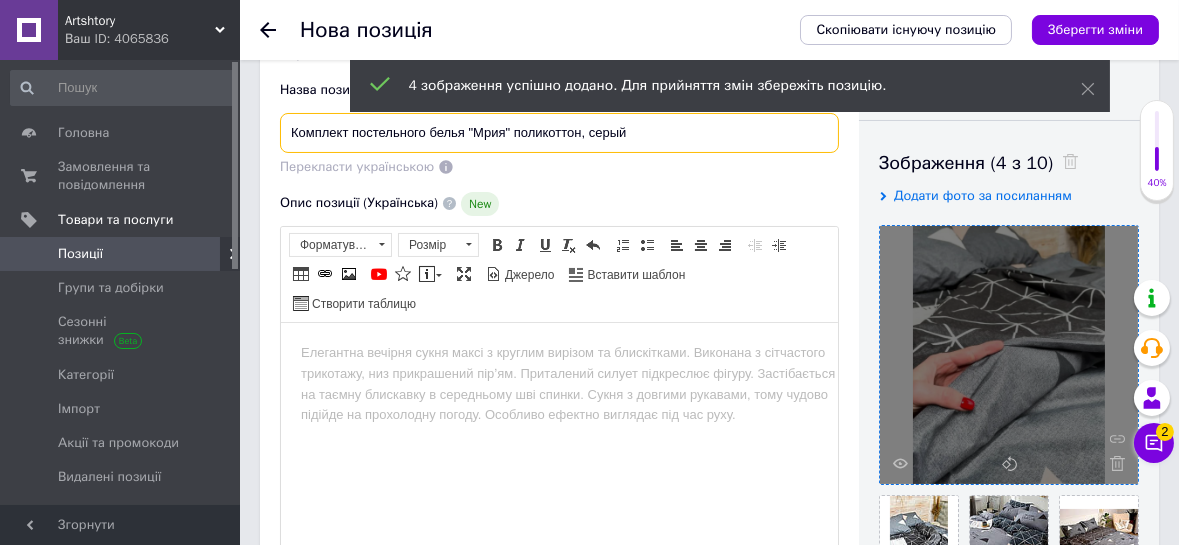 drag, startPoint x: 504, startPoint y: 134, endPoint x: 484, endPoint y: 134, distance: 20 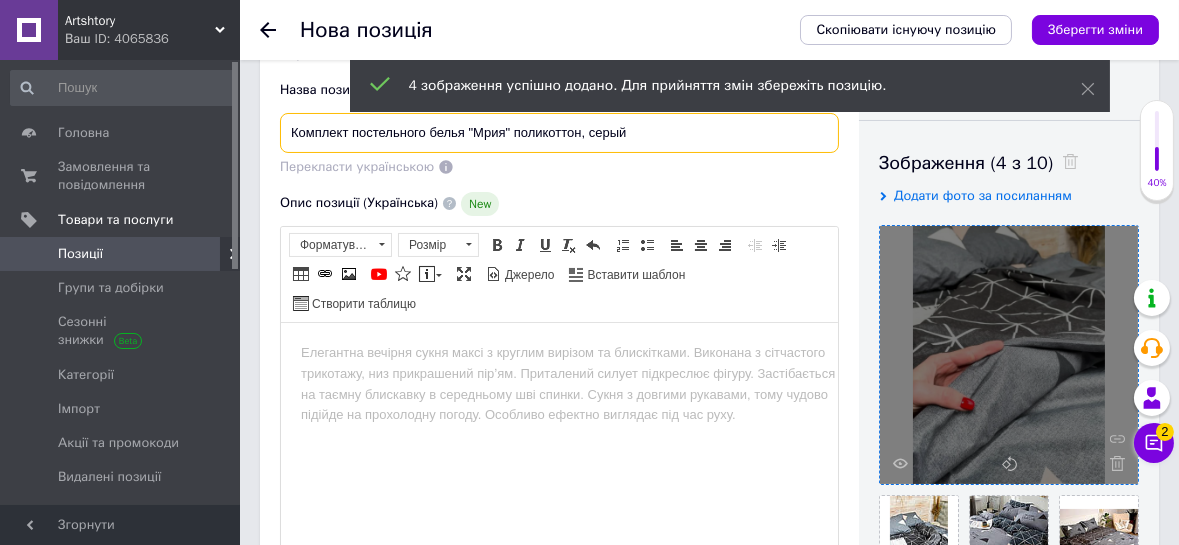 click on "Комплект постельного белья "Мрия" поликоттон, серый" at bounding box center [559, 133] 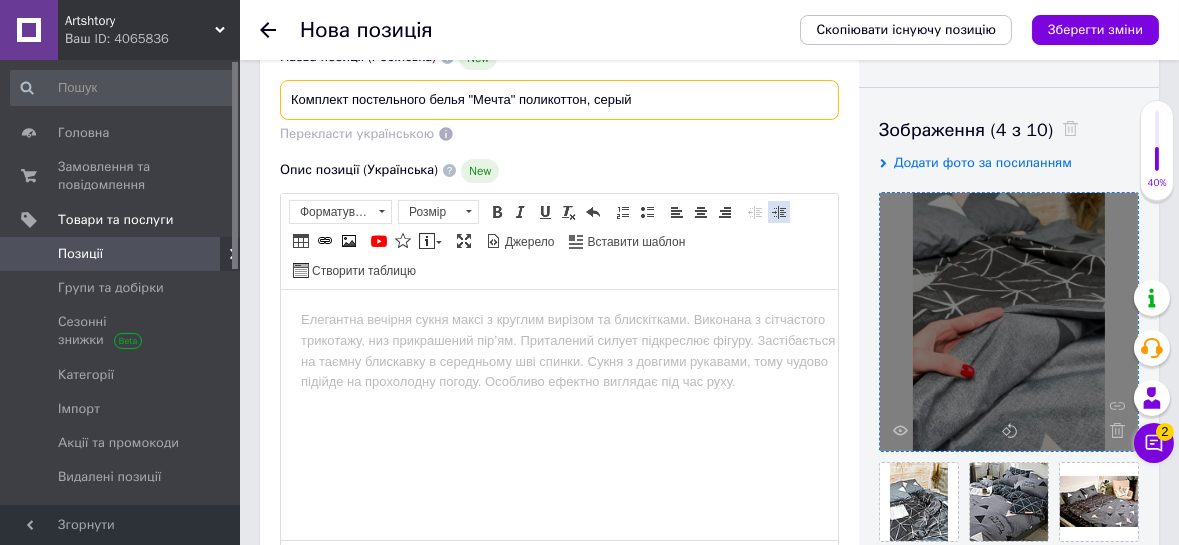 scroll, scrollTop: 363, scrollLeft: 0, axis: vertical 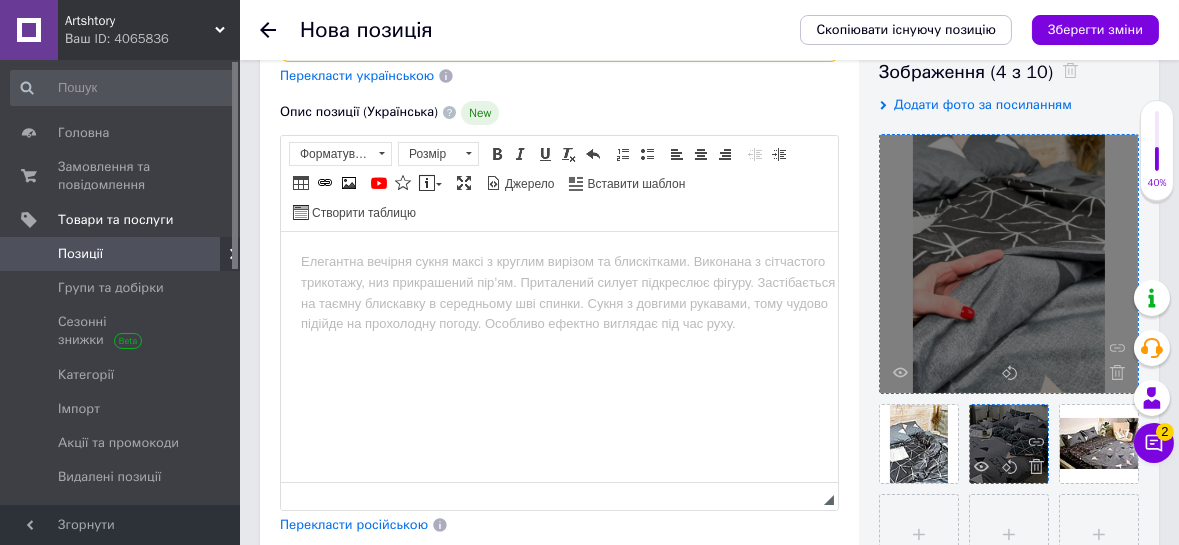 type on "Комплект постельного белья "Мечта" поликоттон, серый" 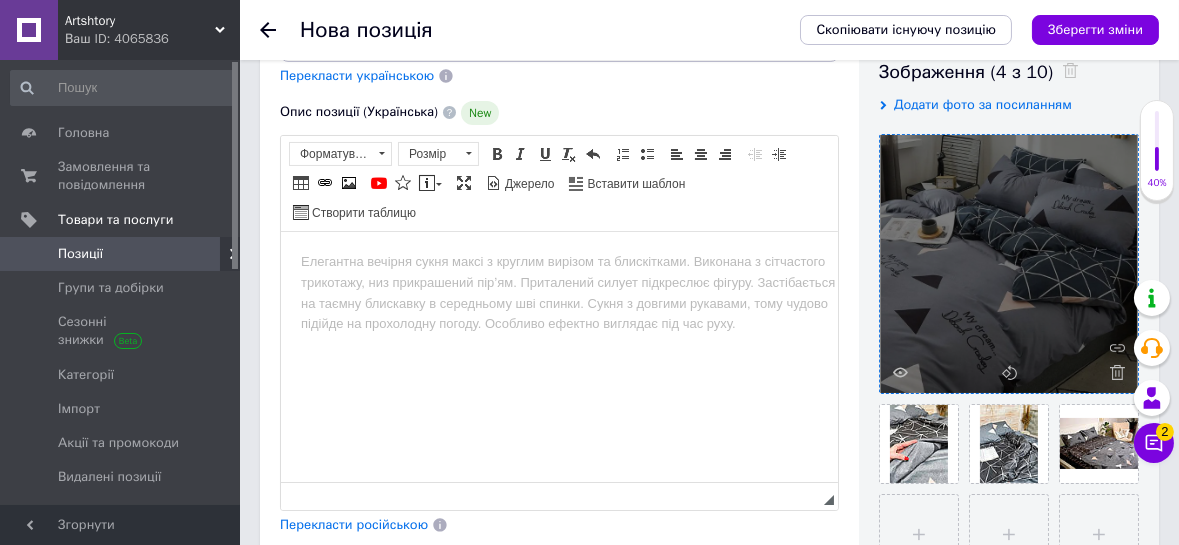 click at bounding box center [558, 261] 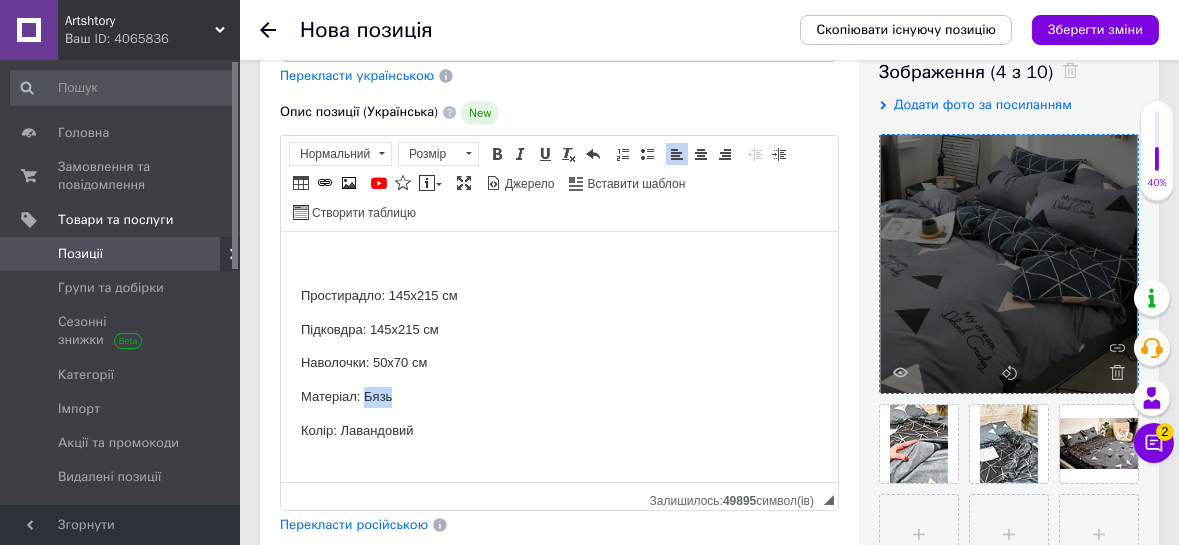 drag, startPoint x: 394, startPoint y: 391, endPoint x: 367, endPoint y: 390, distance: 27.018513 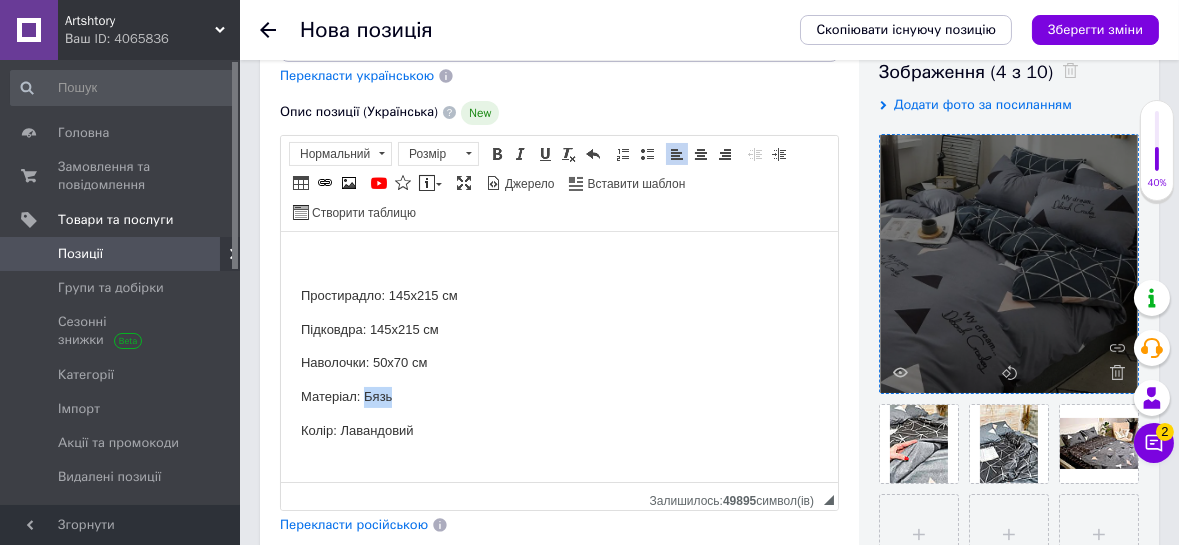 click on "Матеріал: Бязь" at bounding box center [558, 396] 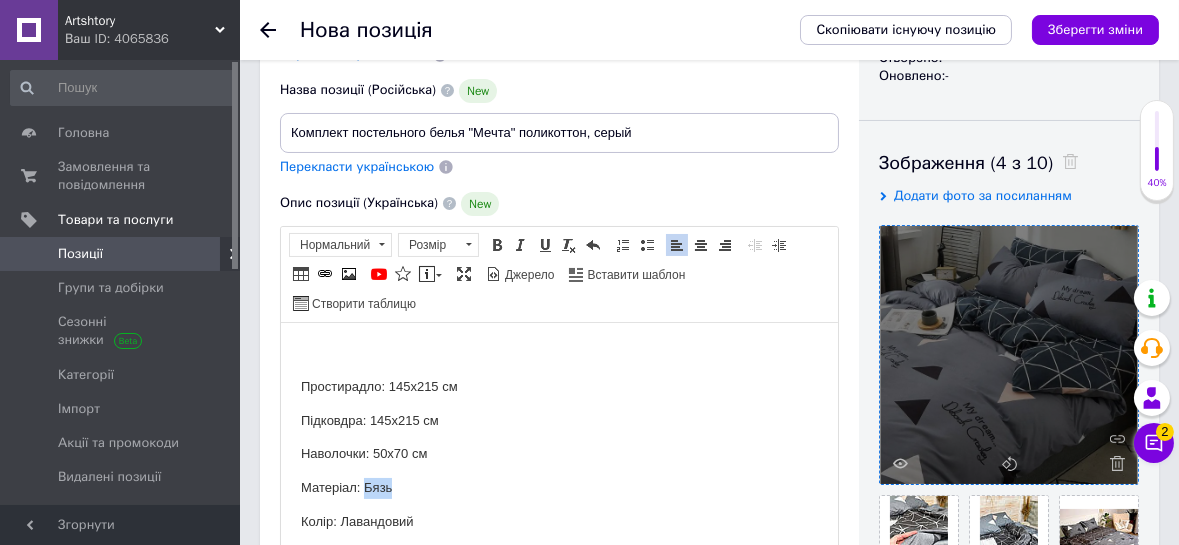 type 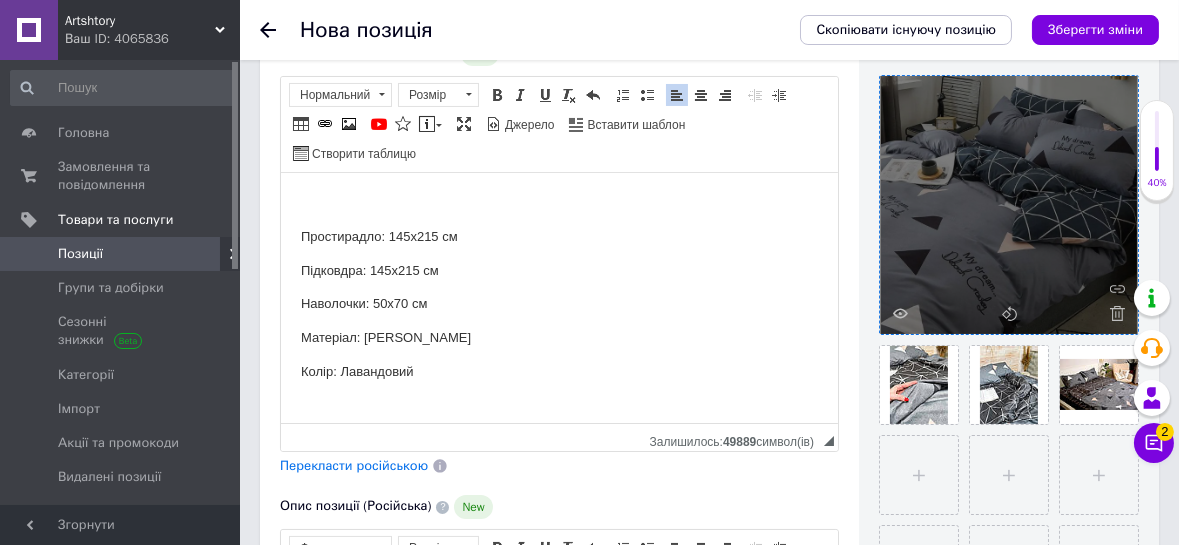 scroll, scrollTop: 454, scrollLeft: 0, axis: vertical 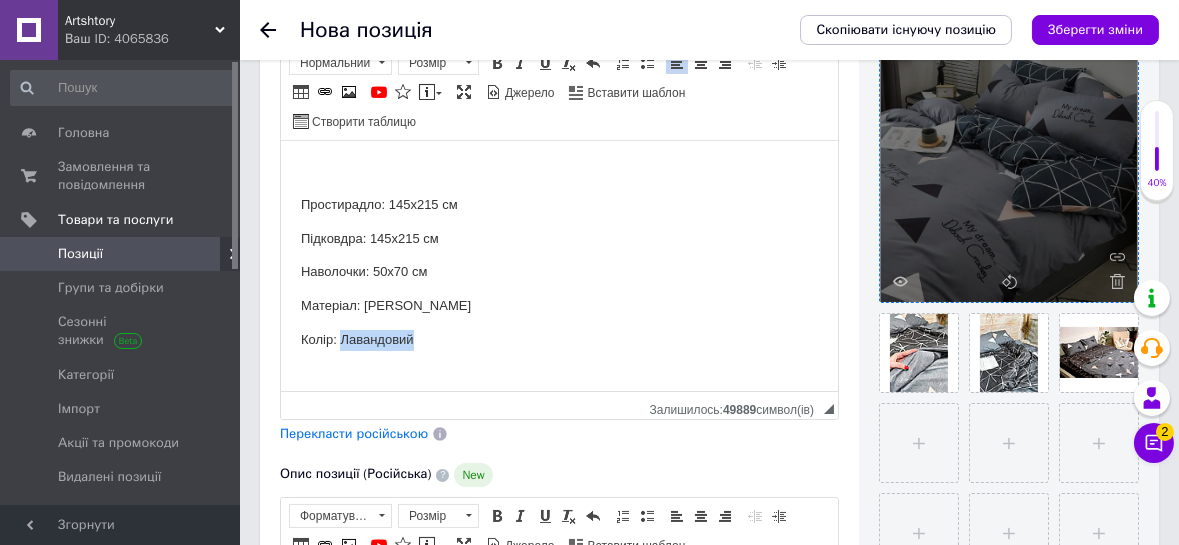 drag, startPoint x: 430, startPoint y: 336, endPoint x: 339, endPoint y: 332, distance: 91.08787 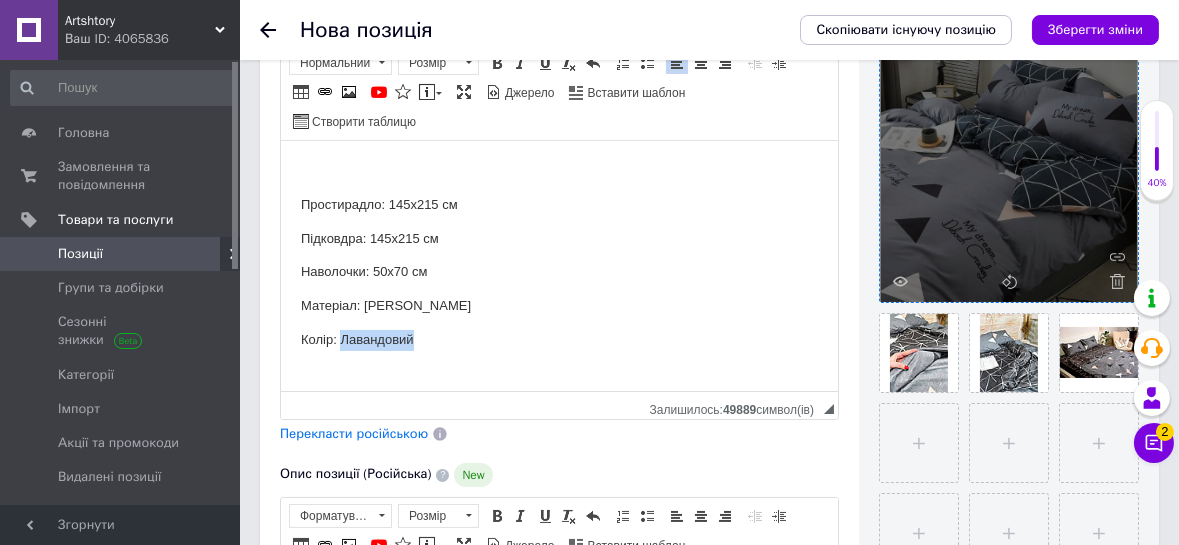 click on "Колір: Лавандовий" at bounding box center (558, 339) 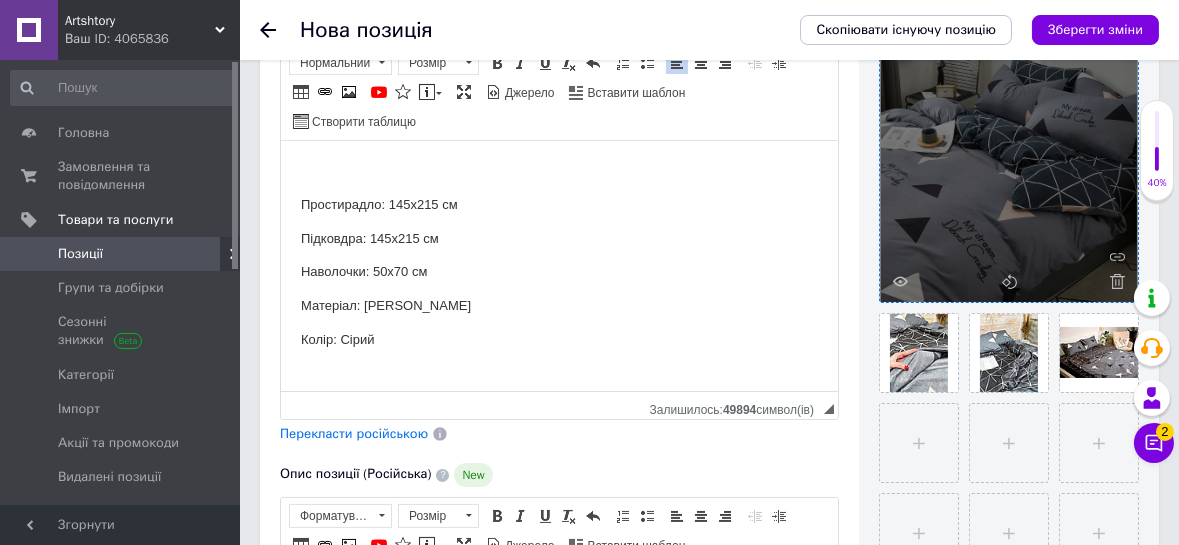 click at bounding box center (558, 170) 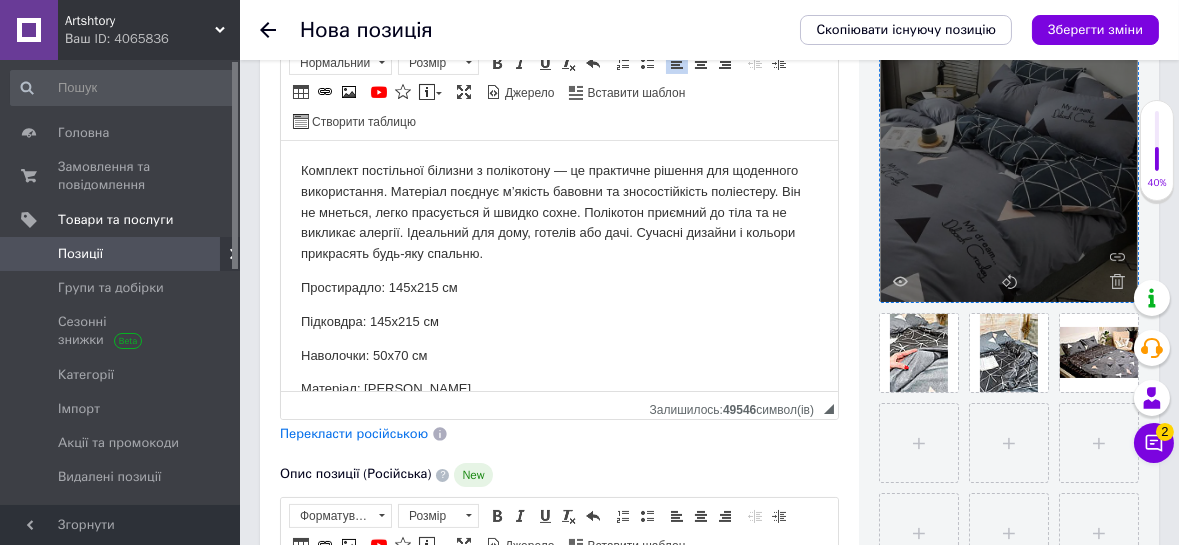 click on "Перекласти російською" at bounding box center [354, 434] 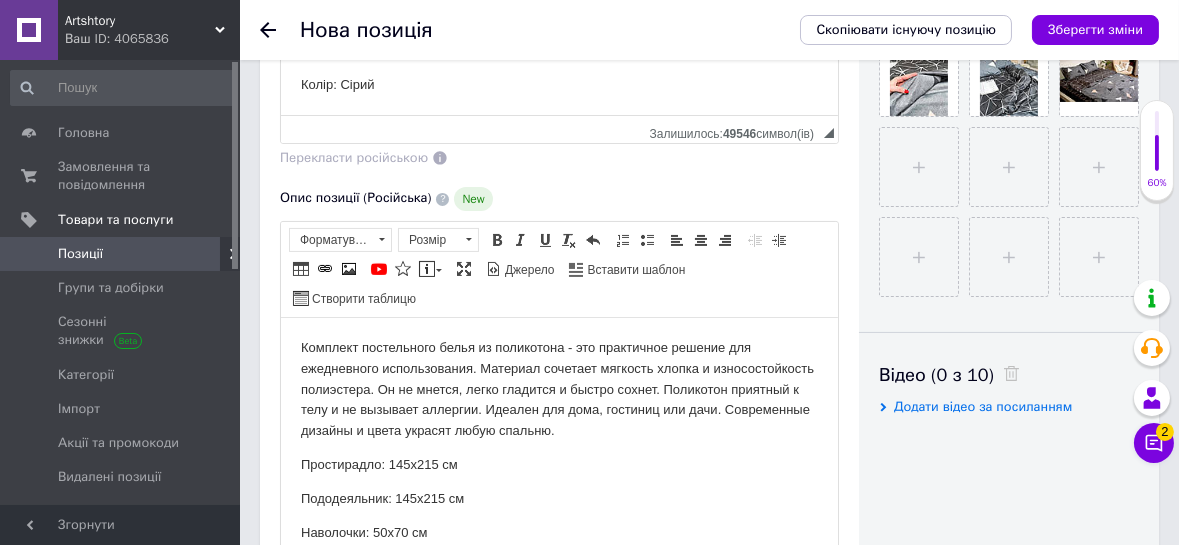 scroll, scrollTop: 818, scrollLeft: 0, axis: vertical 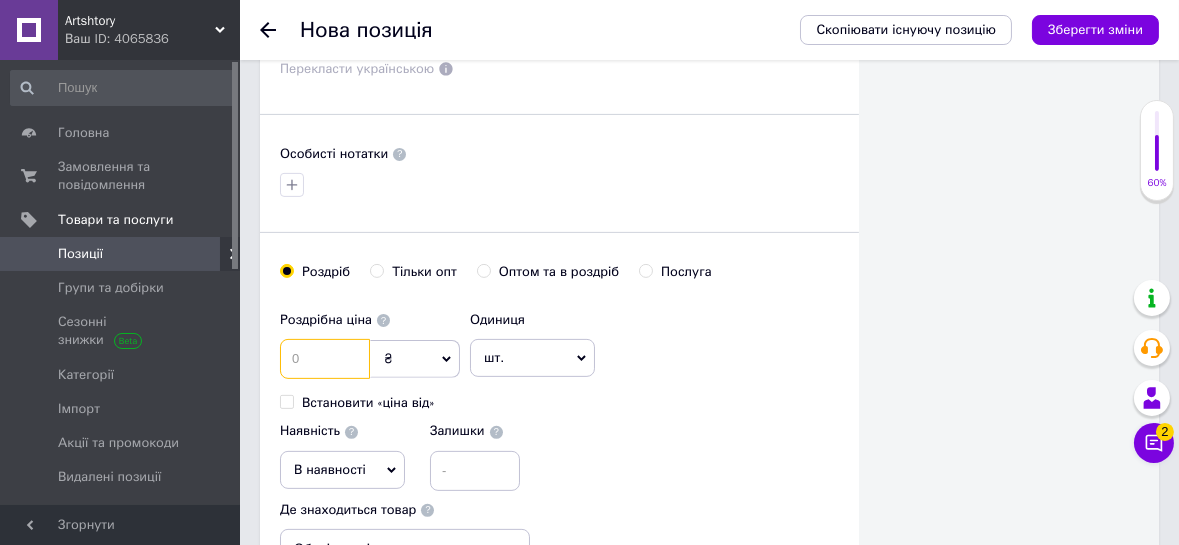 click at bounding box center (325, 359) 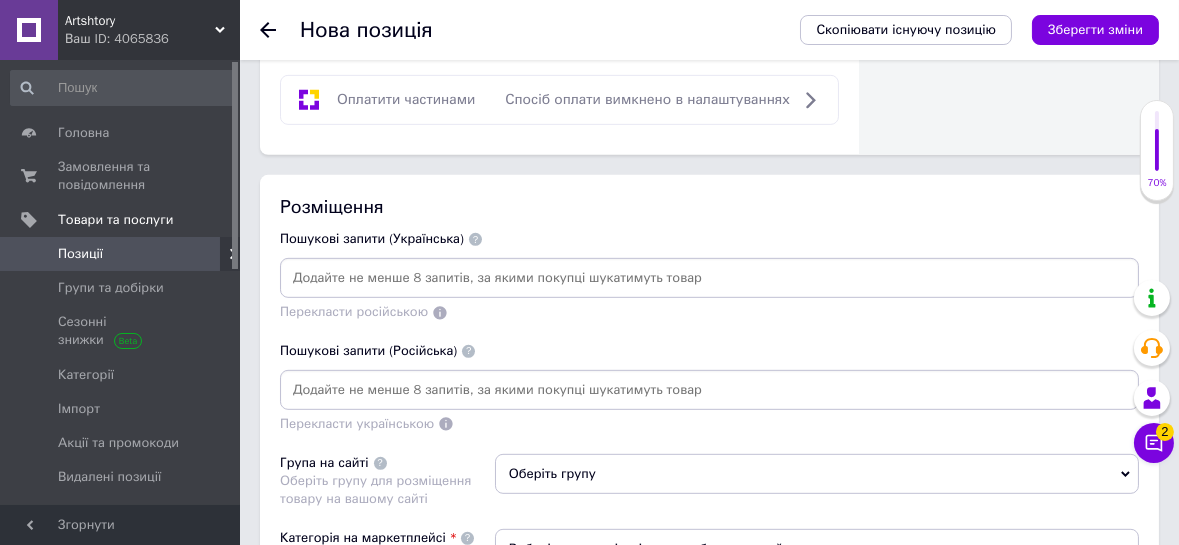 scroll, scrollTop: 1818, scrollLeft: 0, axis: vertical 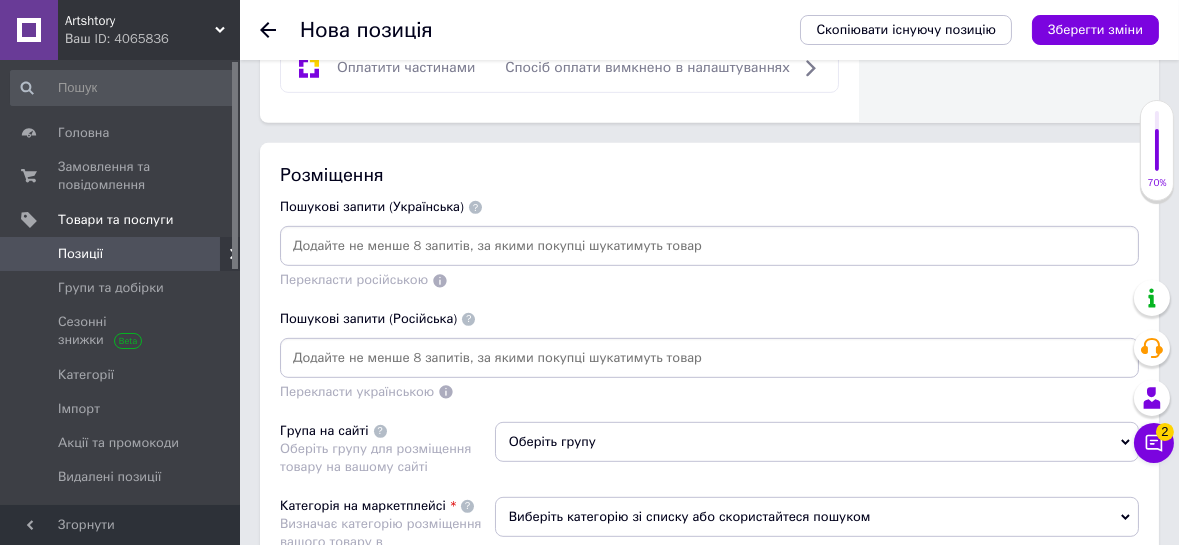 type on "799" 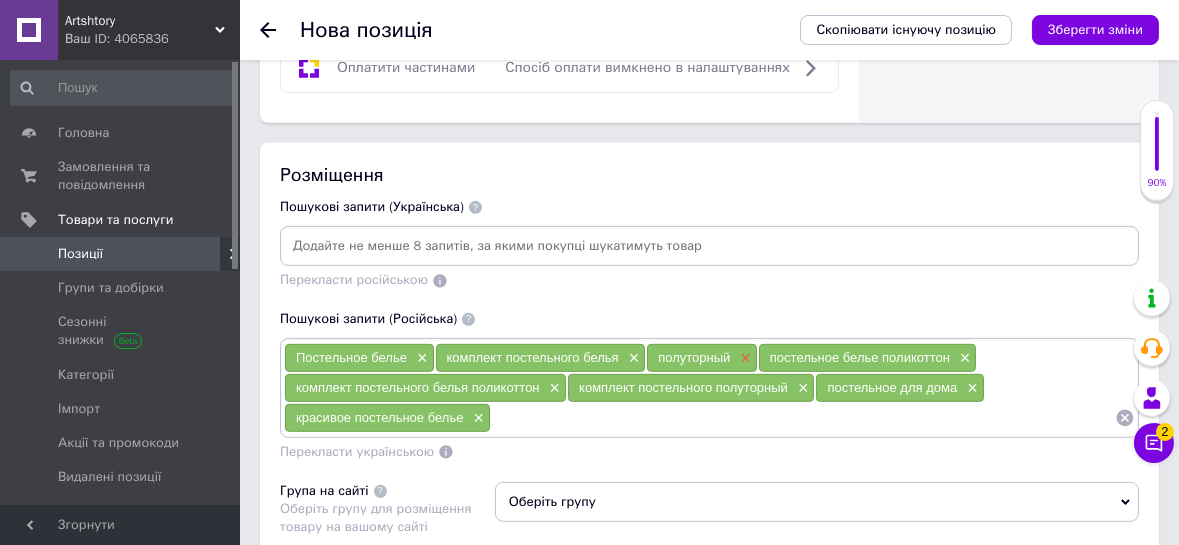 click on "×" at bounding box center [743, 358] 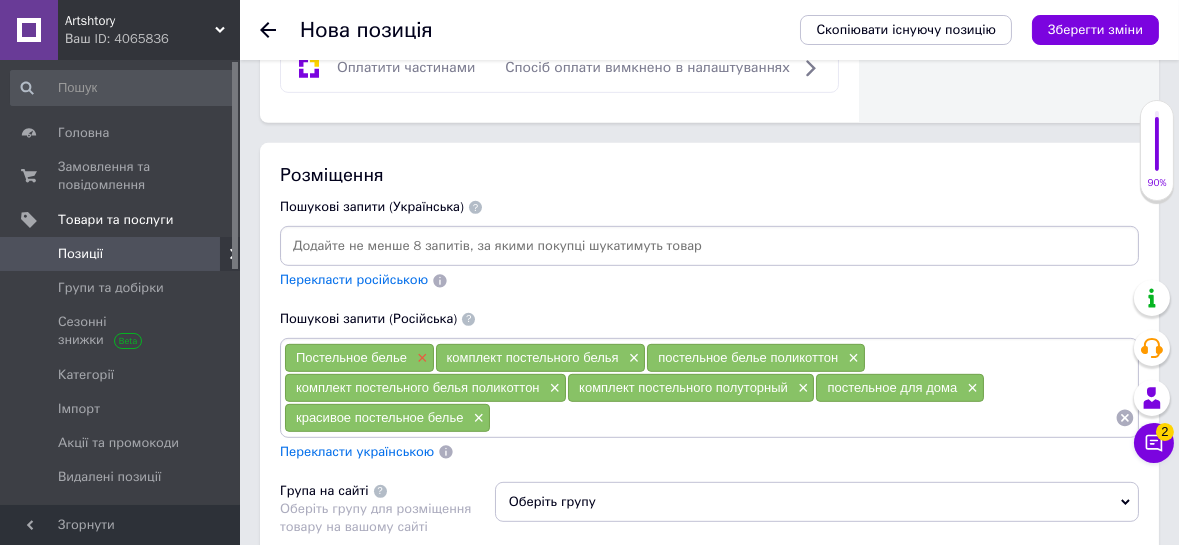 click on "×" at bounding box center (420, 358) 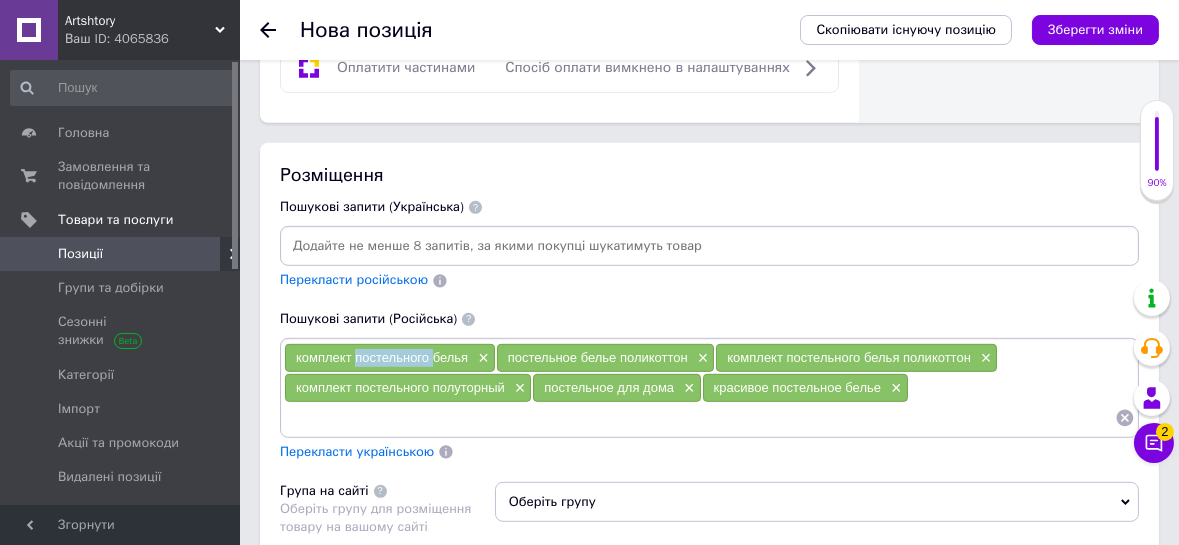 click on "комплект постельного белья" at bounding box center [382, 357] 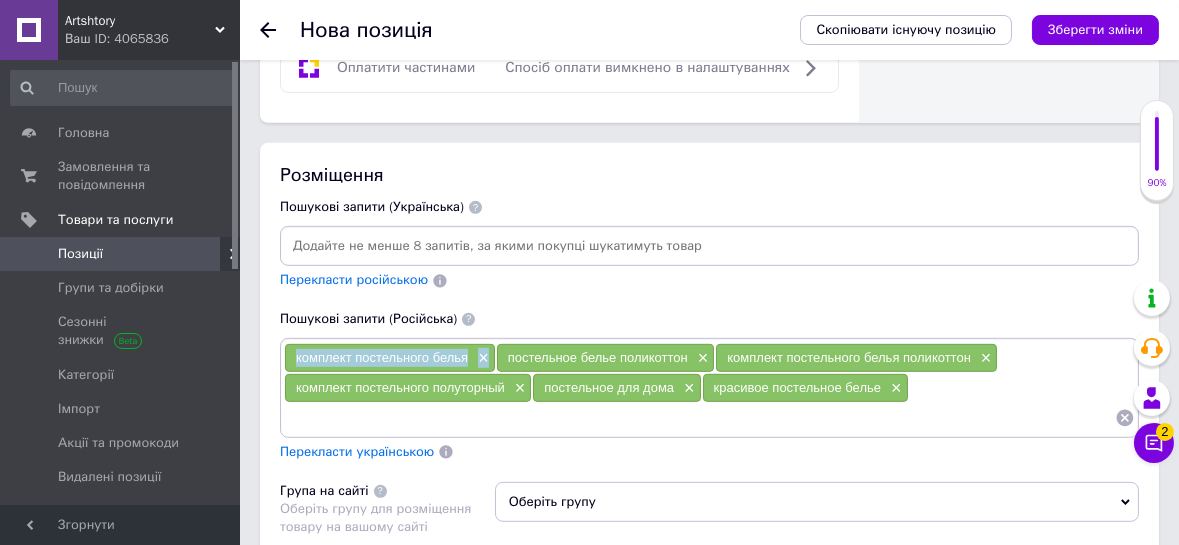 click on "комплект постельного белья" at bounding box center [382, 357] 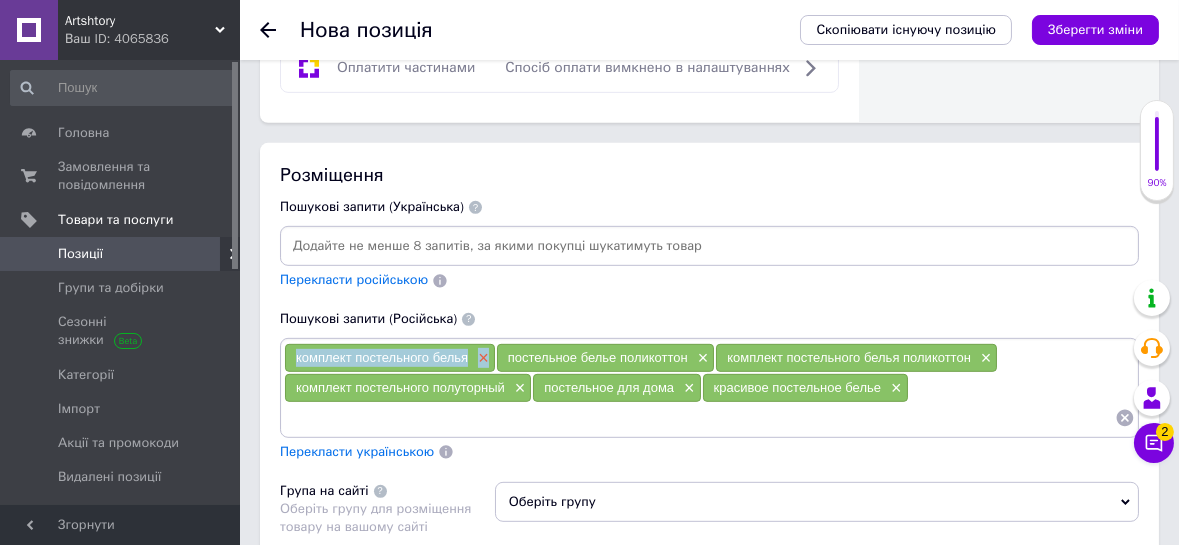 click on "×" at bounding box center (481, 358) 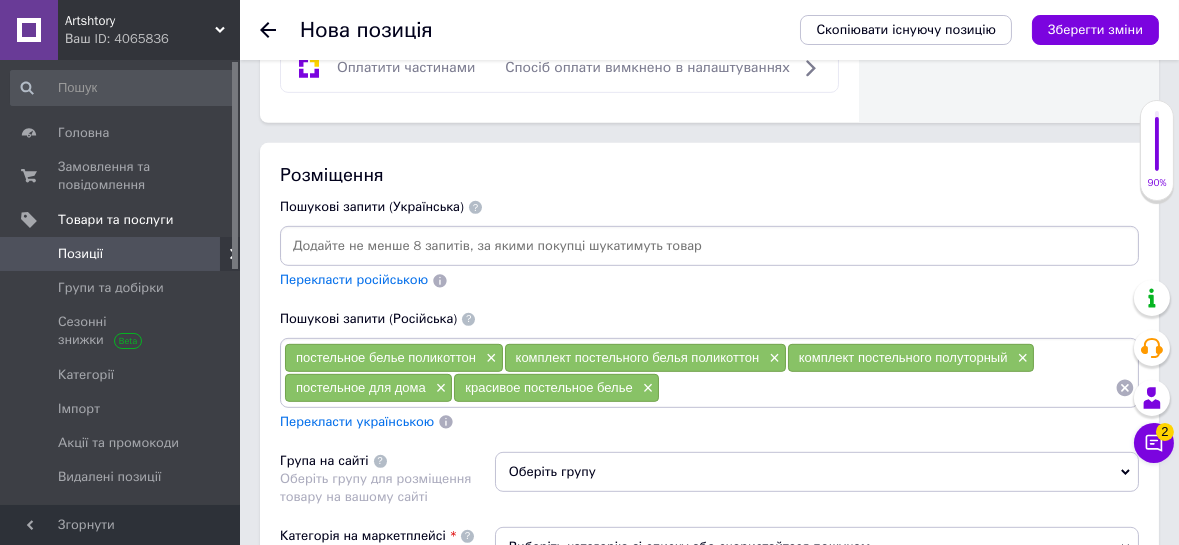 click on "×" at bounding box center (489, 358) 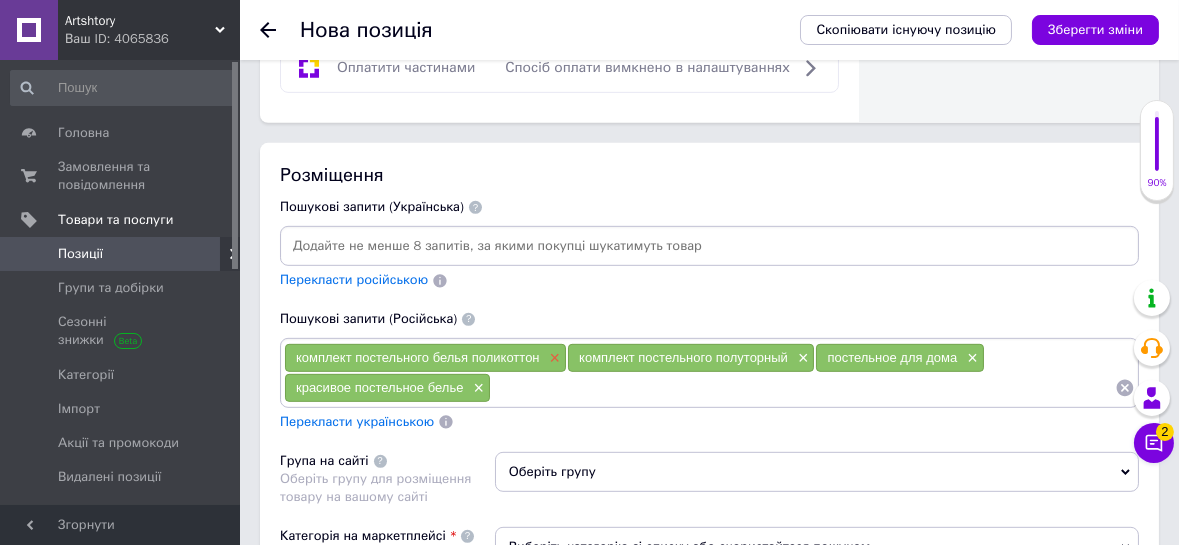 click on "×" at bounding box center (553, 358) 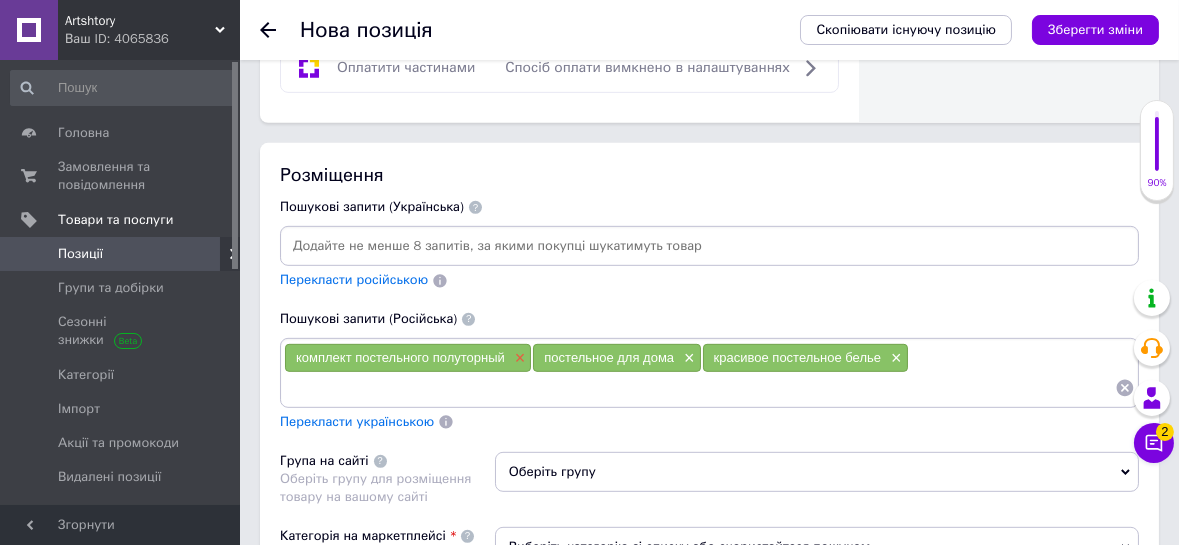click on "×" at bounding box center [518, 358] 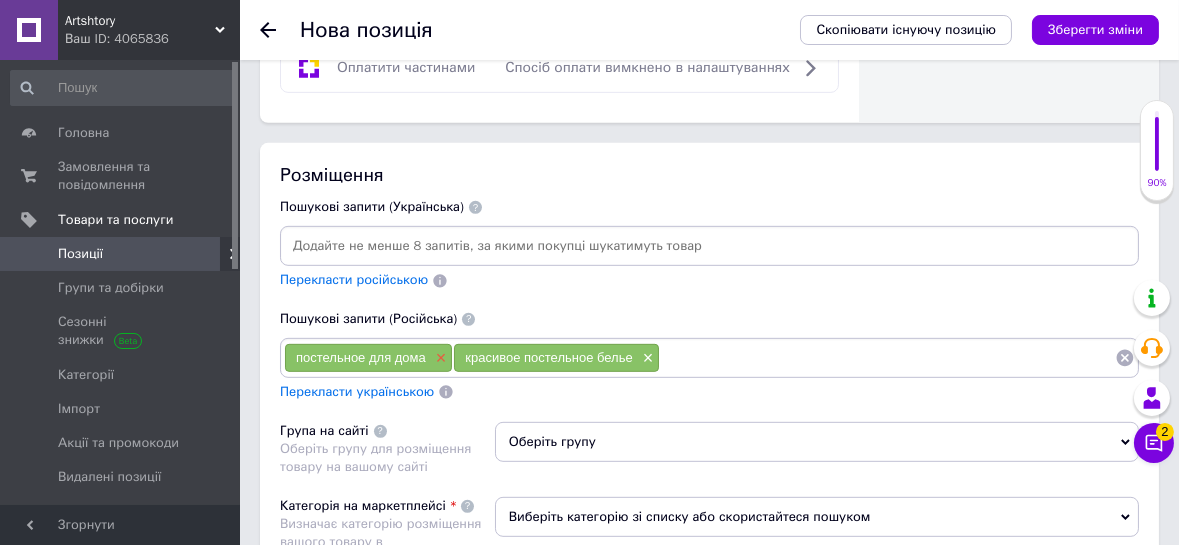 click on "×" at bounding box center (439, 358) 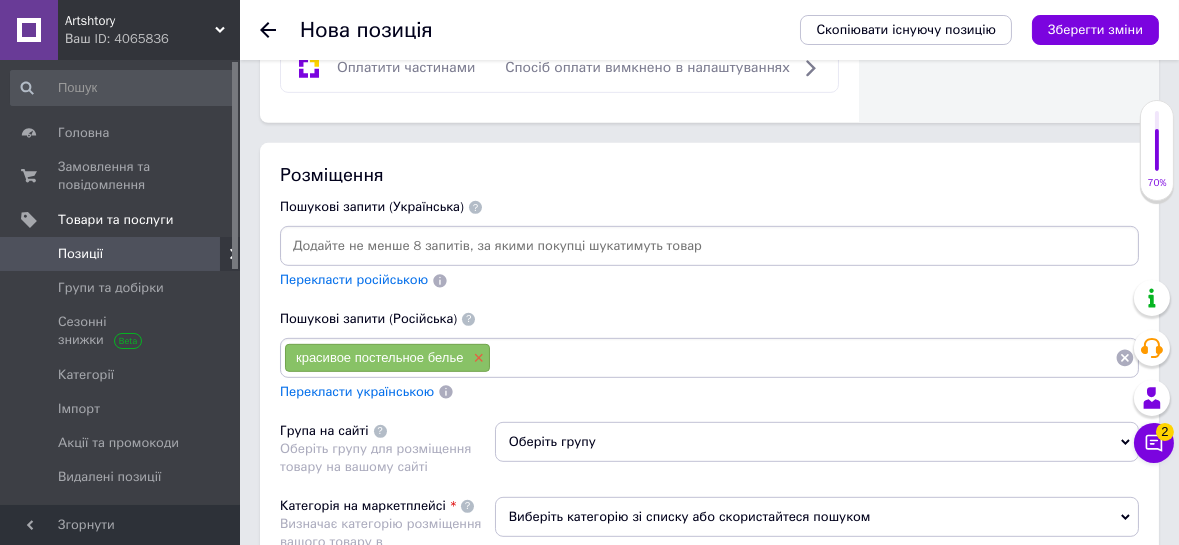 click on "×" at bounding box center (476, 358) 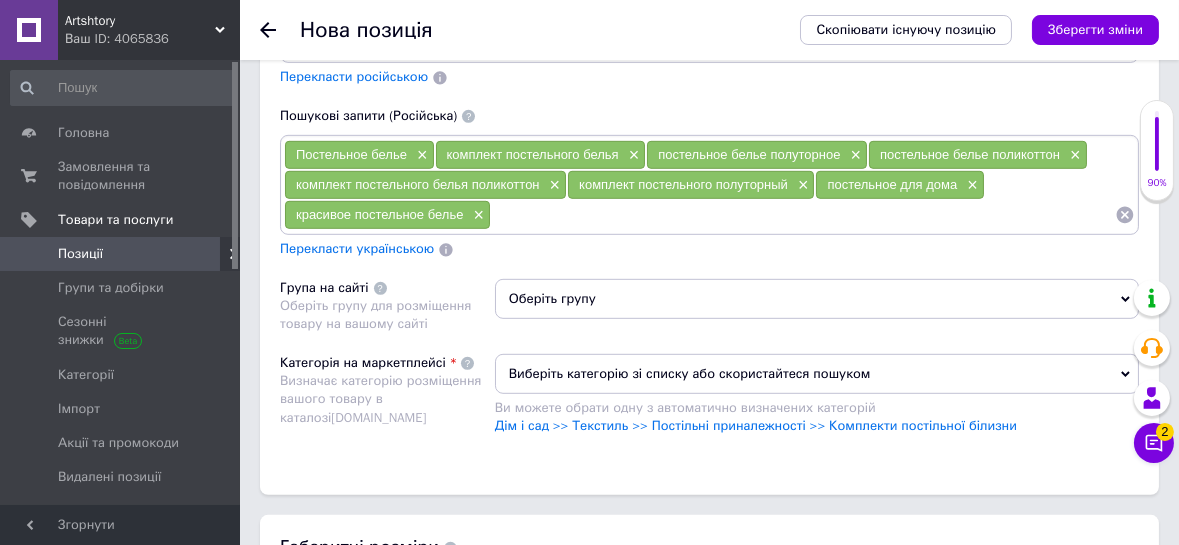 scroll, scrollTop: 2045, scrollLeft: 0, axis: vertical 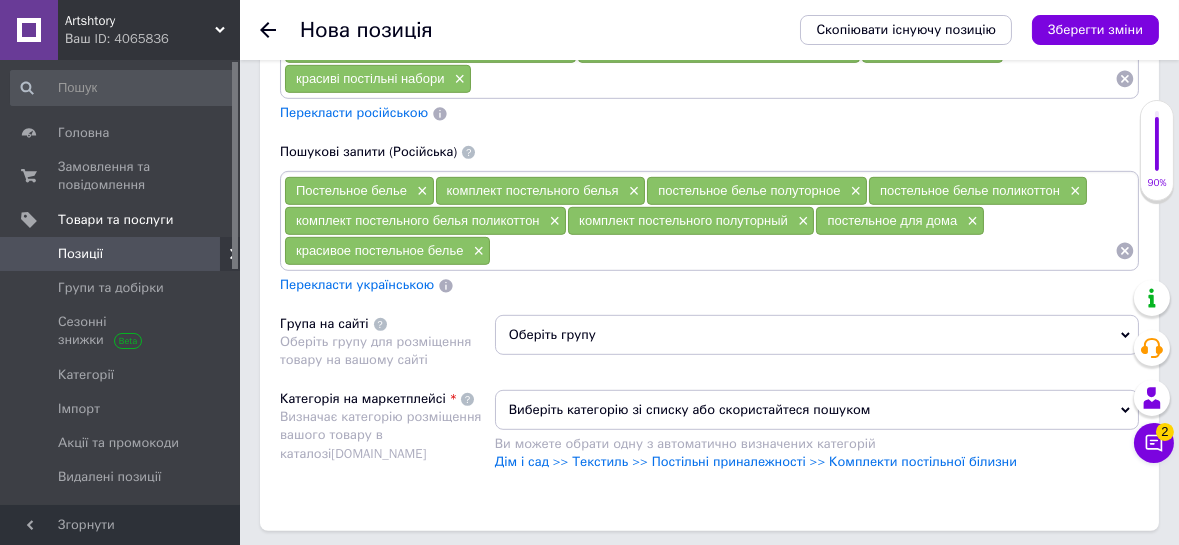 click on "Оберіть групу" at bounding box center [817, 335] 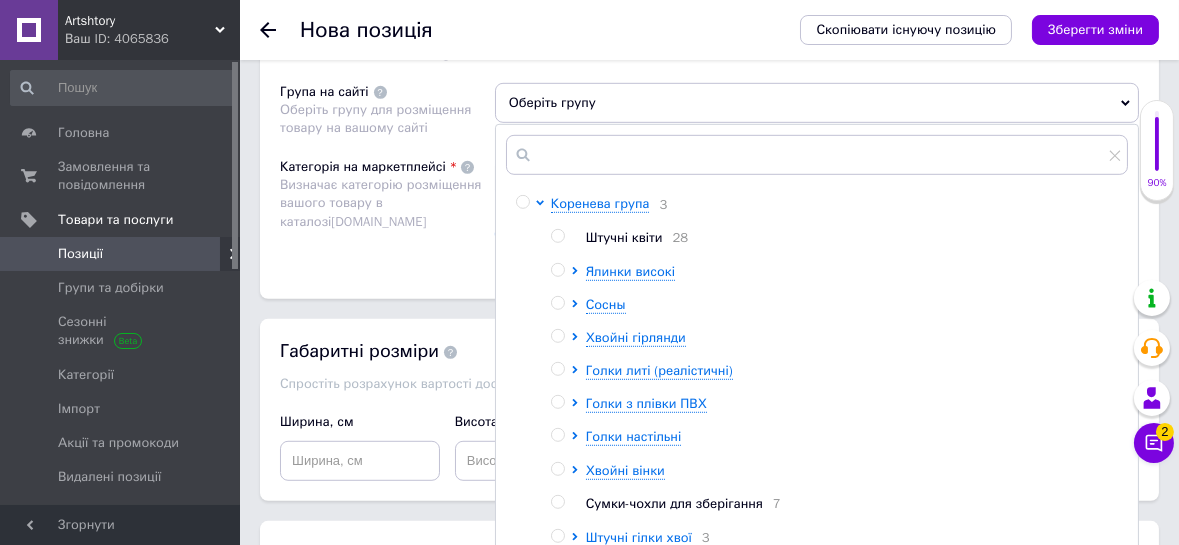 scroll, scrollTop: 2318, scrollLeft: 0, axis: vertical 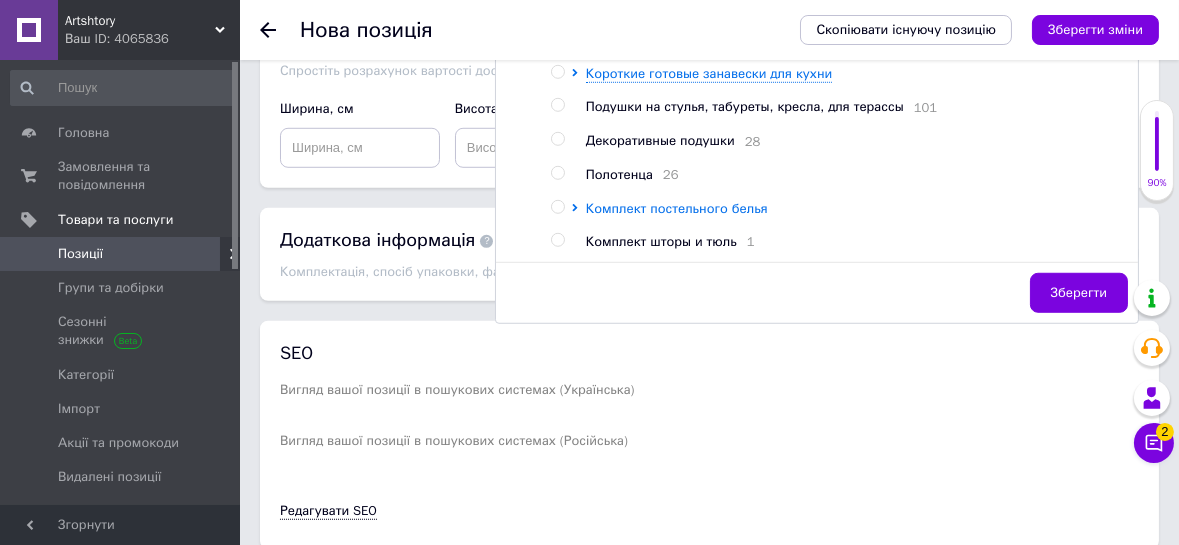 click on "Комплект постельного белья" at bounding box center (677, 208) 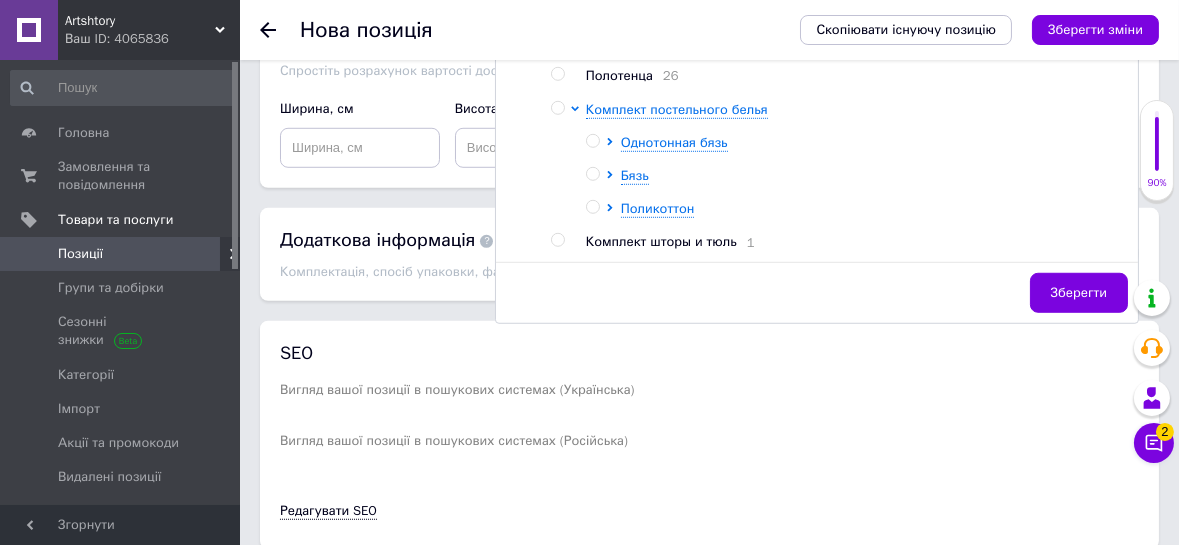 scroll, scrollTop: 971, scrollLeft: 0, axis: vertical 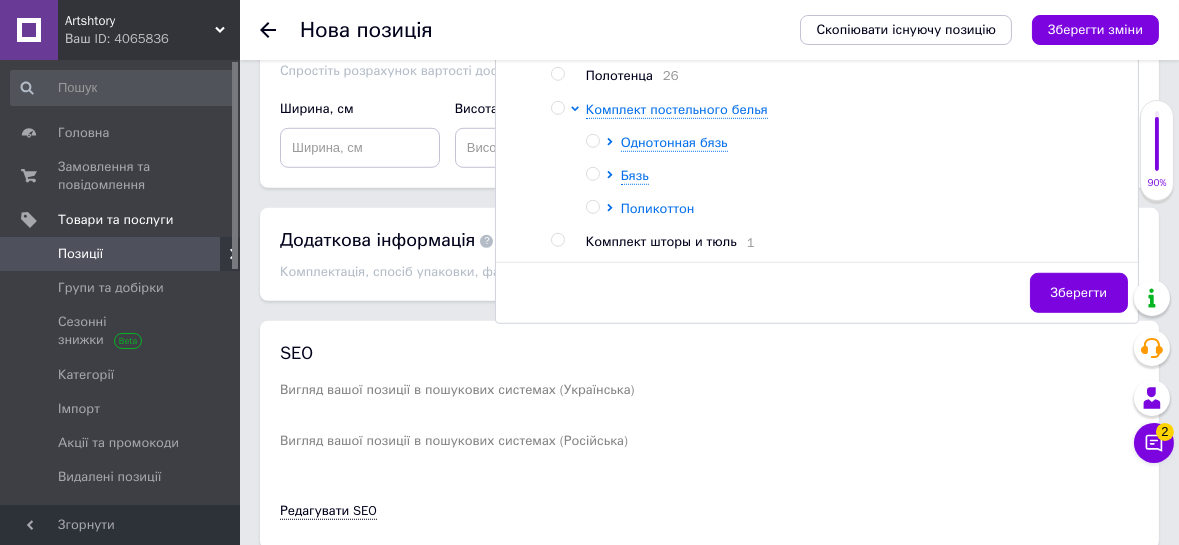 click on "Поликоттон" at bounding box center [658, 209] 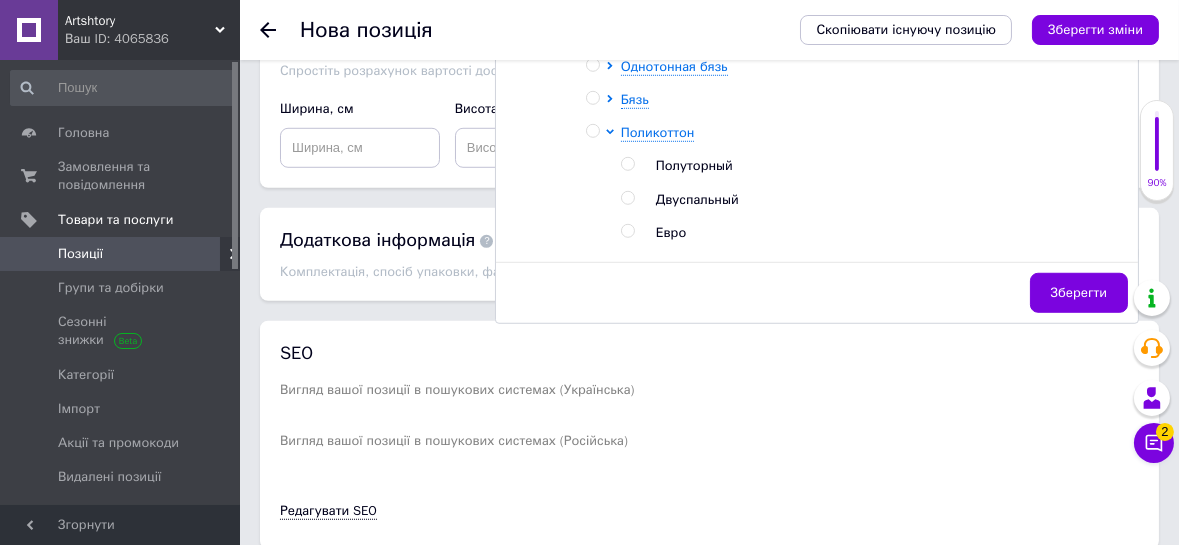 scroll, scrollTop: 1104, scrollLeft: 0, axis: vertical 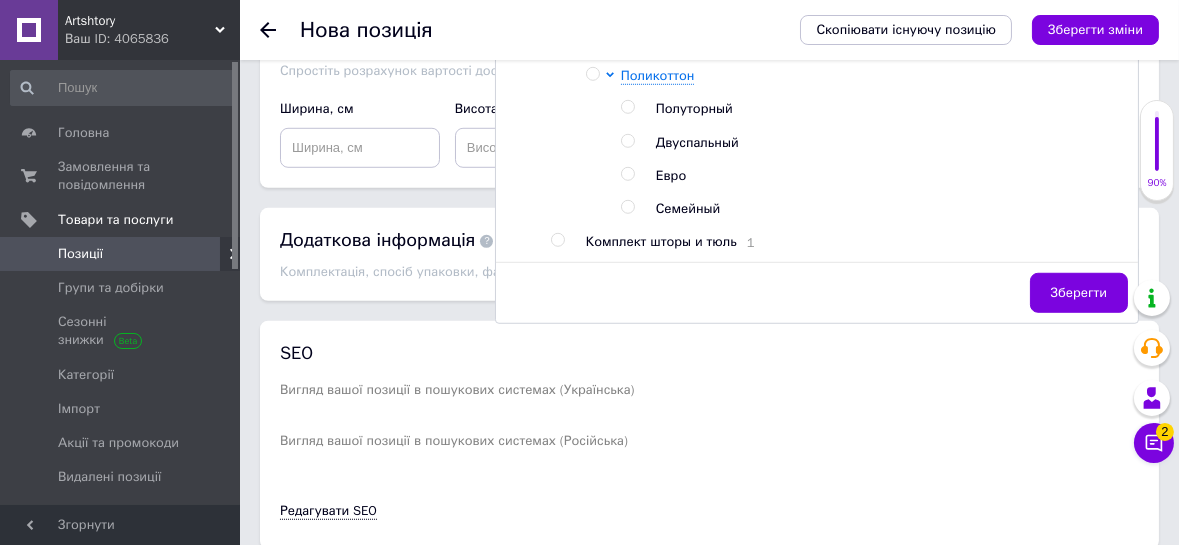 click at bounding box center [627, 107] 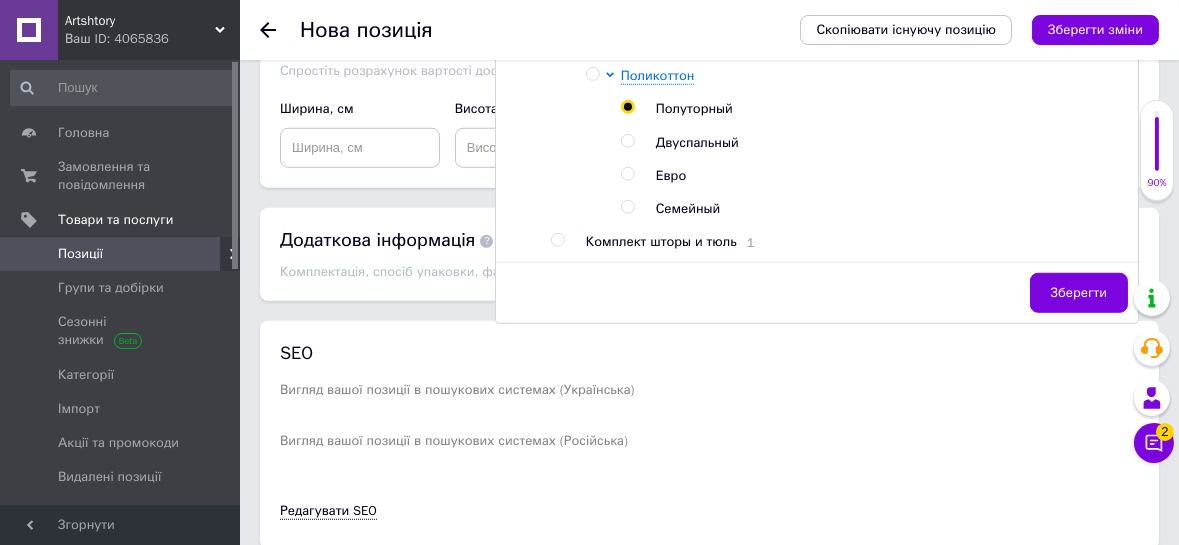 radio on "true" 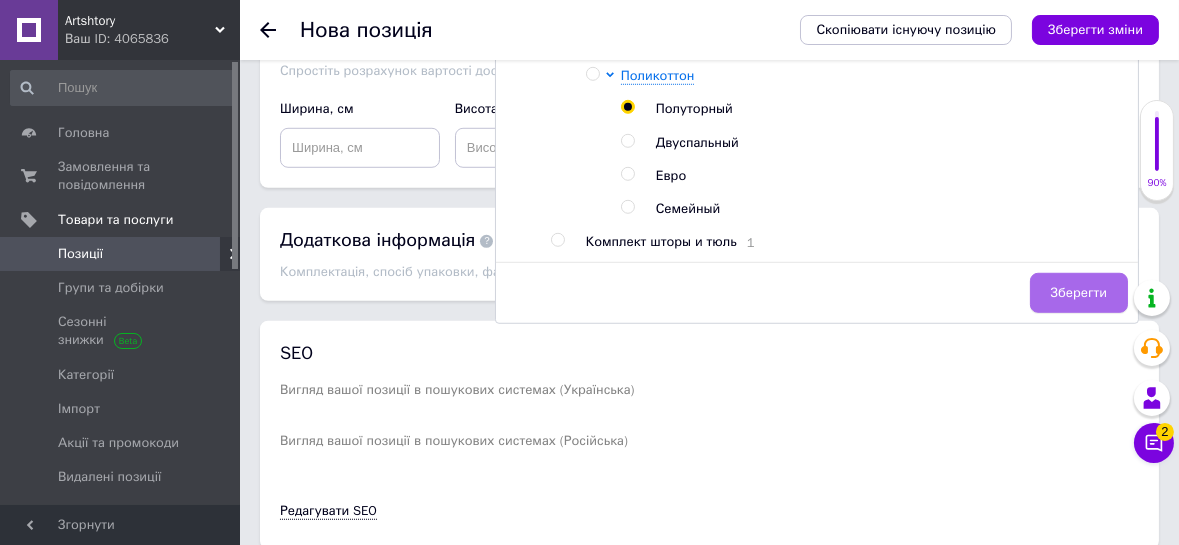 click on "Зберегти" at bounding box center (1079, 293) 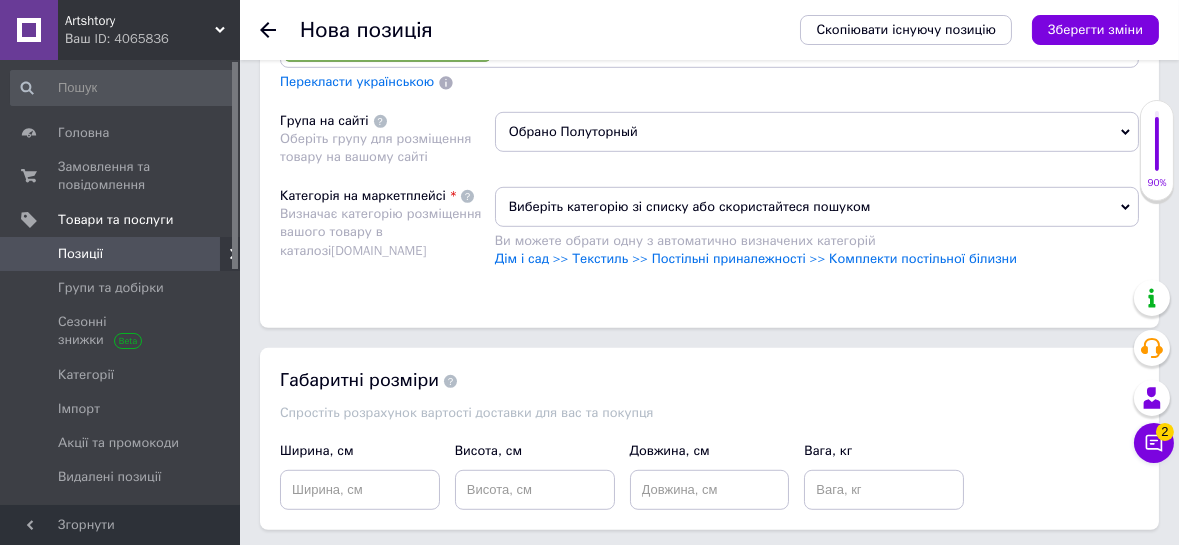 scroll, scrollTop: 2227, scrollLeft: 0, axis: vertical 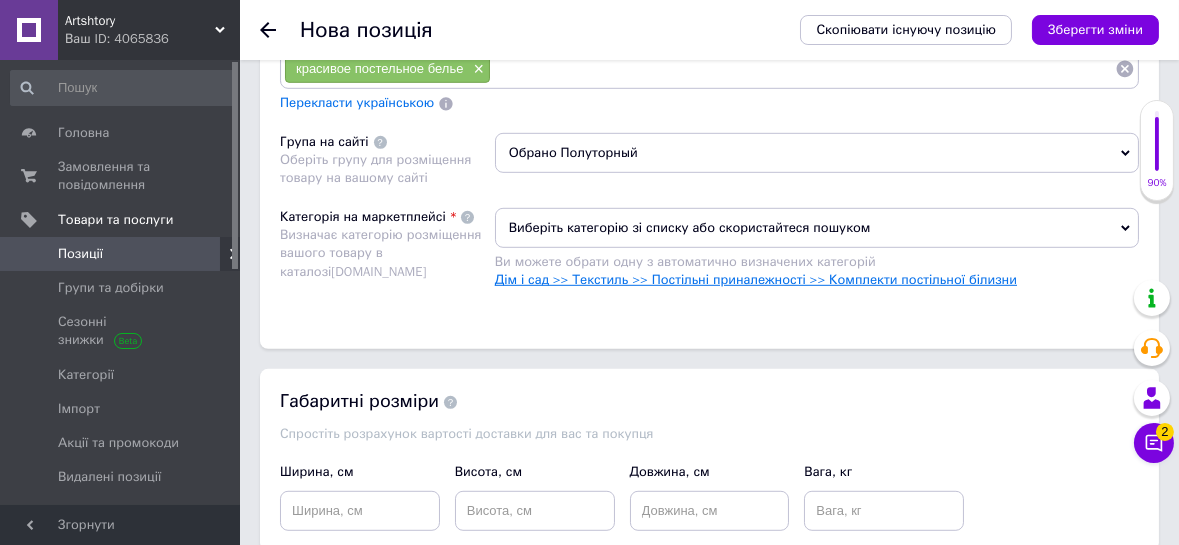 click on "Дім і сад >> Текстиль >> Постільні приналежності >> Комплекти постільної білизни" at bounding box center (756, 279) 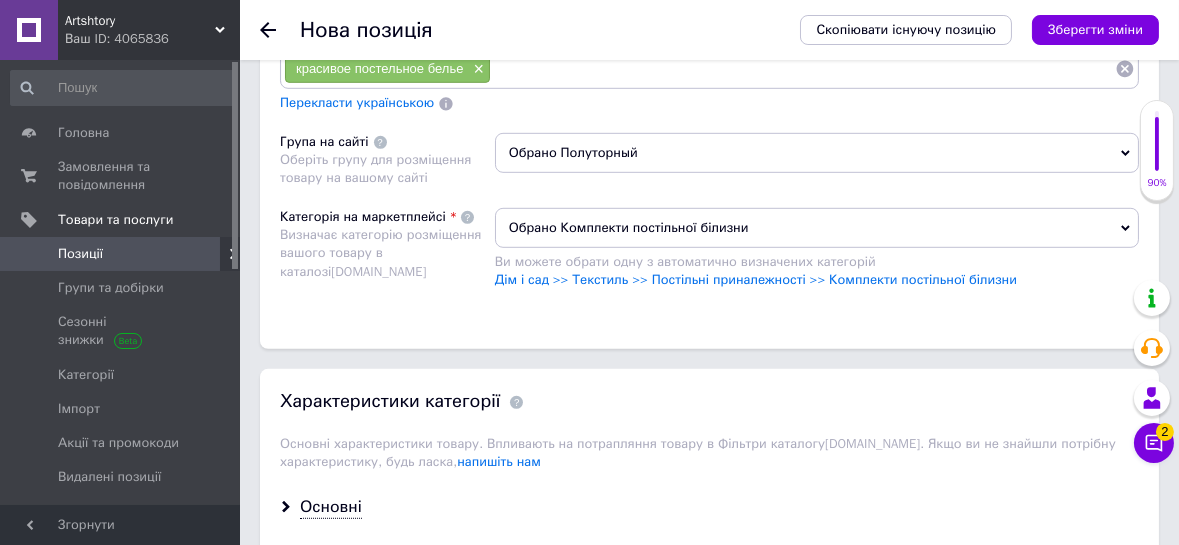 scroll, scrollTop: 2409, scrollLeft: 0, axis: vertical 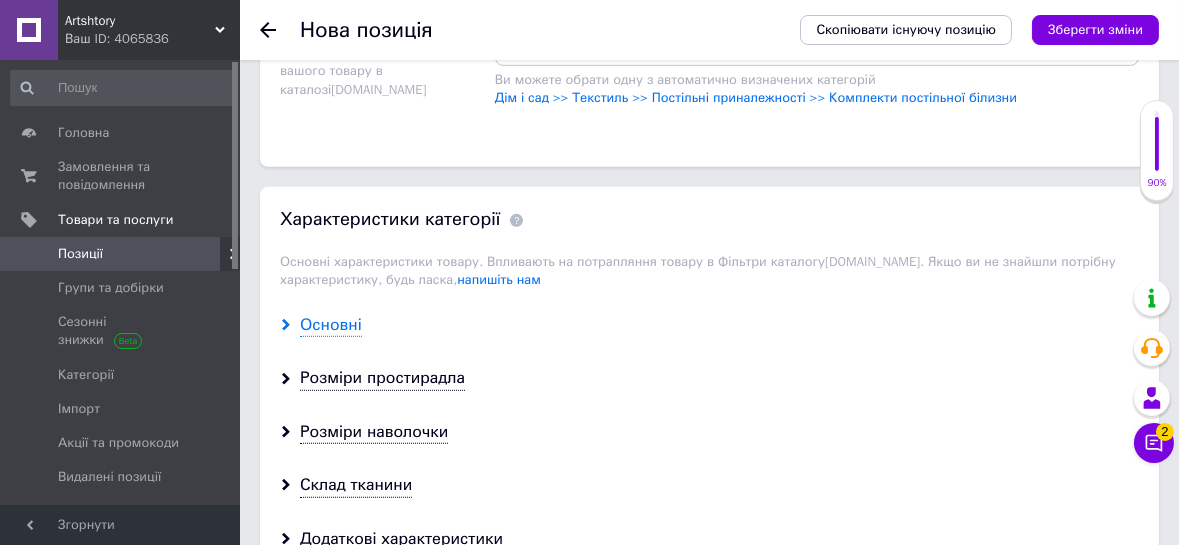 click on "Основні" at bounding box center [331, 325] 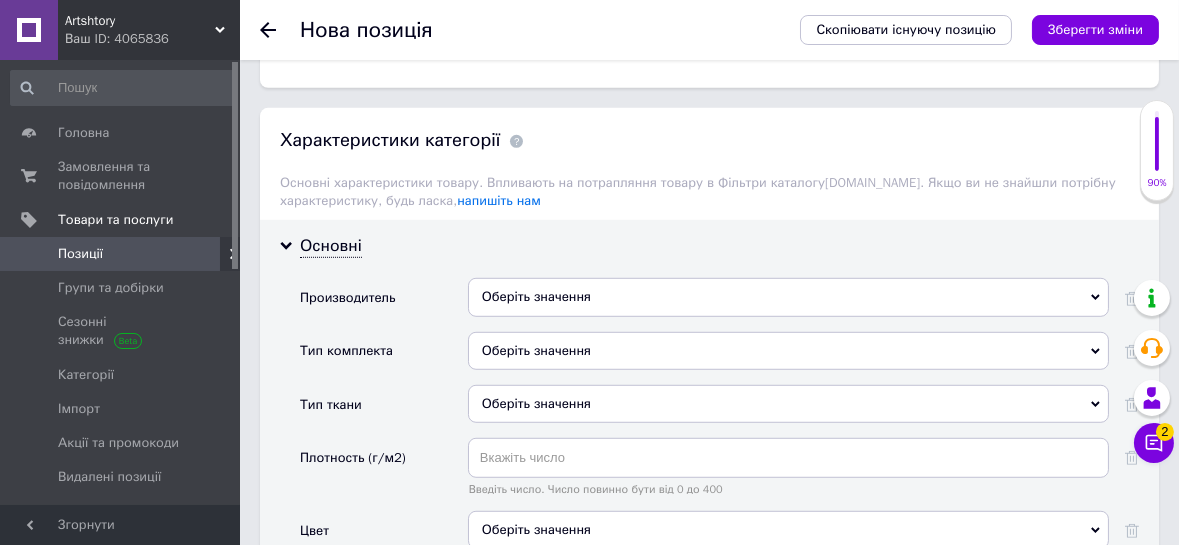 scroll, scrollTop: 2590, scrollLeft: 0, axis: vertical 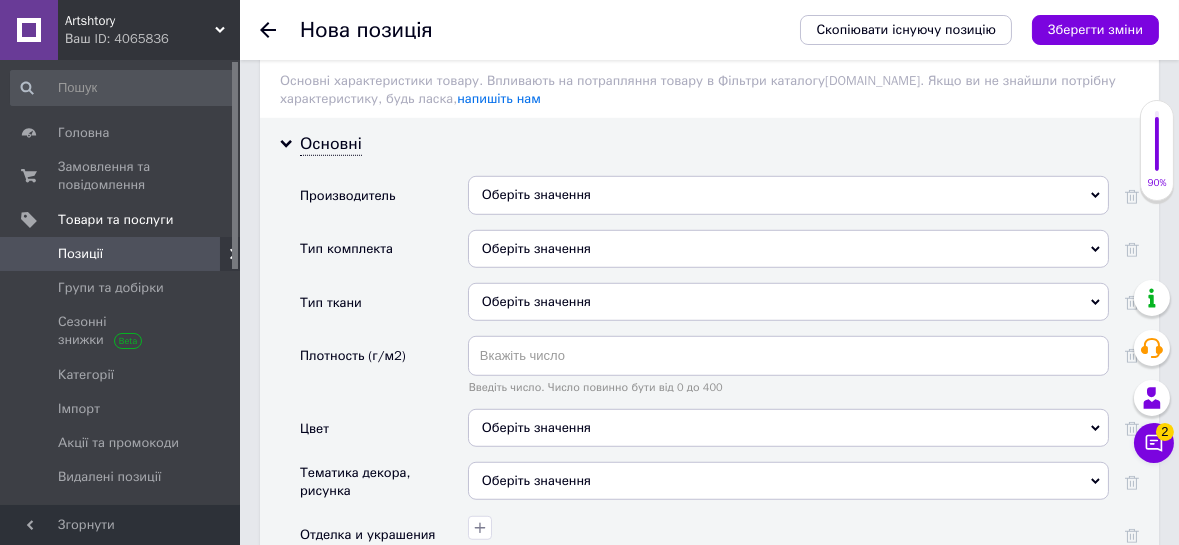 click on "Оберіть значення" at bounding box center [788, 249] 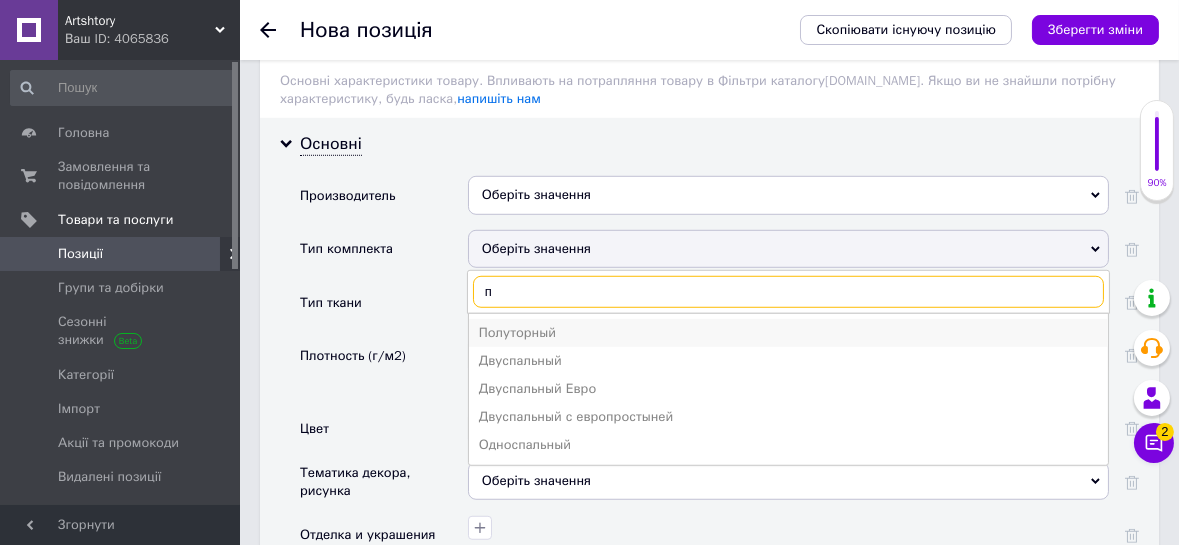 type on "п" 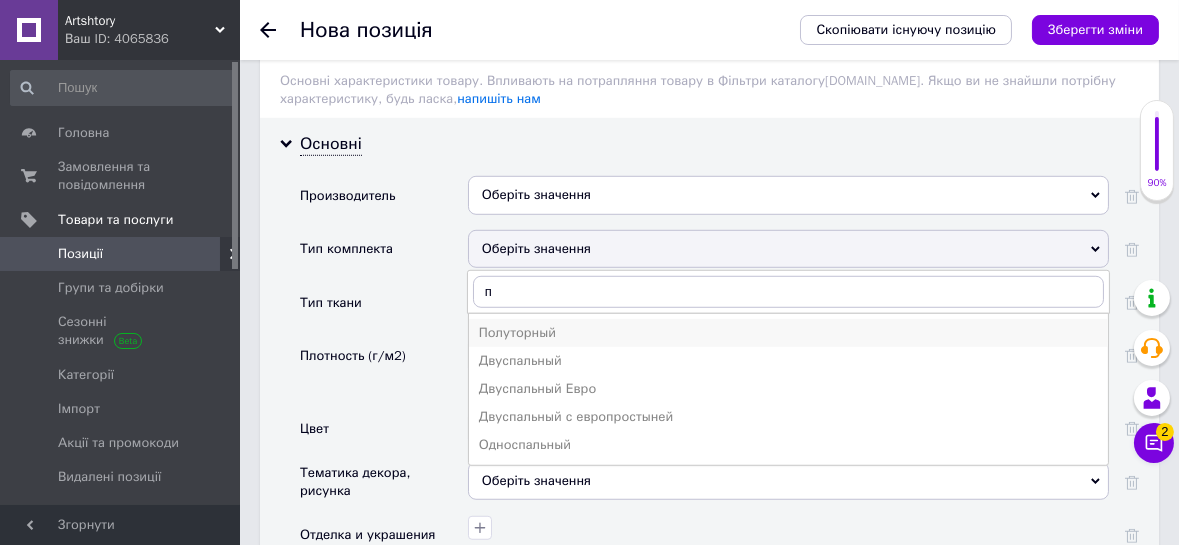 click on "Полуторный" at bounding box center (788, 333) 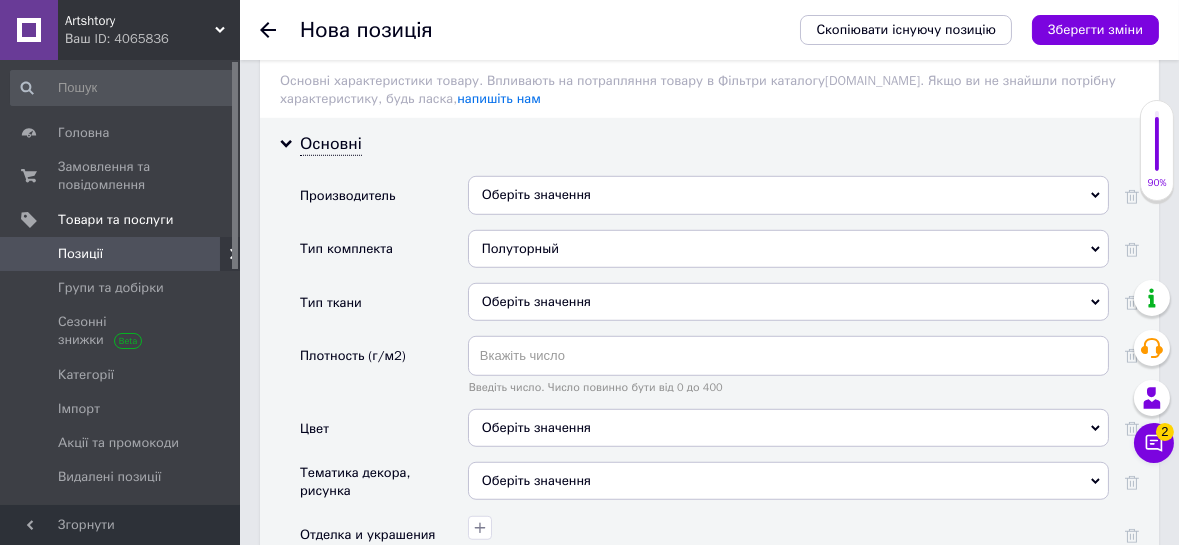click on "Оберіть значення" at bounding box center [788, 302] 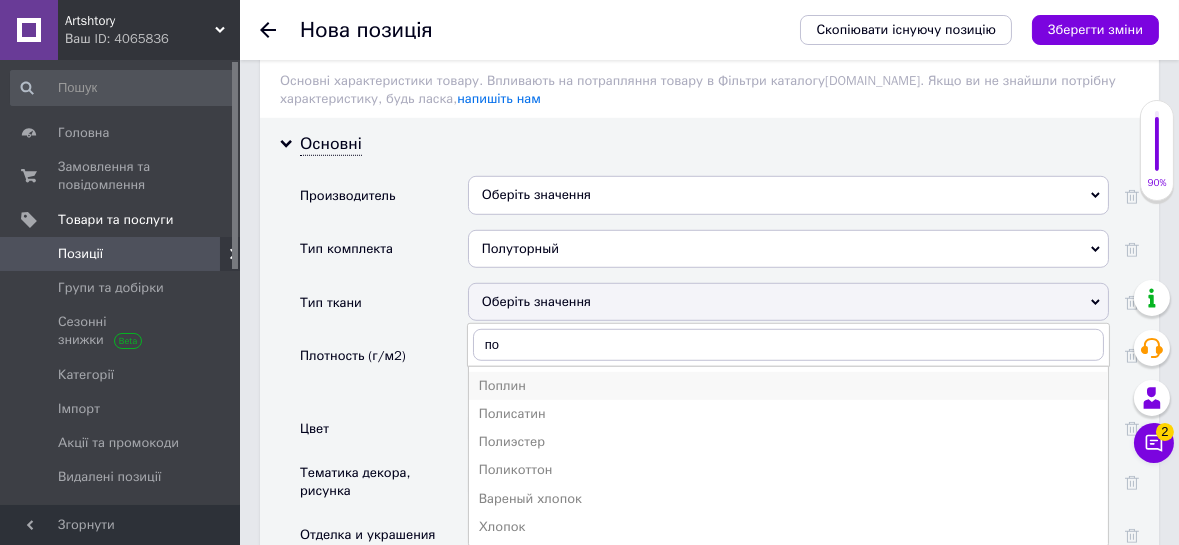 click on "Поплин" at bounding box center (788, 386) 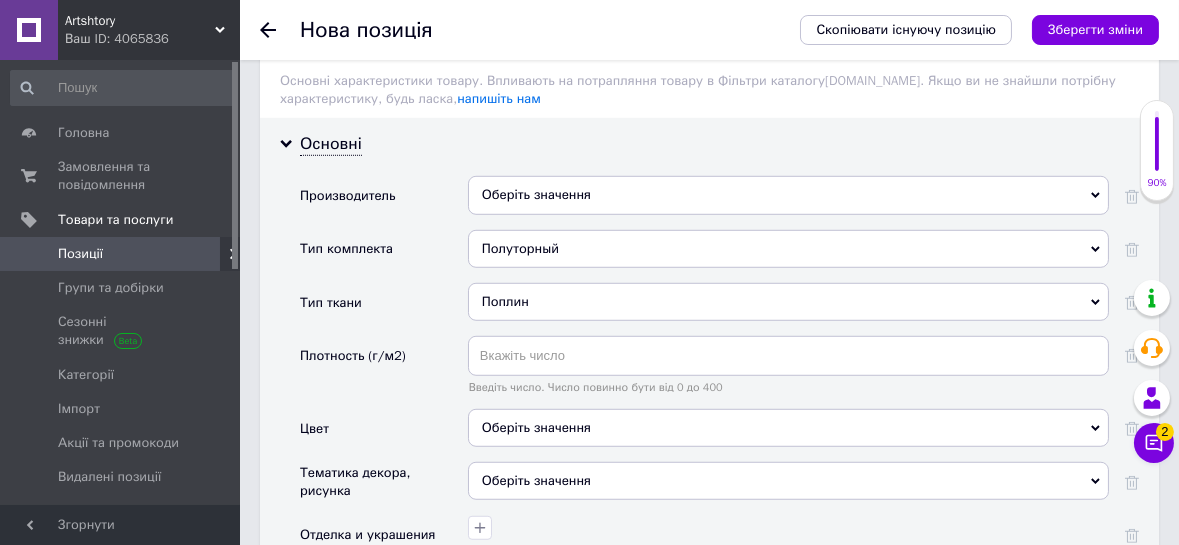 click on "Поплин" at bounding box center (788, 302) 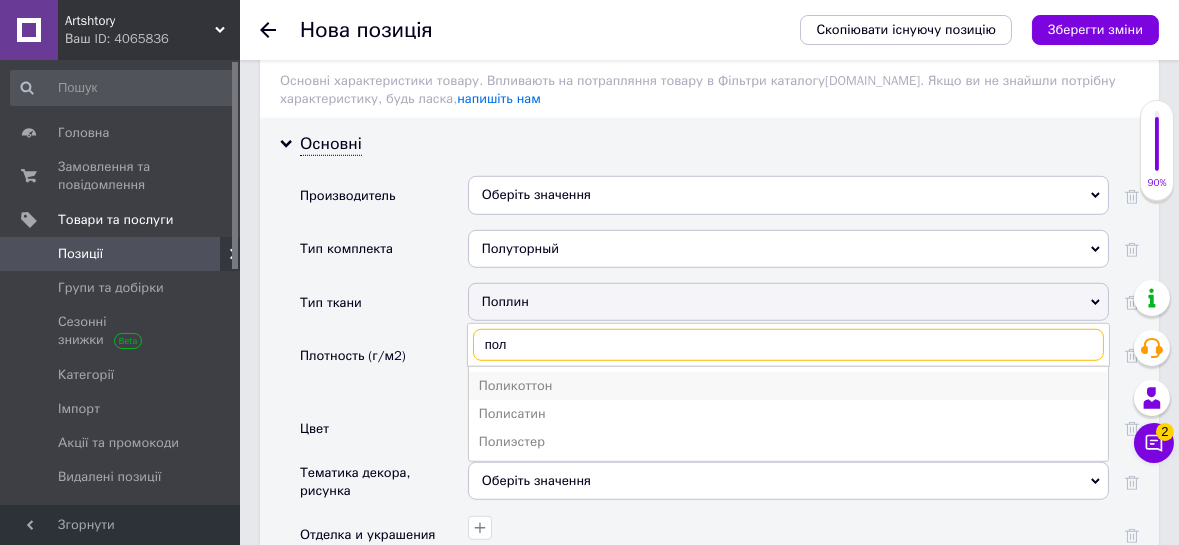 type on "пол" 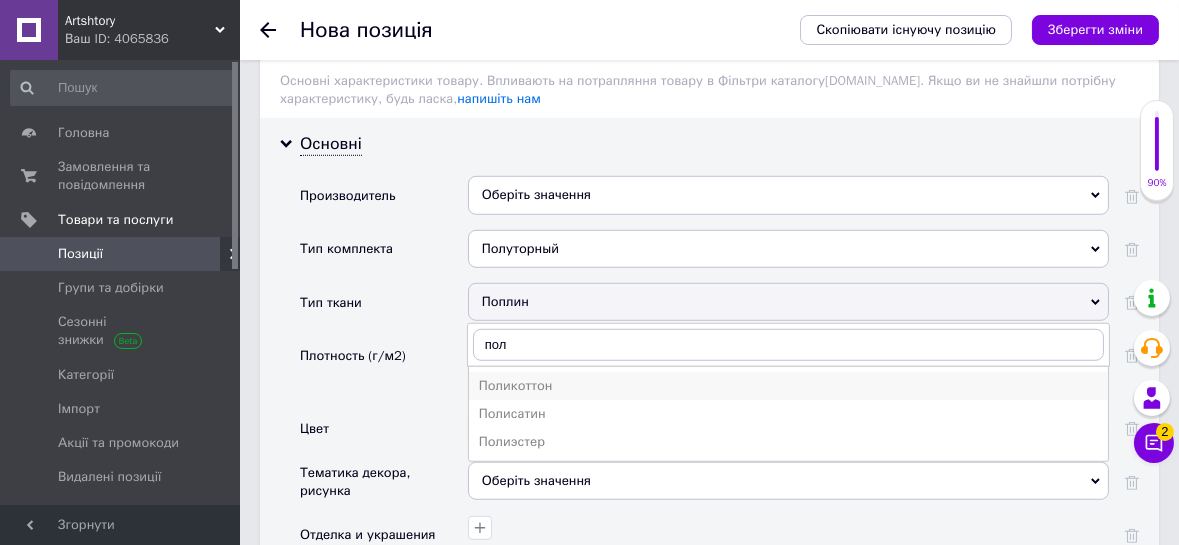 click on "Поликоттон" at bounding box center (788, 386) 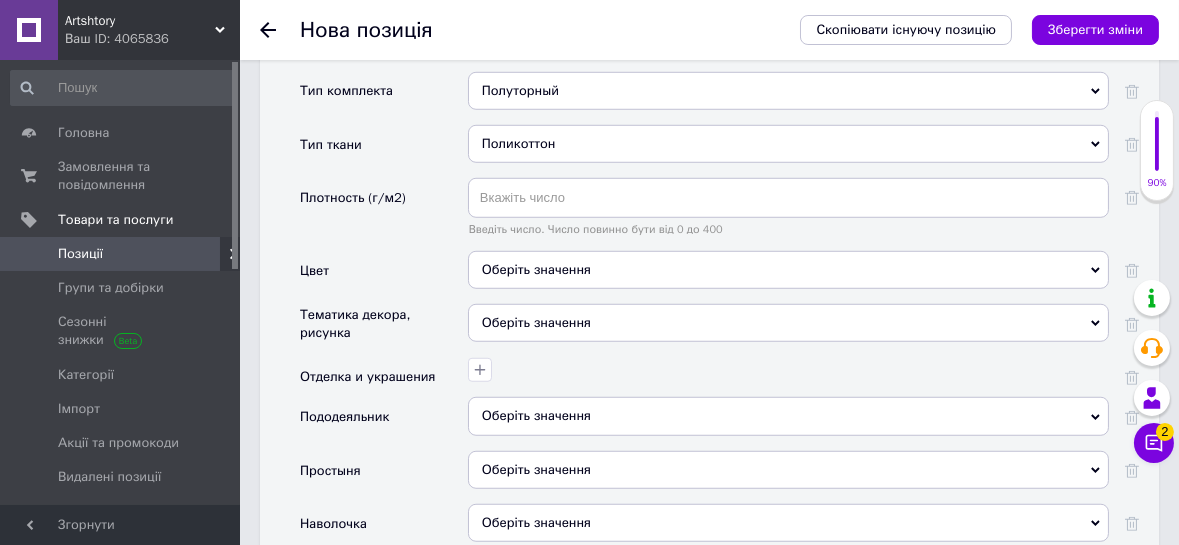 scroll, scrollTop: 2863, scrollLeft: 0, axis: vertical 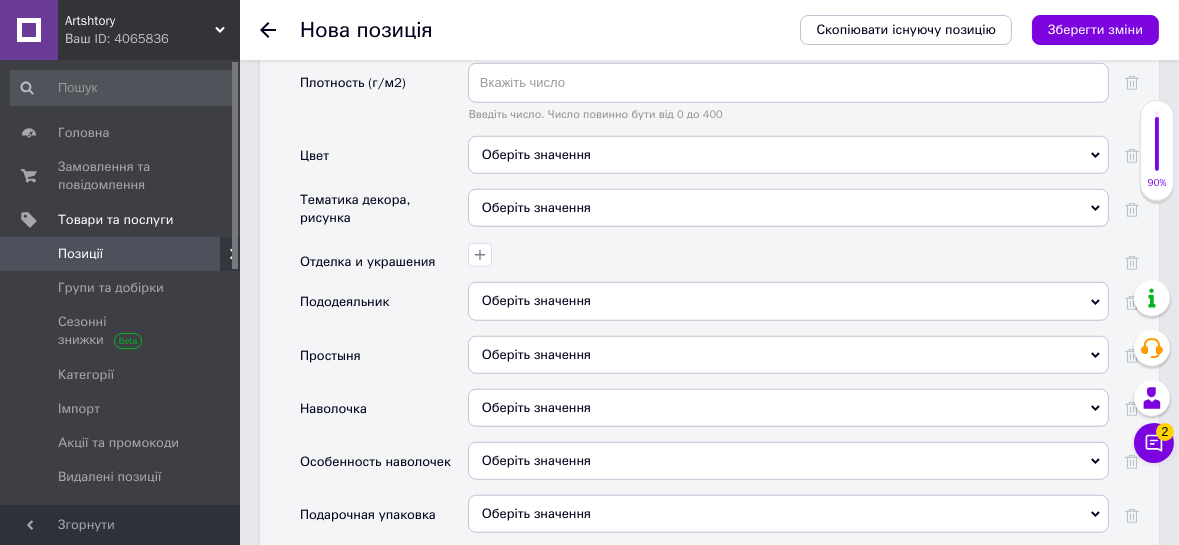 click on "Оберіть значення" at bounding box center (788, 155) 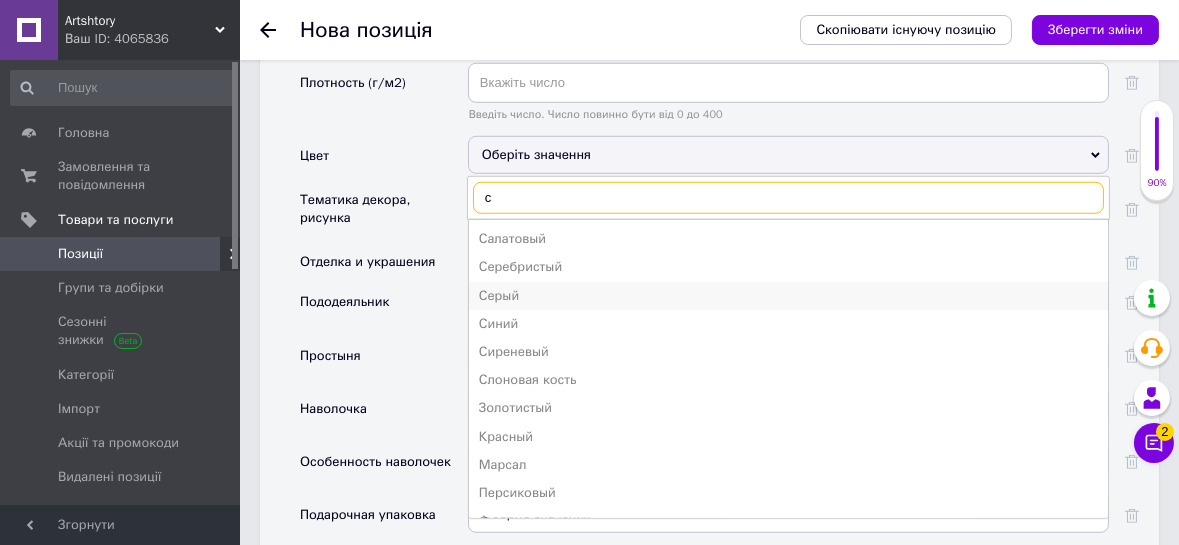 type on "с" 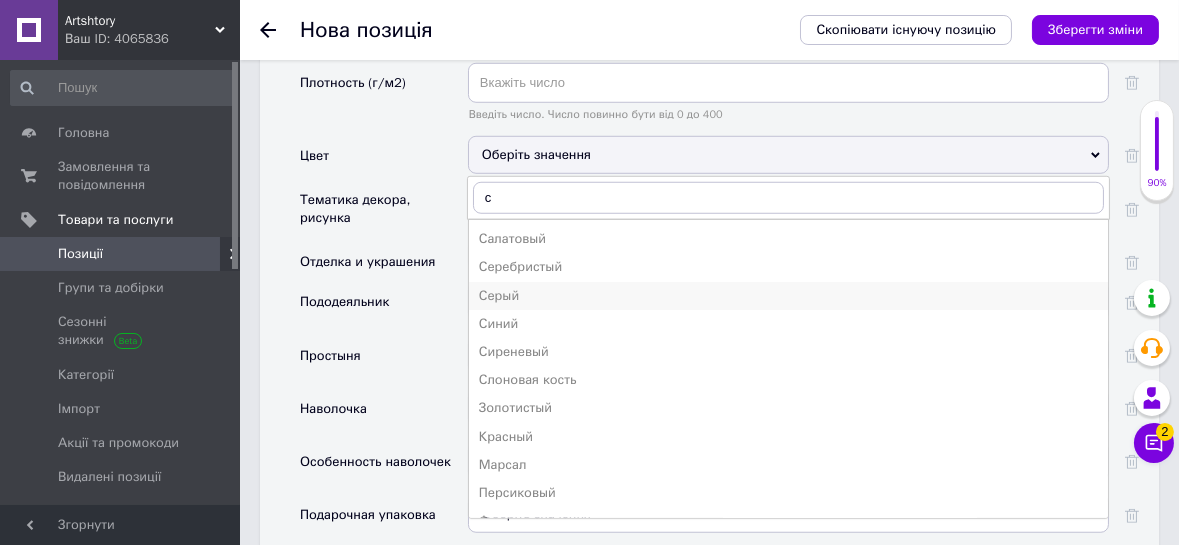 click on "Серый" at bounding box center (788, 296) 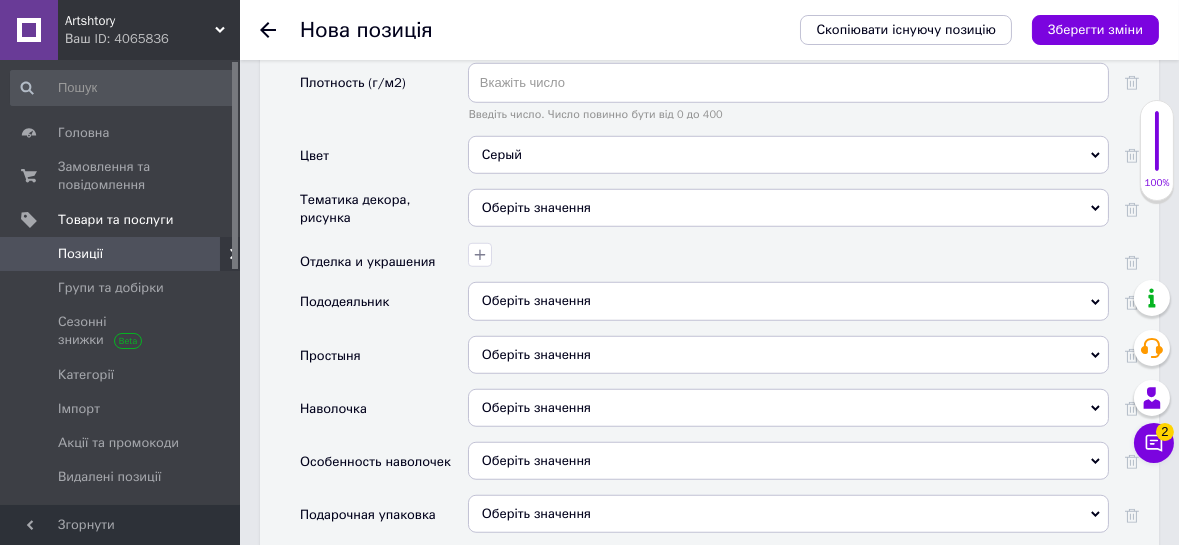 click on "Оберіть значення" at bounding box center [788, 208] 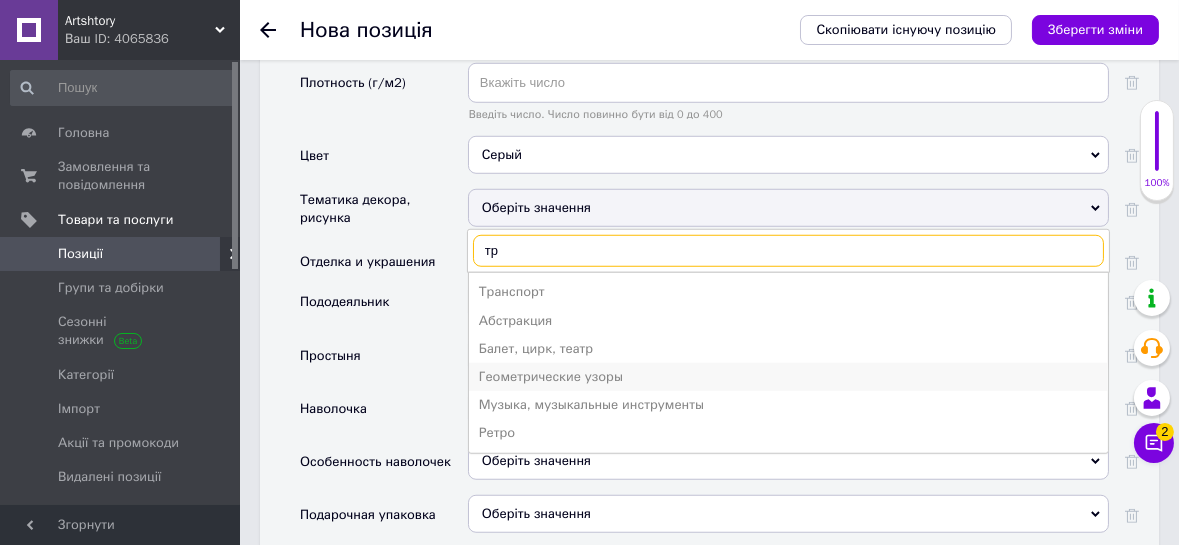 type on "тр" 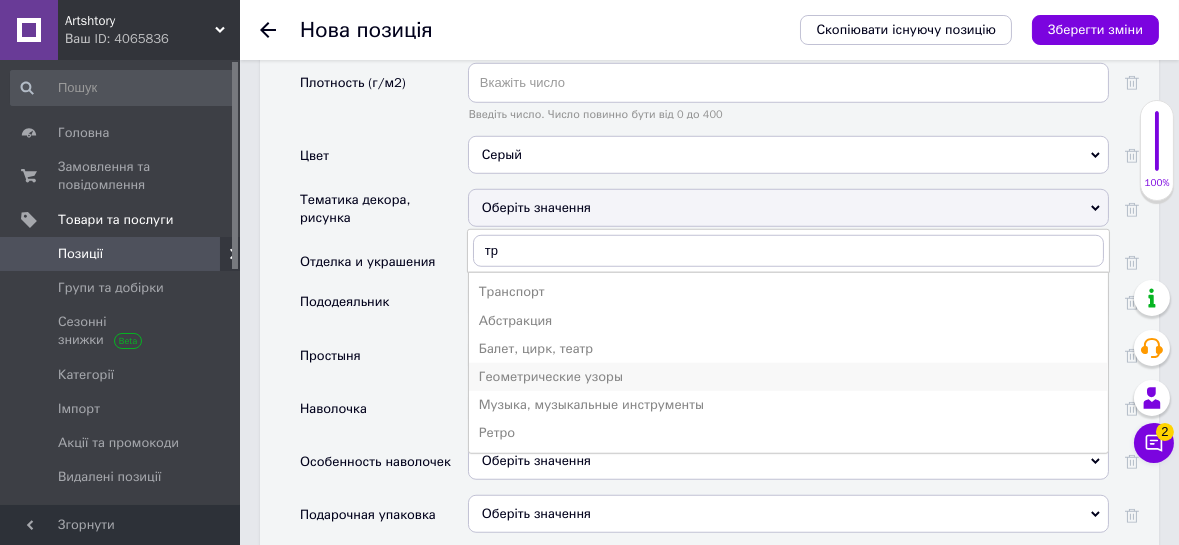click on "Геометрические узоры" at bounding box center (788, 377) 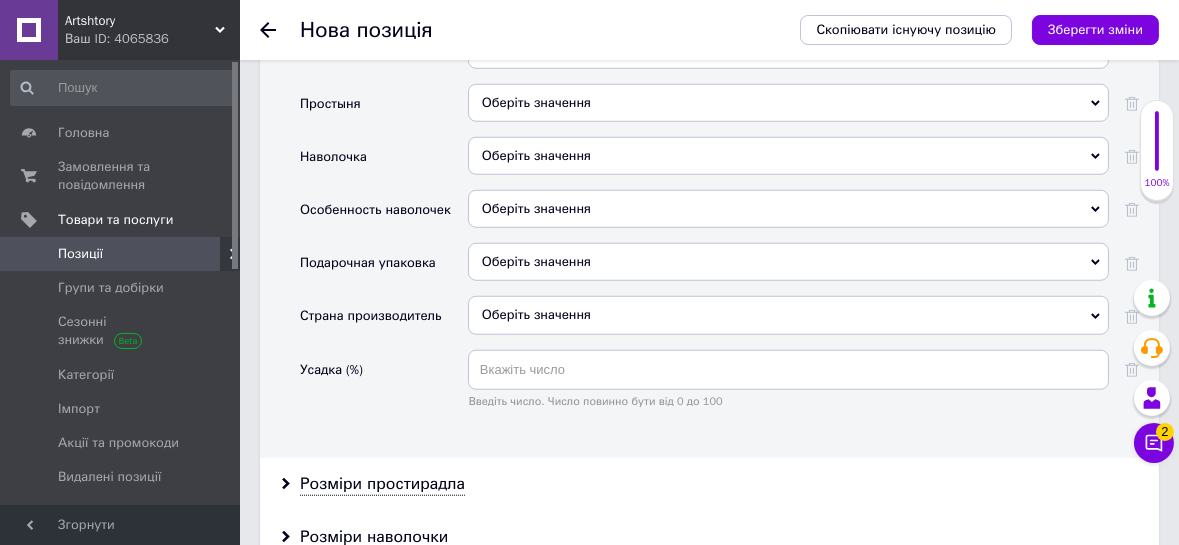 scroll, scrollTop: 3136, scrollLeft: 0, axis: vertical 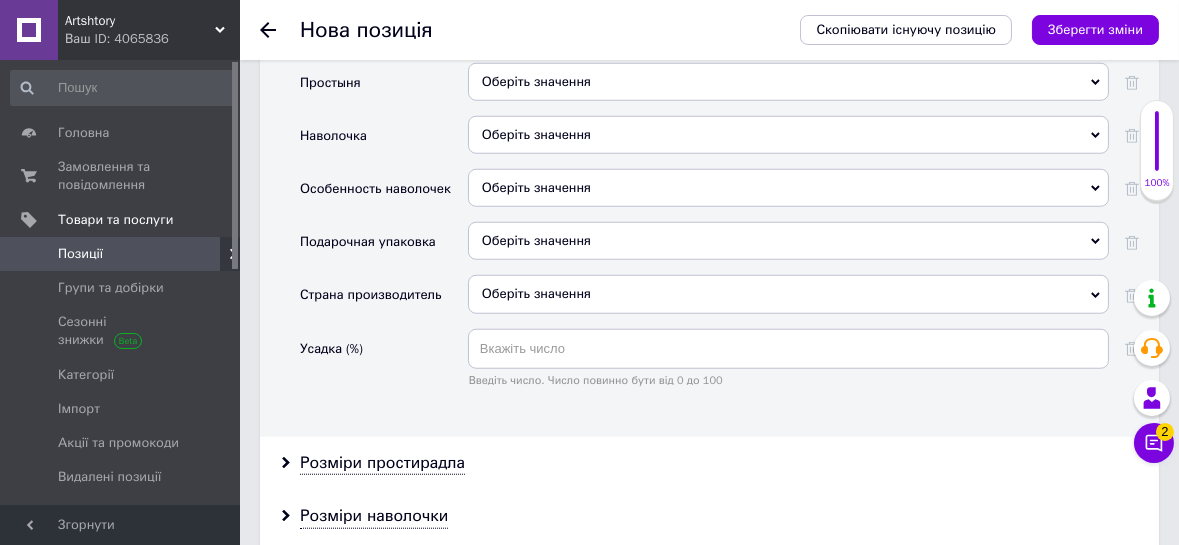 click on "Оберіть значення" at bounding box center (536, 240) 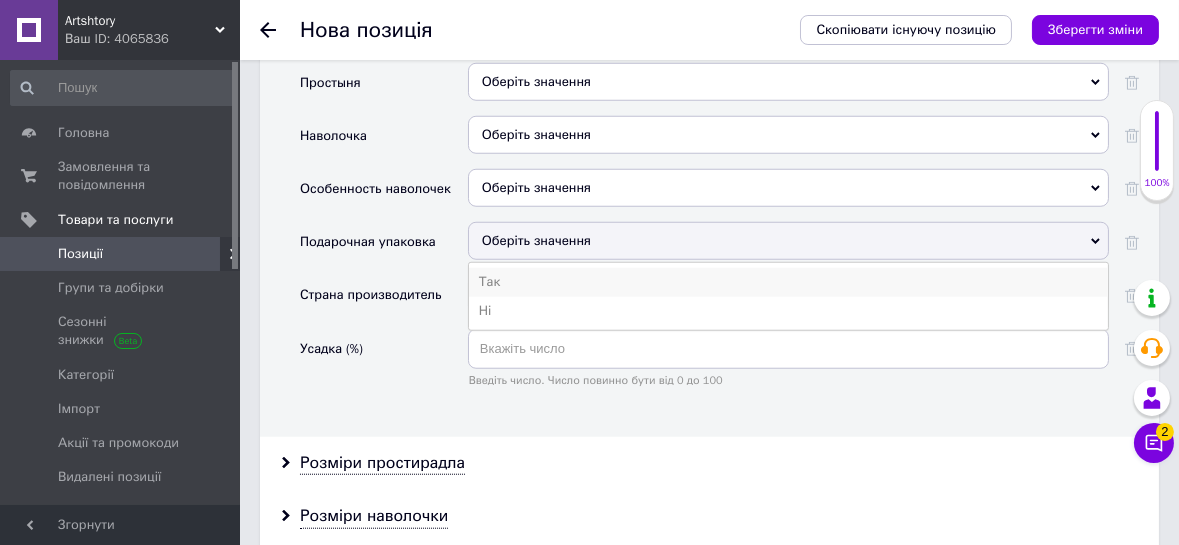 click on "Так" at bounding box center [788, 282] 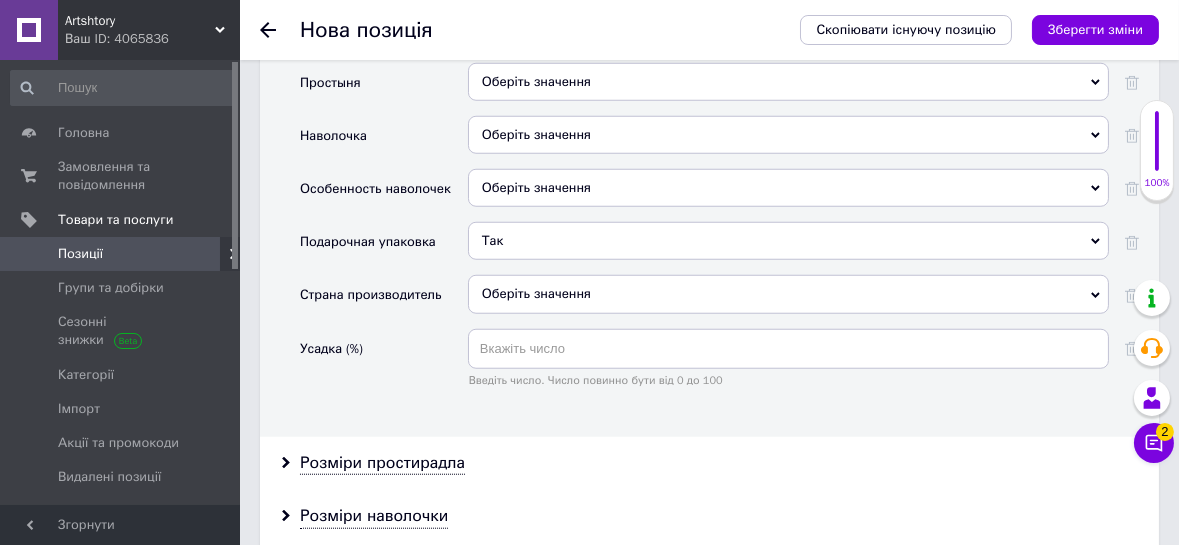 click on "Оберіть значення" at bounding box center (788, 294) 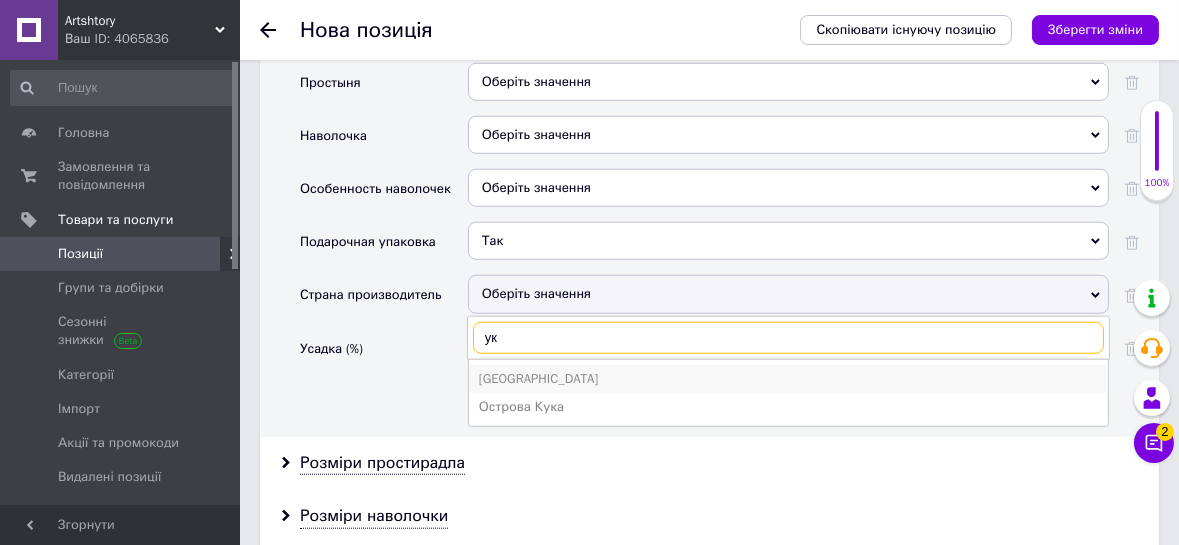 type on "ук" 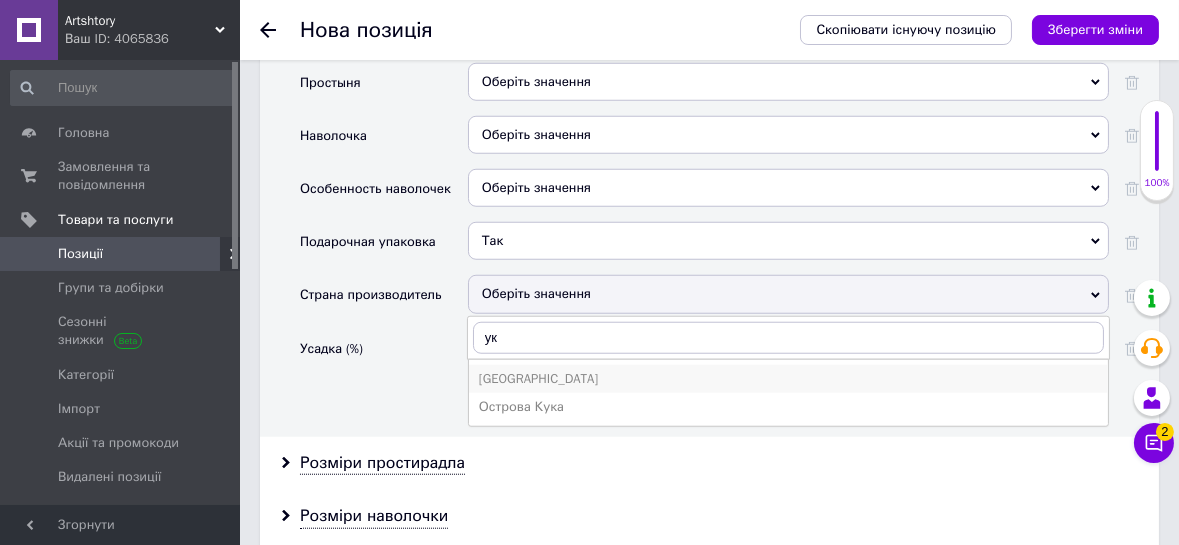 click on "[GEOGRAPHIC_DATA]" at bounding box center (788, 379) 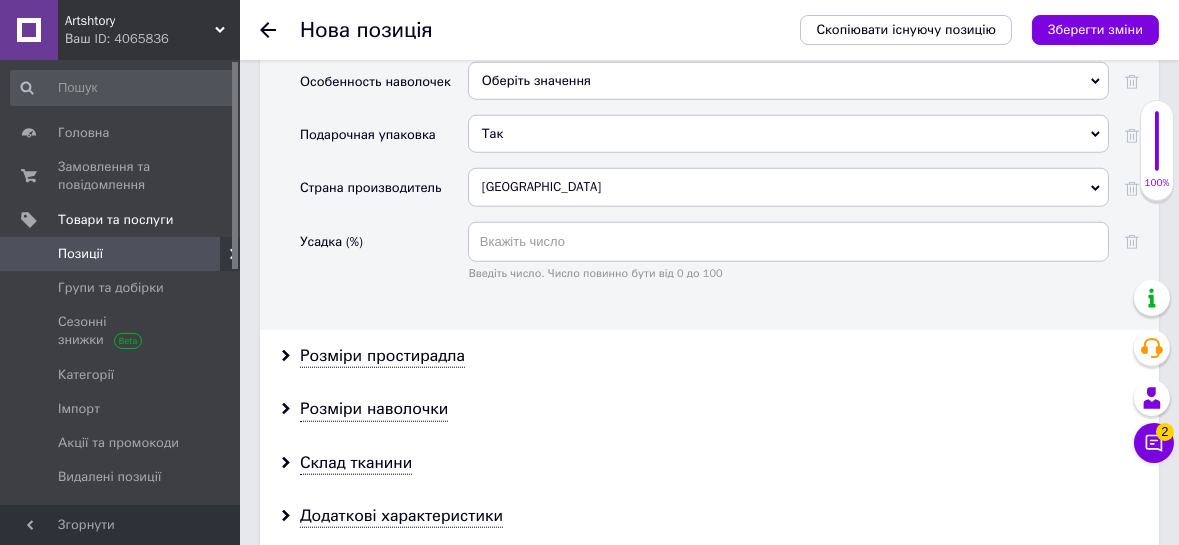 scroll, scrollTop: 3409, scrollLeft: 0, axis: vertical 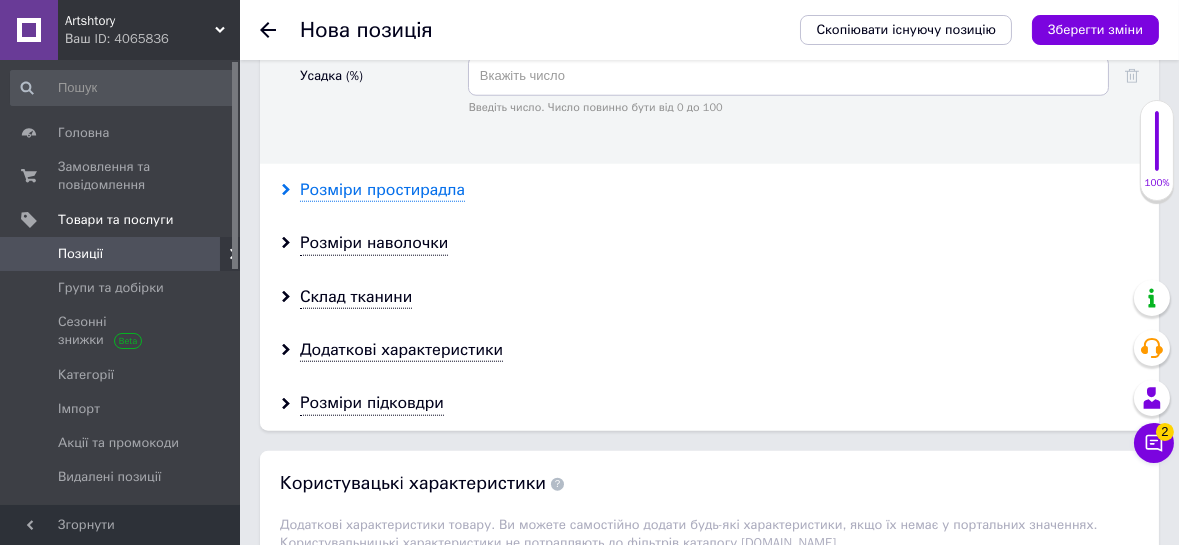 click on "Розміри простирадла" at bounding box center [382, 190] 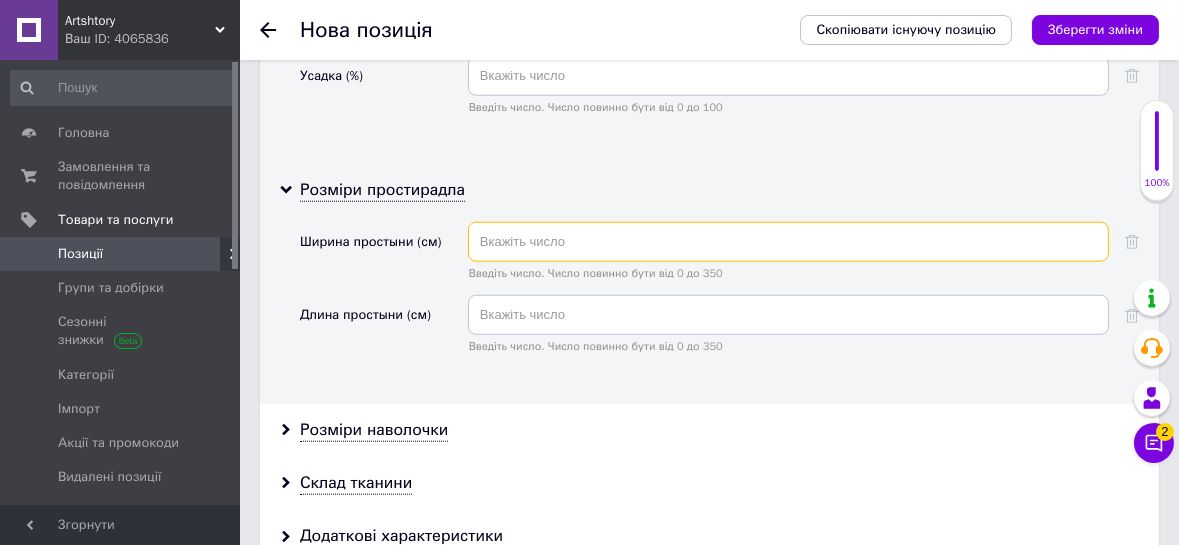 click at bounding box center [788, 242] 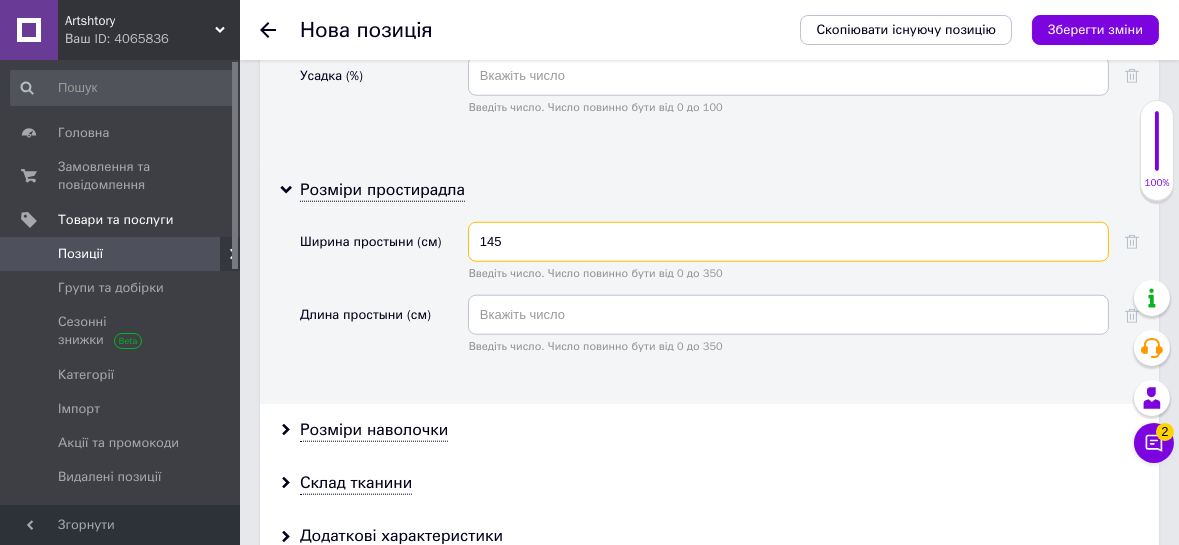type on "145" 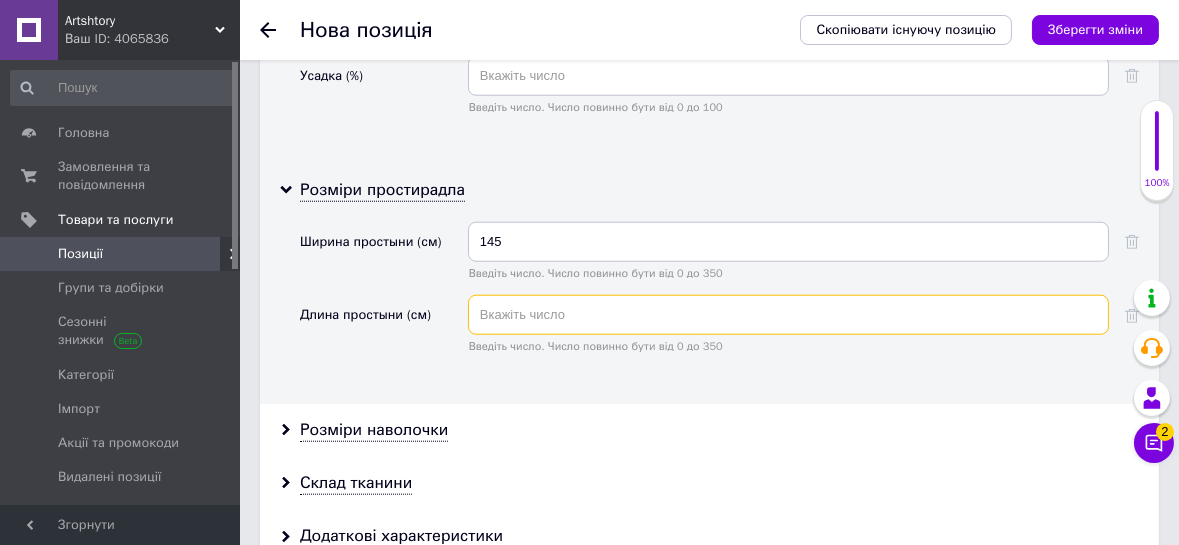 click at bounding box center [788, 315] 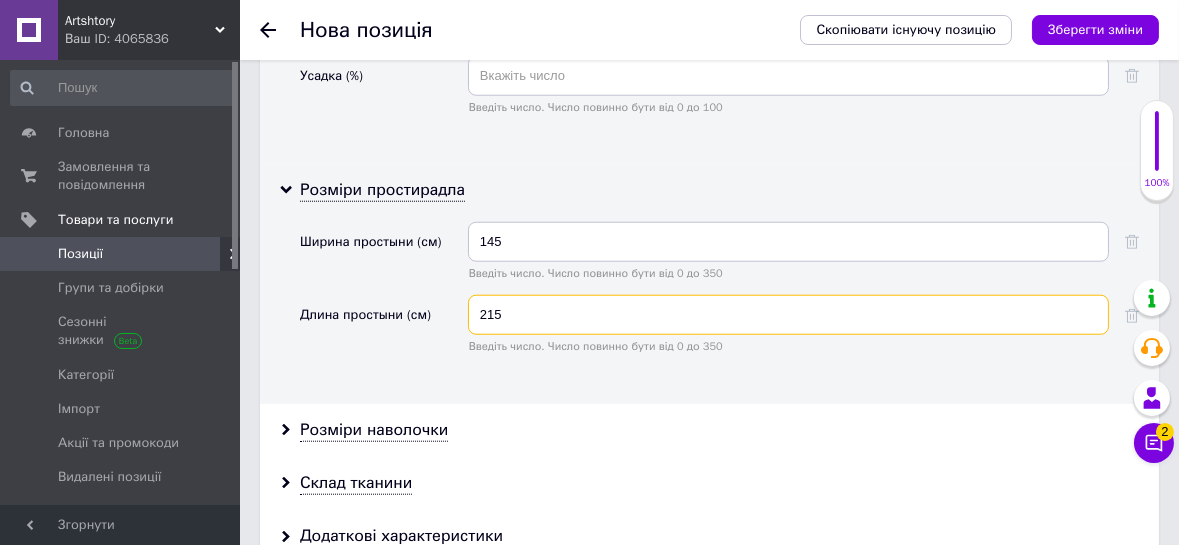 type on "215" 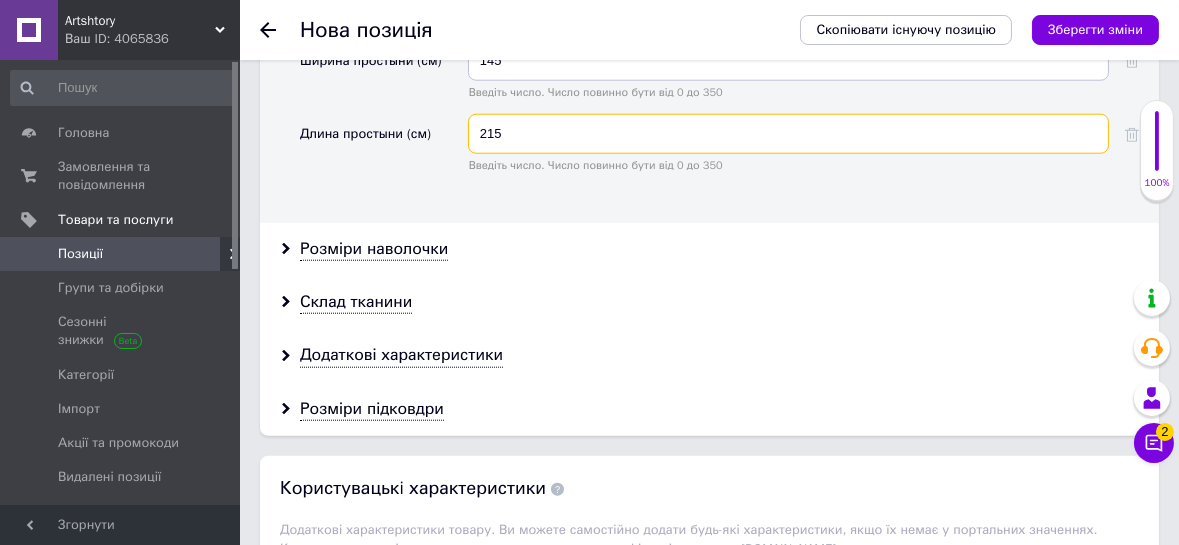 scroll, scrollTop: 3590, scrollLeft: 0, axis: vertical 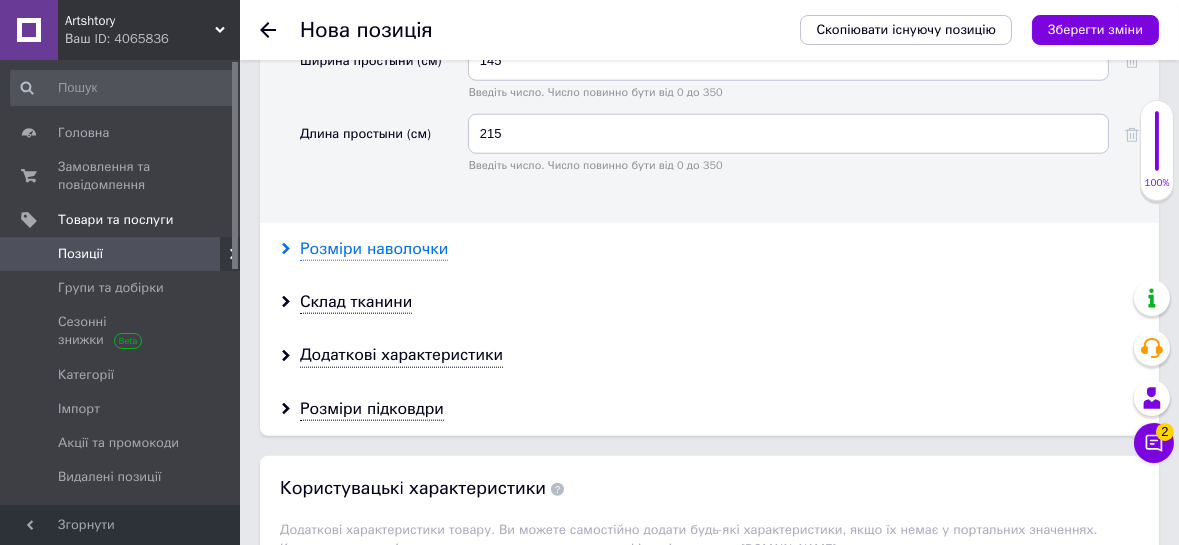 click on "Розміри наволочки" at bounding box center (374, 249) 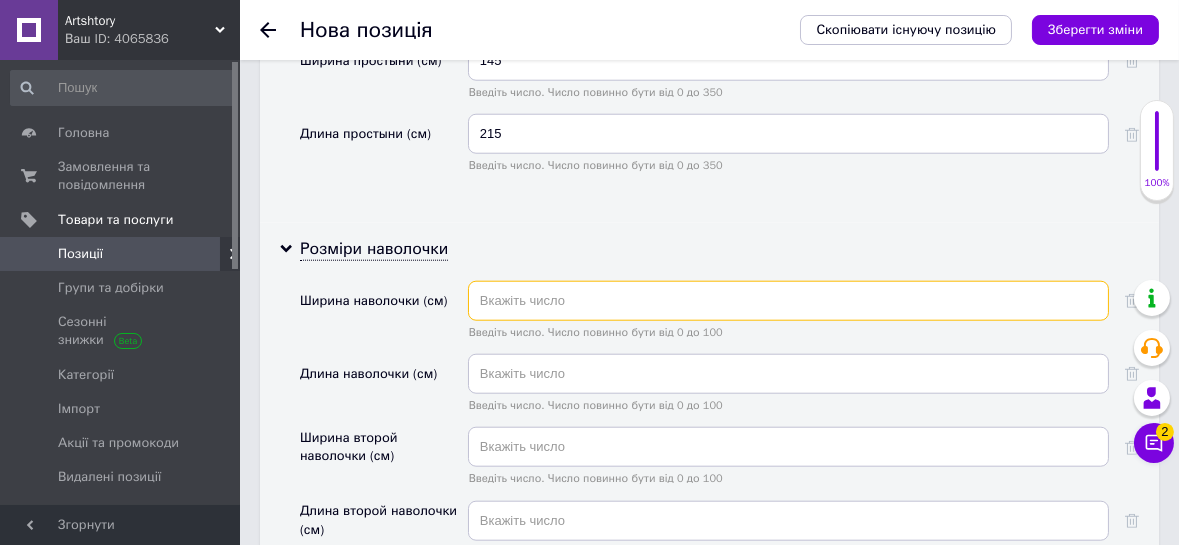 click at bounding box center [788, 301] 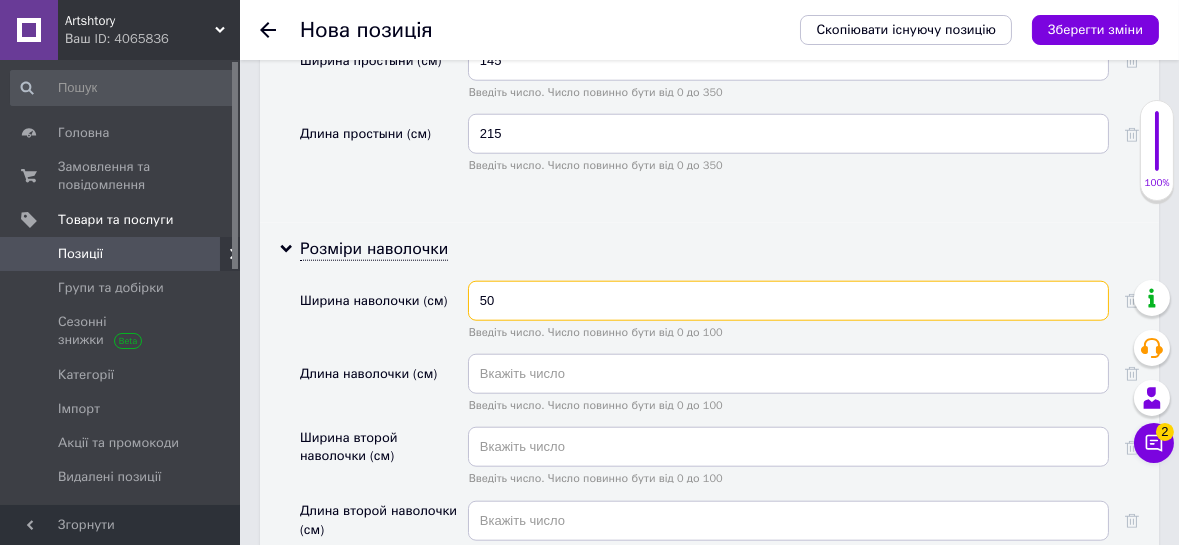 type on "50" 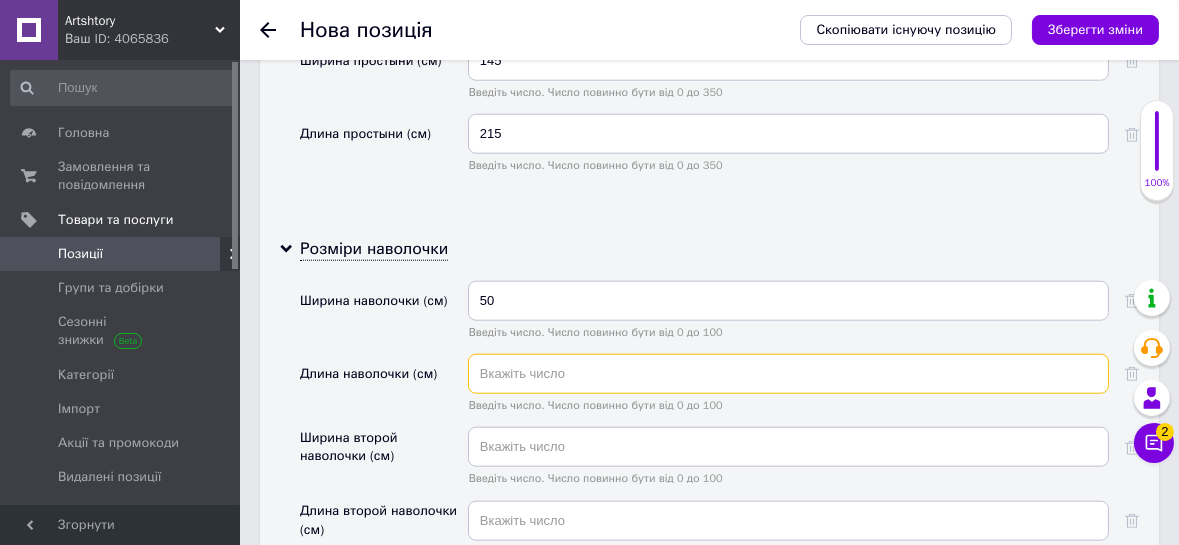 click at bounding box center [788, 374] 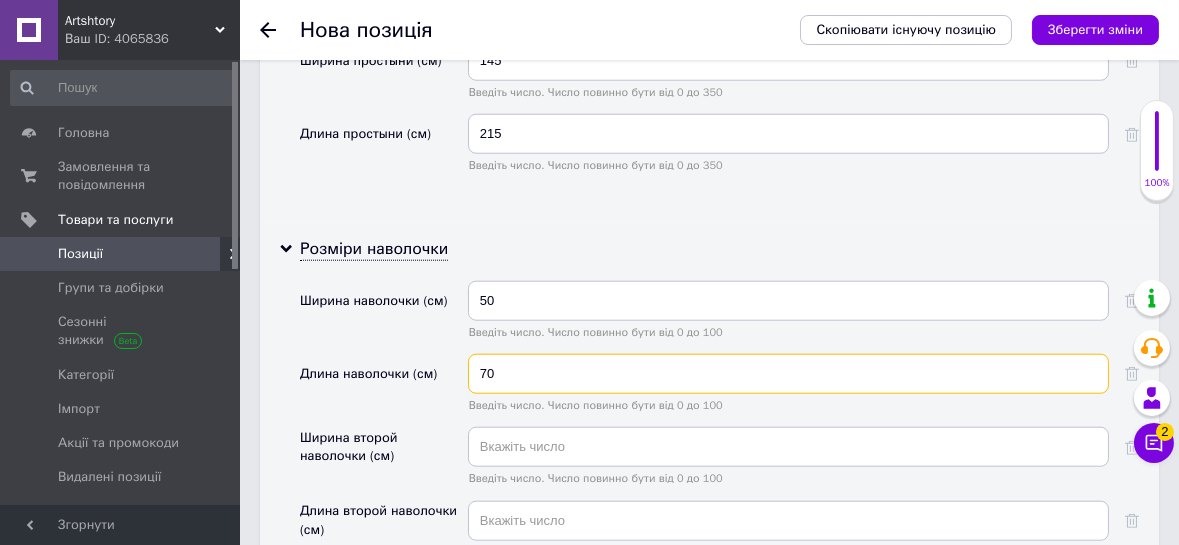 scroll, scrollTop: 3772, scrollLeft: 0, axis: vertical 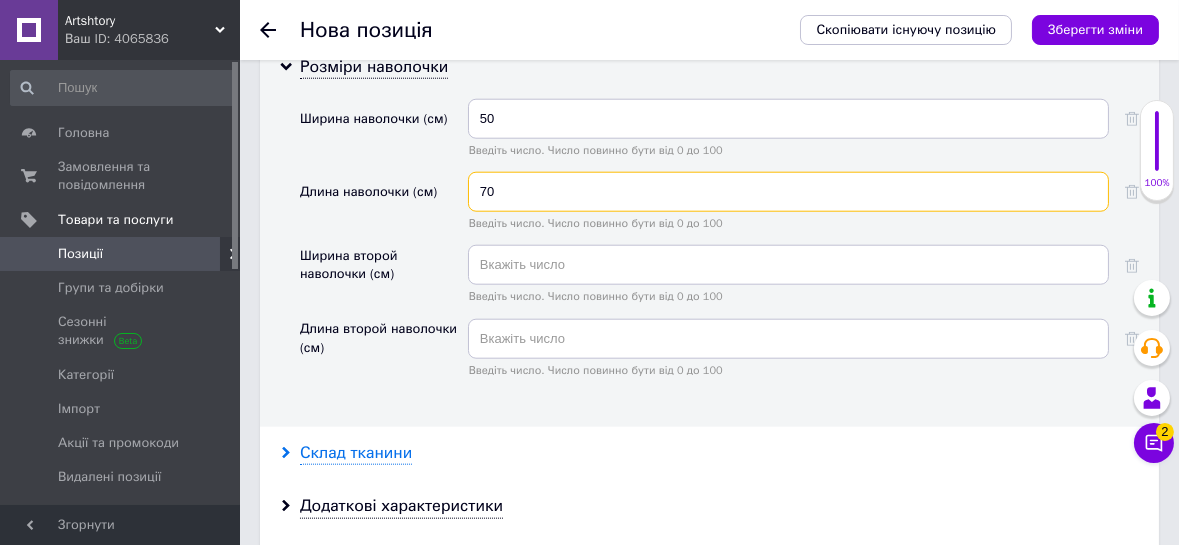 type on "70" 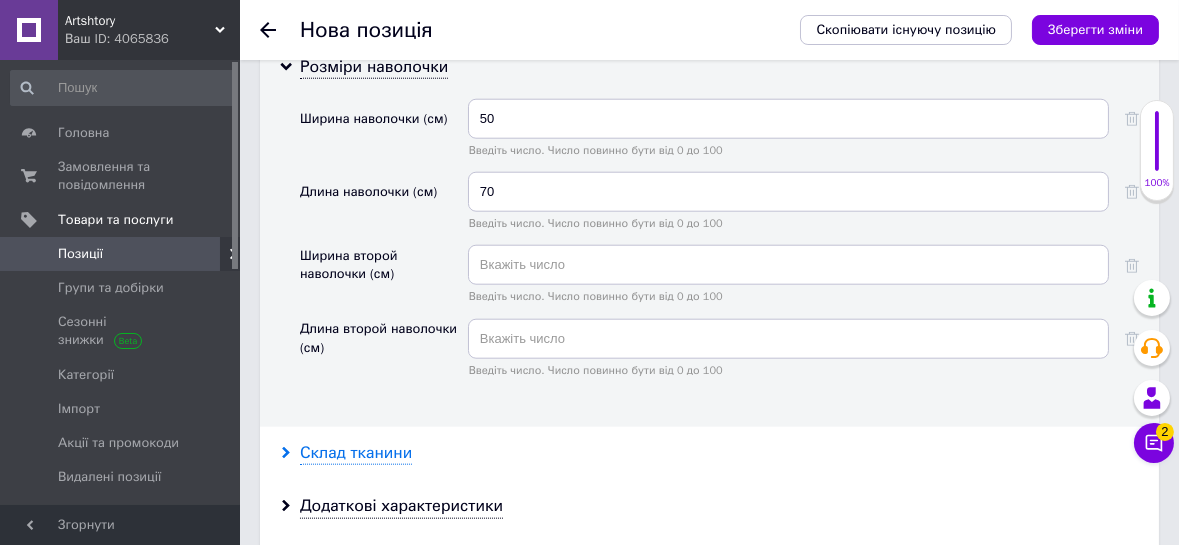 click on "Склад тканини" at bounding box center [356, 453] 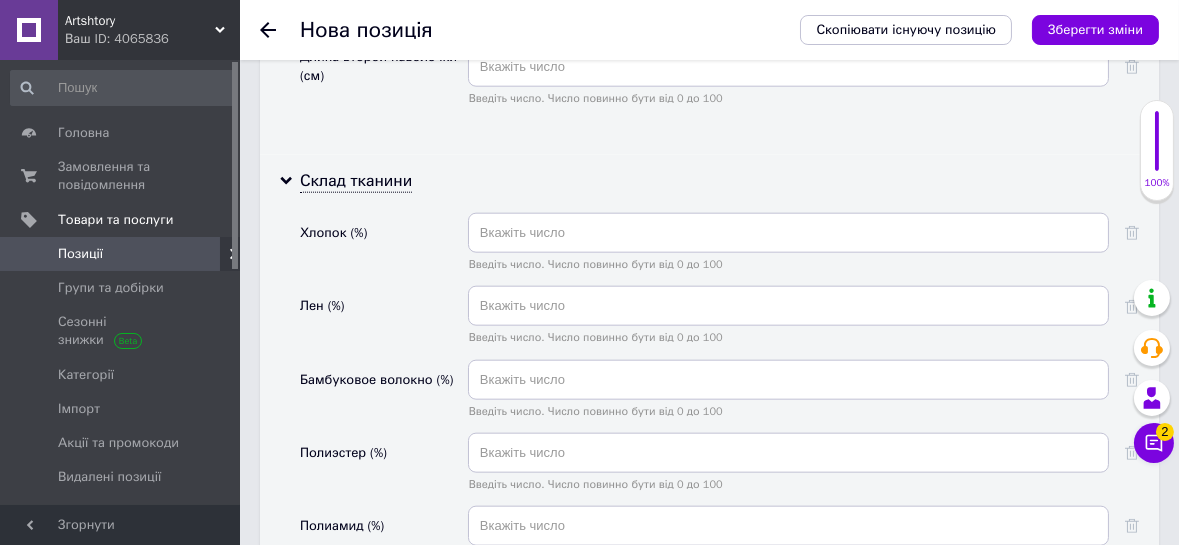 scroll, scrollTop: 4045, scrollLeft: 0, axis: vertical 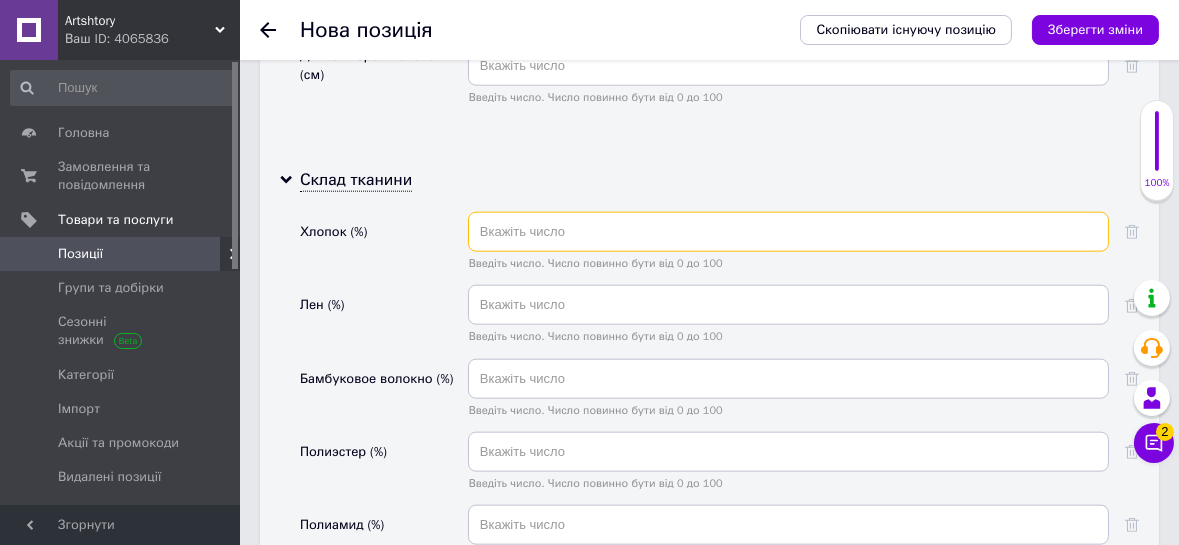 click at bounding box center [788, 232] 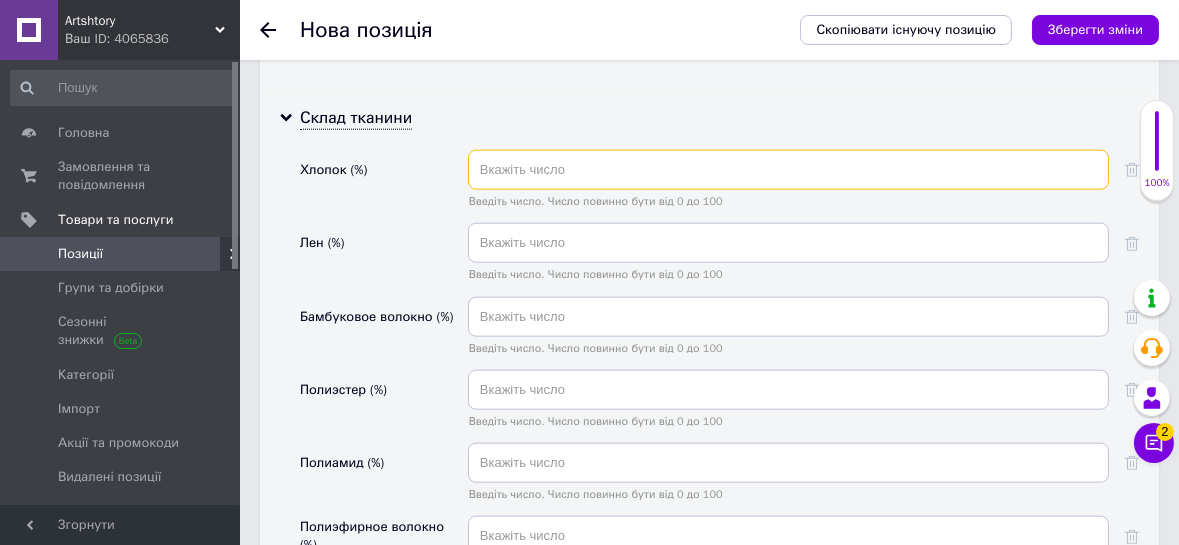 scroll, scrollTop: 3954, scrollLeft: 0, axis: vertical 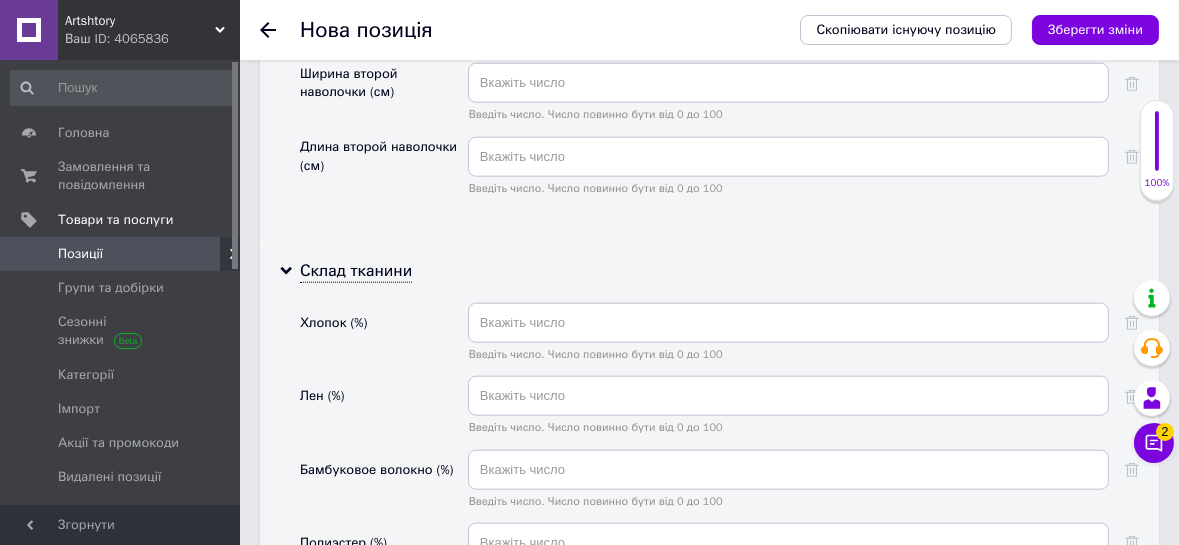 click on "Склад тканини Хлопок (%) Введіть число. Число повинно бути від 0 до 100 Лен (%) Введіть число. Число повинно бути від 0 до 100 Бамбуковое волокно (%) Введіть число. Число повинно бути від 0 до 100 Полиэстер (%) Введіть число. Число повинно бути від 0 до 100 Полиамид (%) Введіть число. Число повинно бути від 0 до 100 Полиэфирное волокно (%) Введіть число. Число повинно бути від 0 до 100 Тенсел (%) Введіть число. Число повинно бути від 0 до 100 Лавсан (%) Введіть число. Число повинно бути від 0 до 100 Шелк (%) Введіть число. Число повинно бути від 0 до 100 Эластан (%) Вискоза (%) Конопляное волокно (%)" at bounding box center [709, 731] 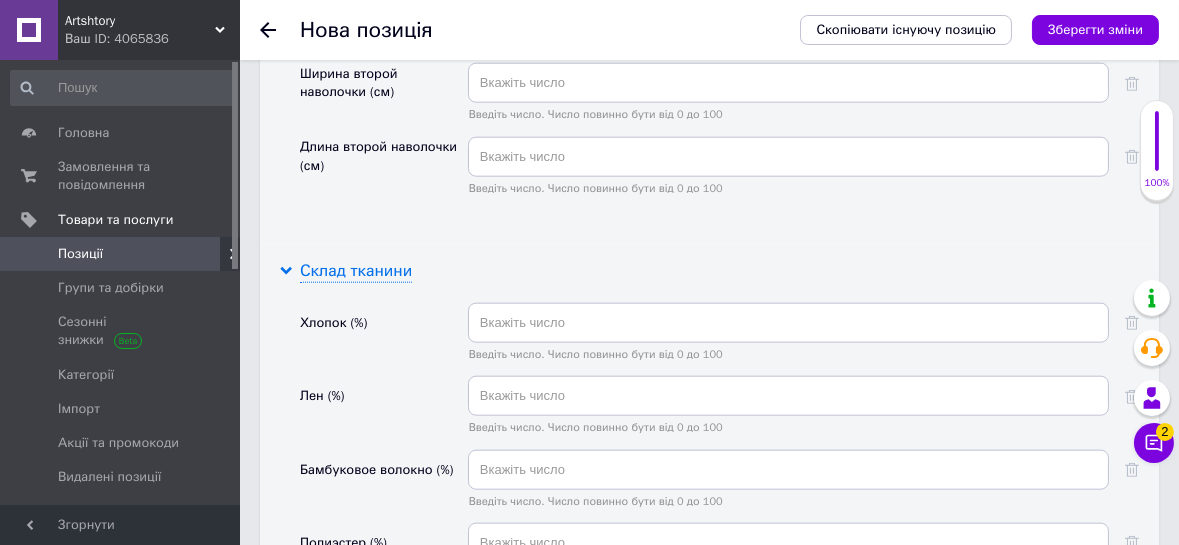 click on "Склад тканини" at bounding box center (356, 271) 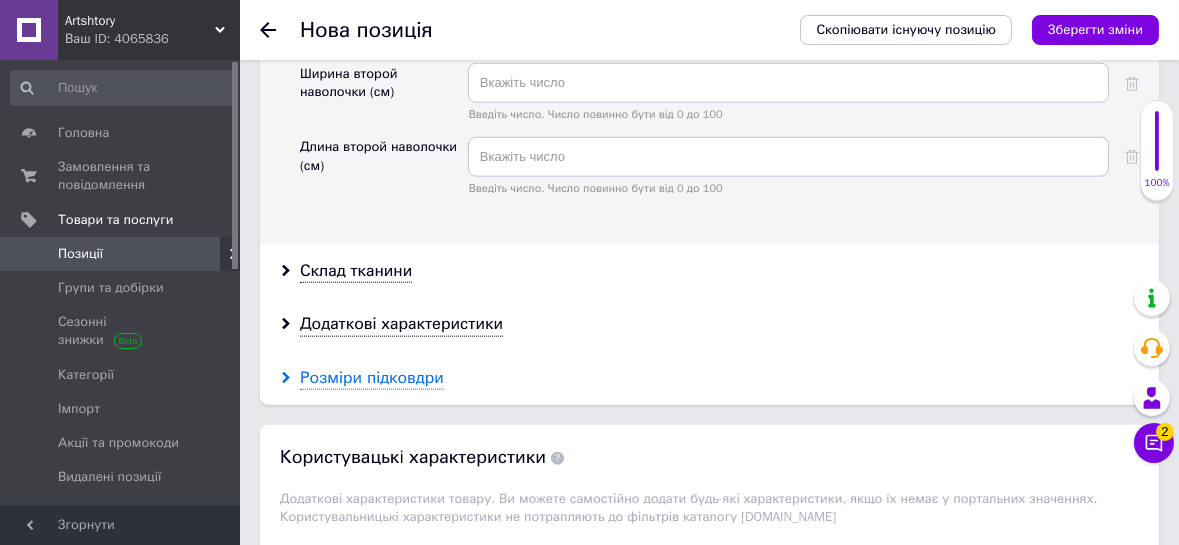click on "Розміри підковдри" at bounding box center (372, 378) 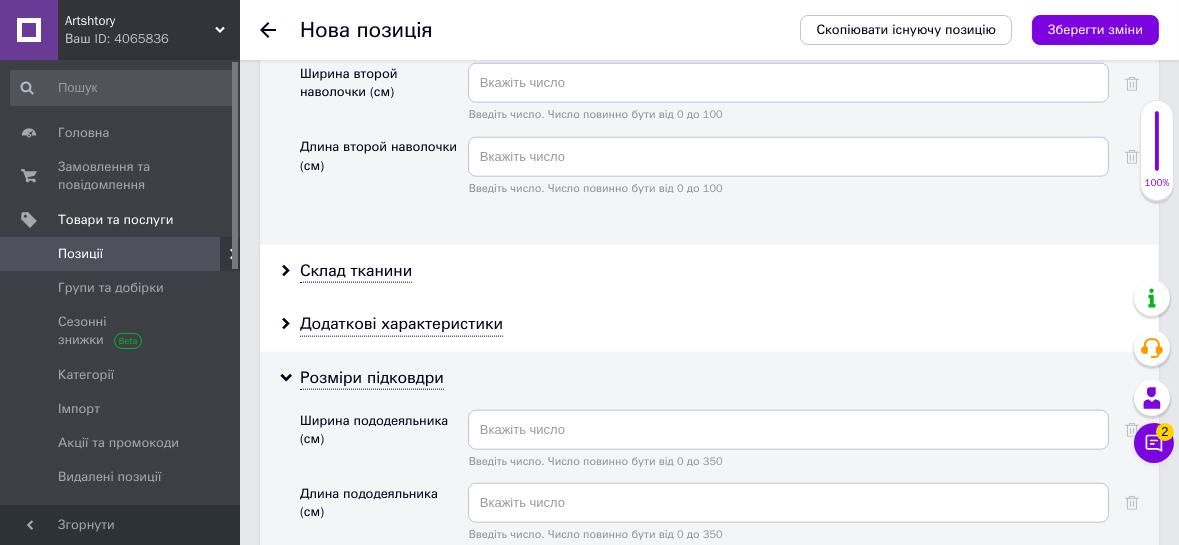 scroll, scrollTop: 4045, scrollLeft: 0, axis: vertical 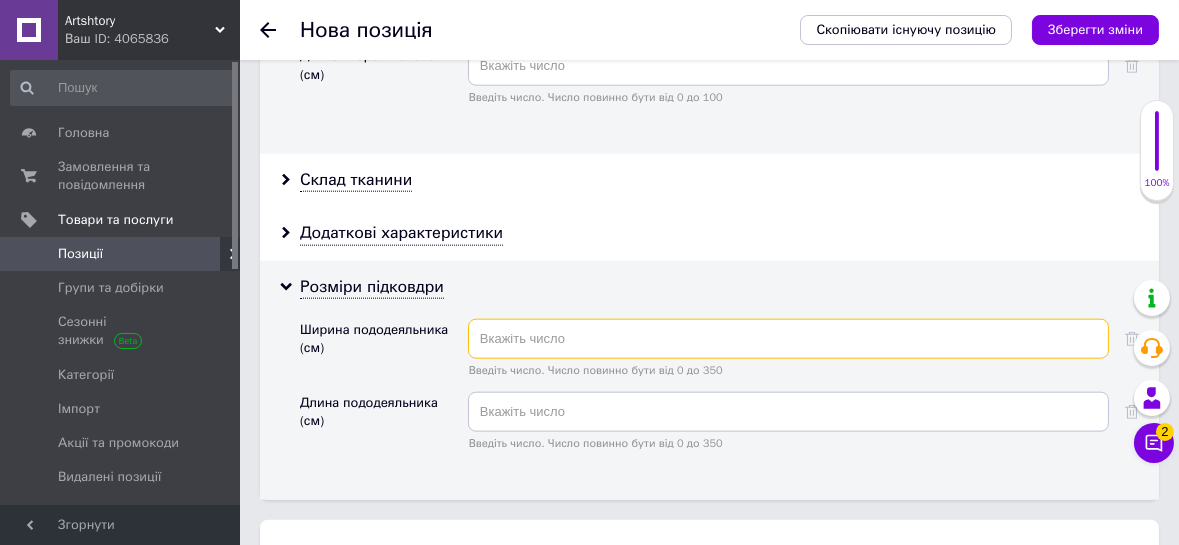 click at bounding box center (788, 339) 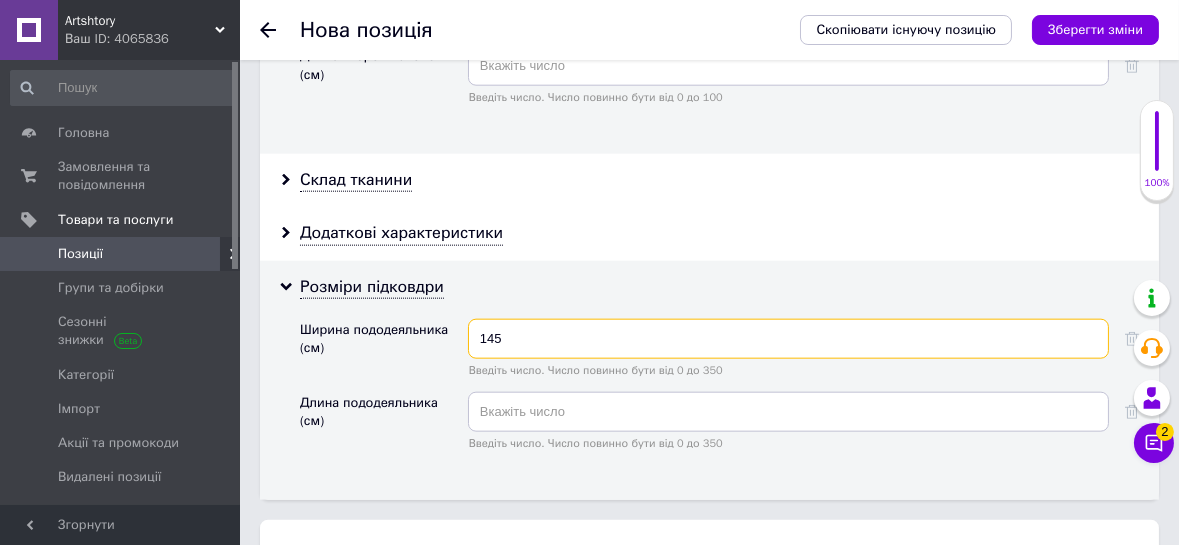 type on "145" 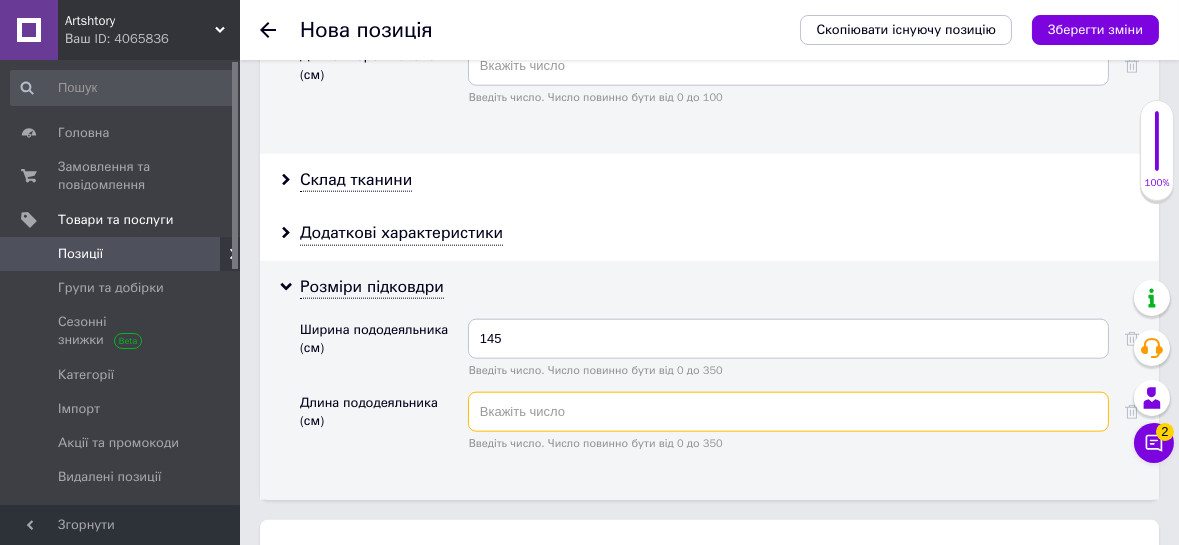 click at bounding box center (788, 412) 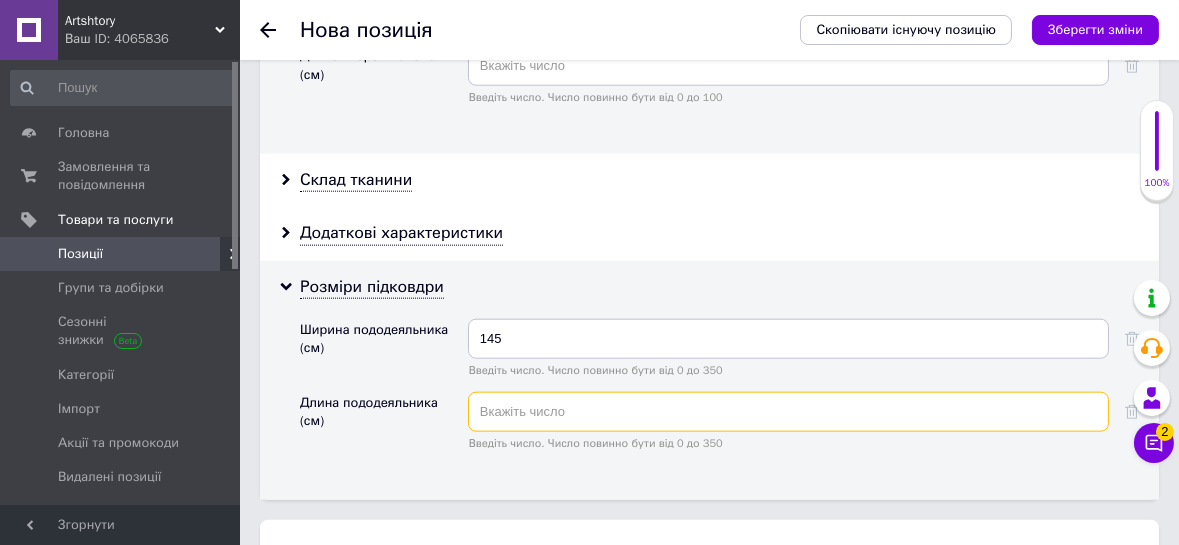type on "5" 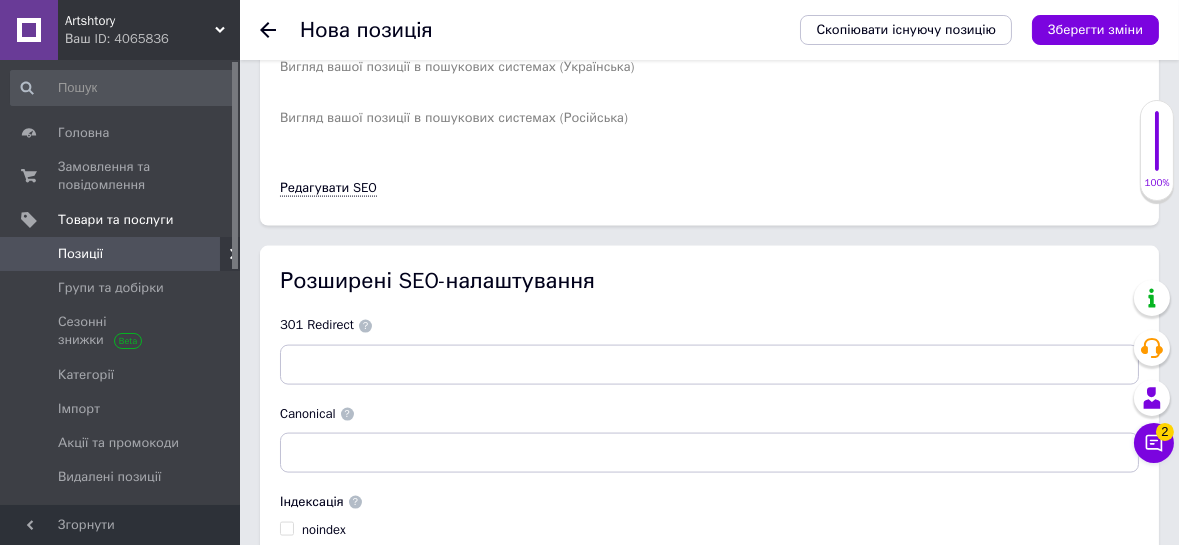 scroll, scrollTop: 5199, scrollLeft: 0, axis: vertical 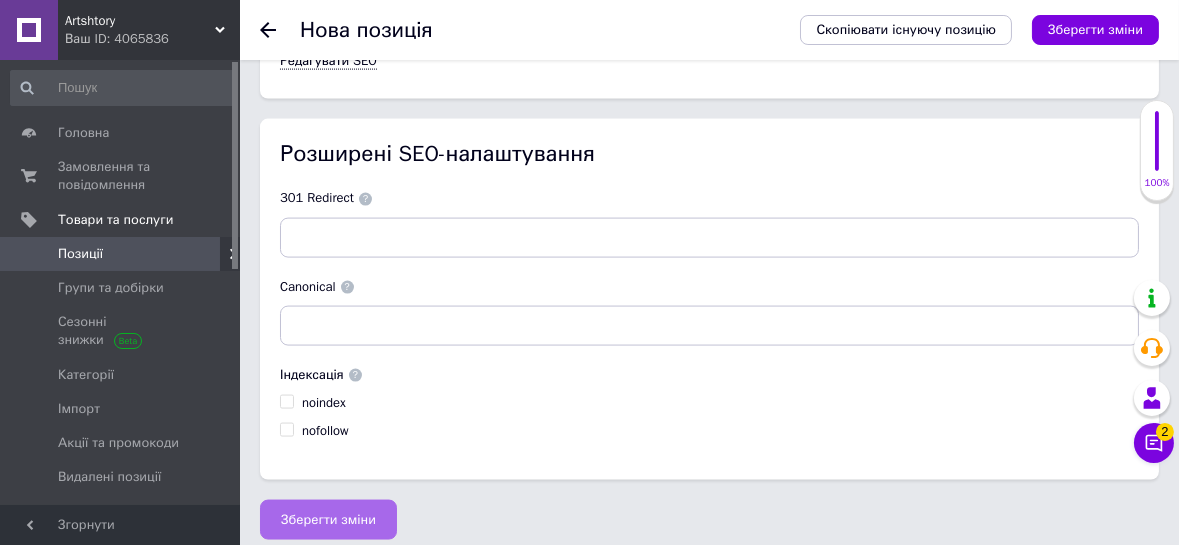 type on "215" 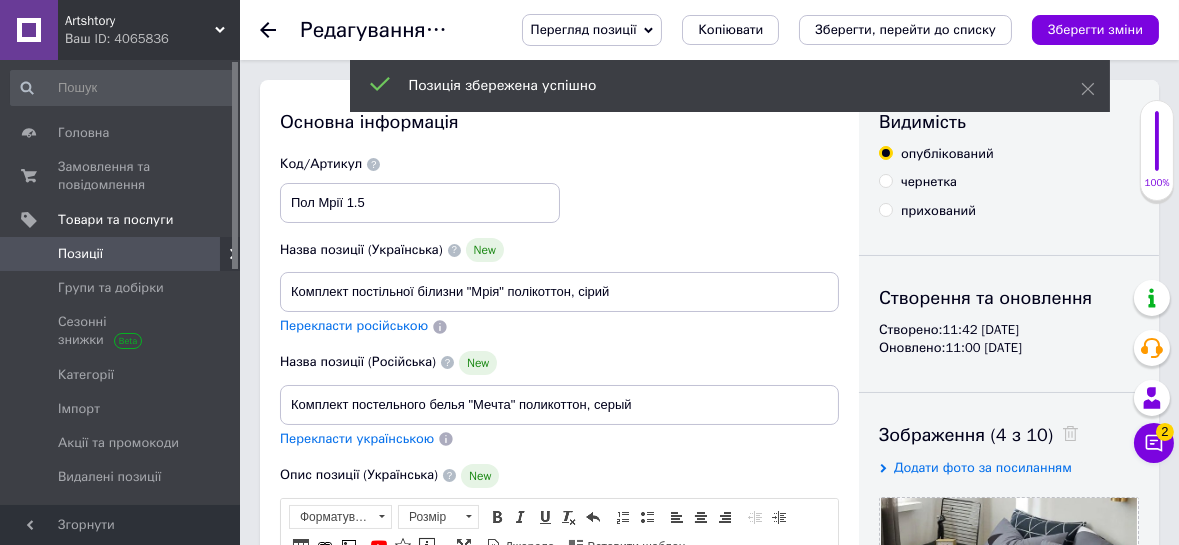 scroll, scrollTop: 0, scrollLeft: 0, axis: both 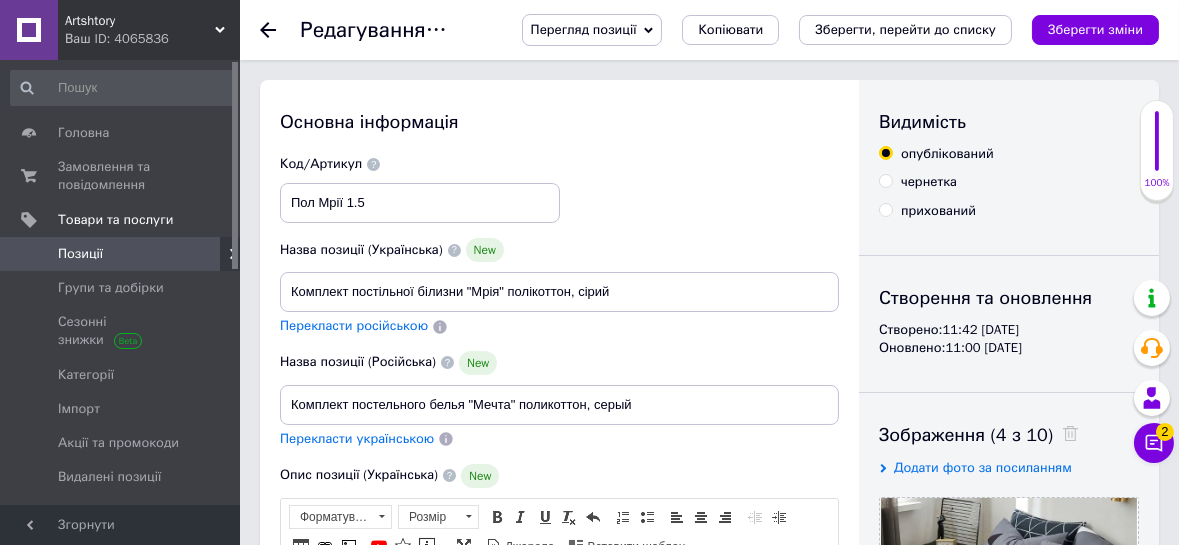click on "Позиції" at bounding box center [80, 254] 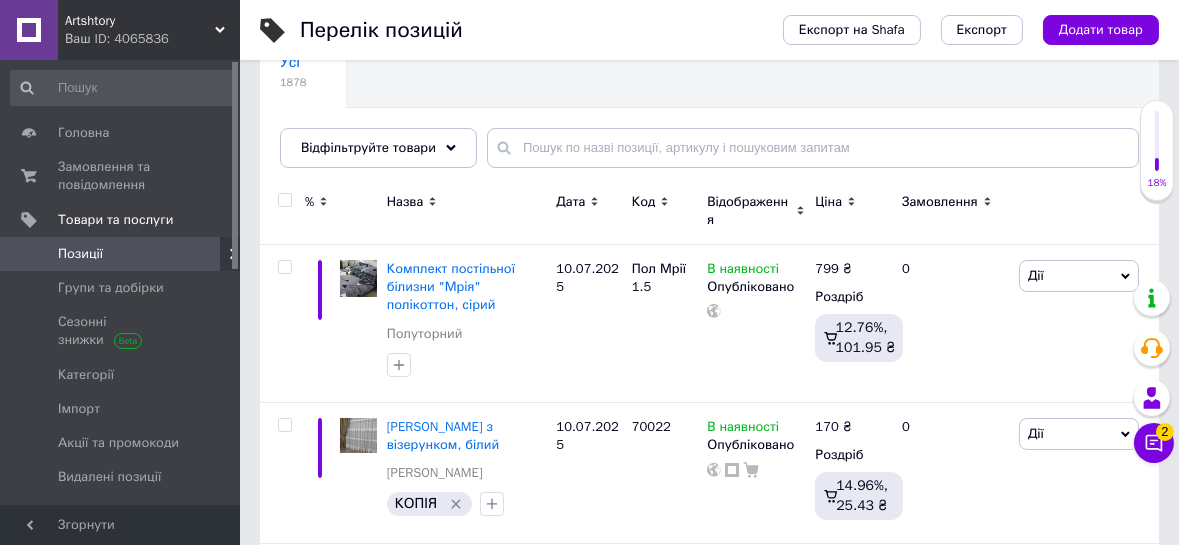 scroll, scrollTop: 181, scrollLeft: 0, axis: vertical 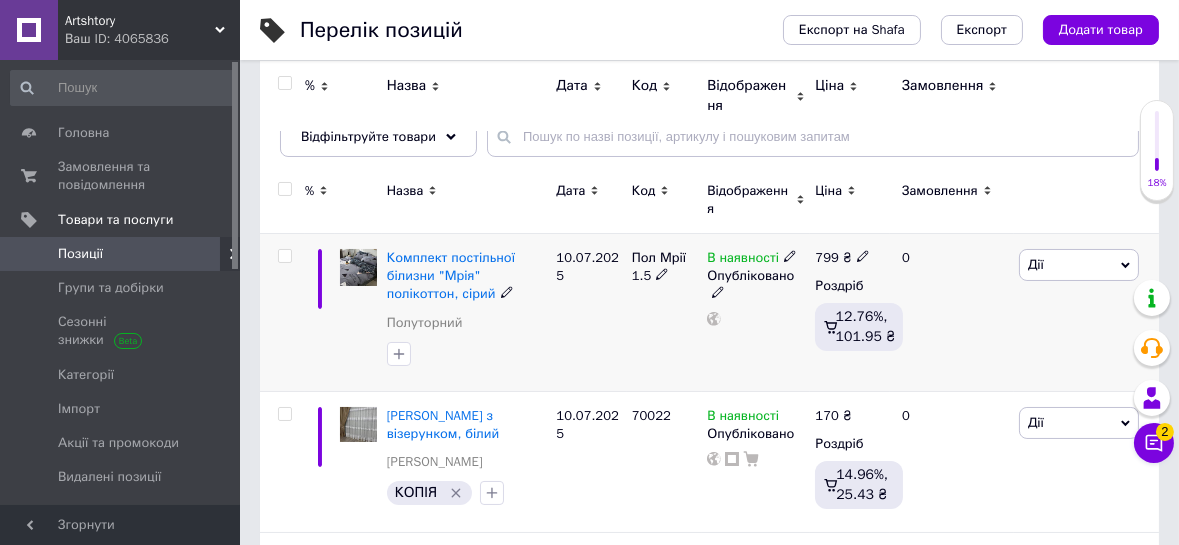 click on "Дії" at bounding box center [1079, 265] 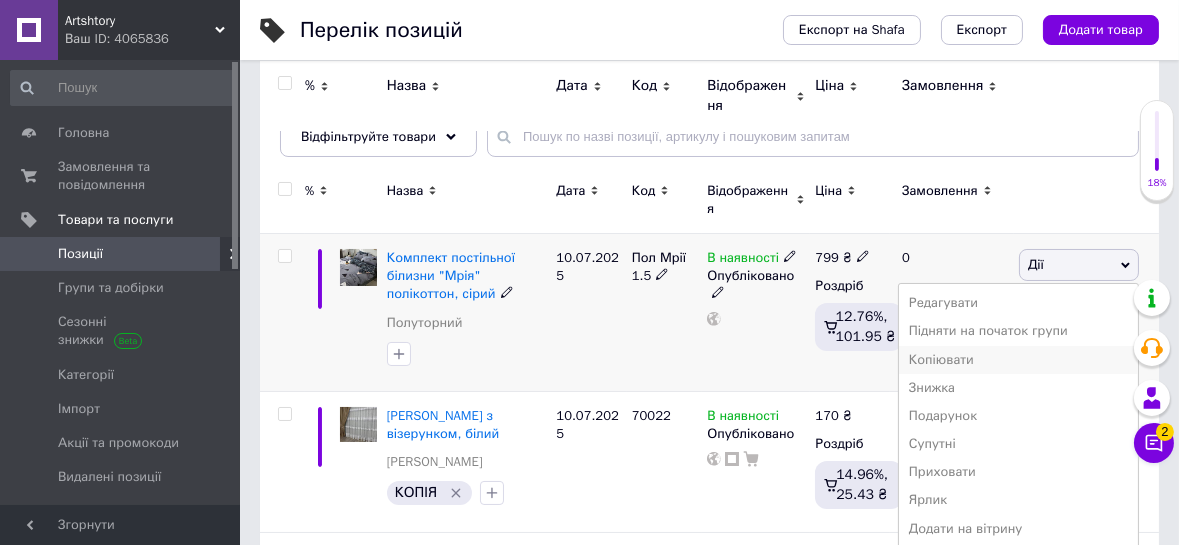 click on "Копіювати" at bounding box center (1018, 360) 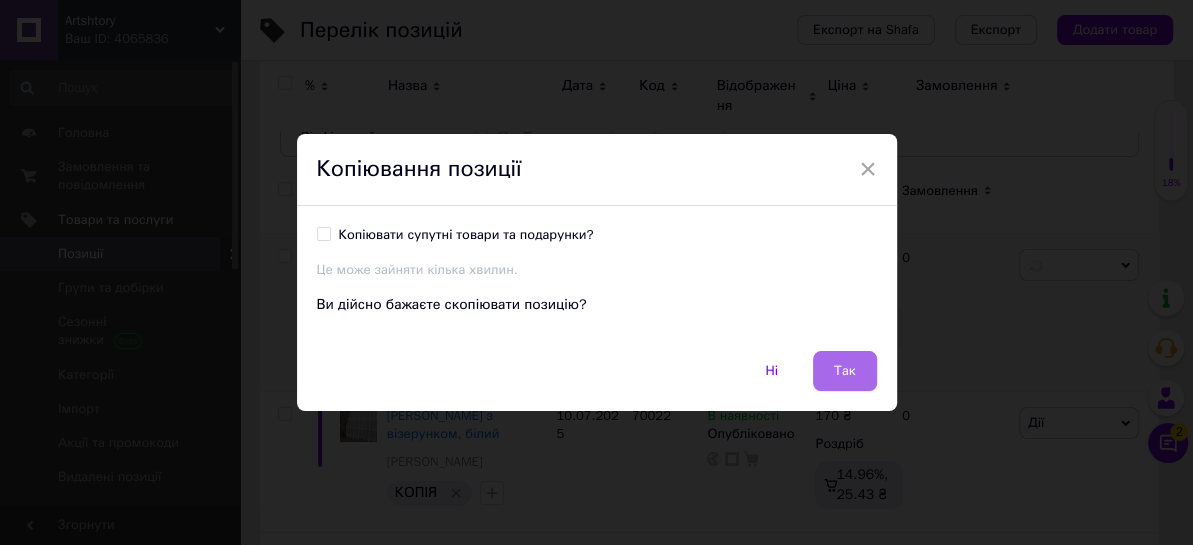 click on "Так" at bounding box center (845, 371) 